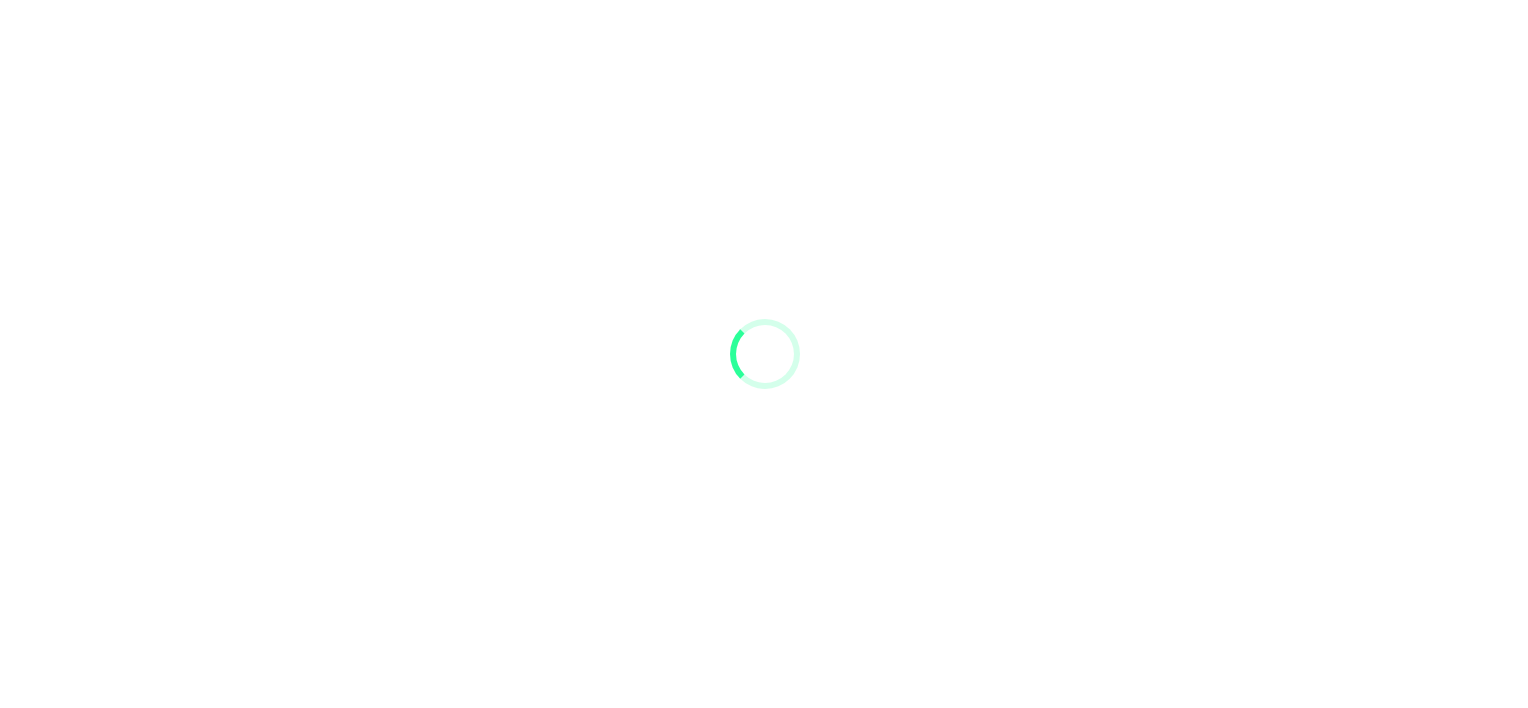 scroll, scrollTop: 0, scrollLeft: 0, axis: both 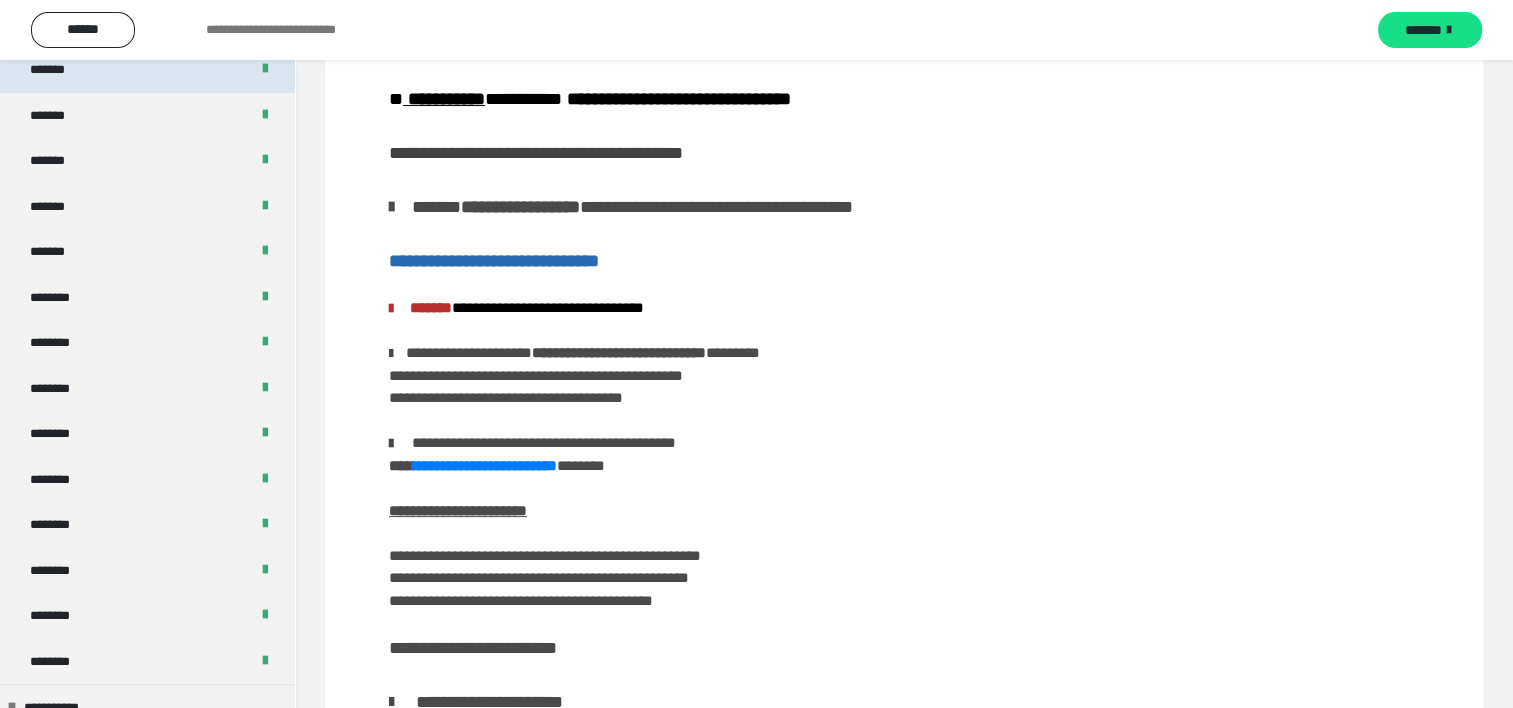 click on "*******" at bounding box center [147, 70] 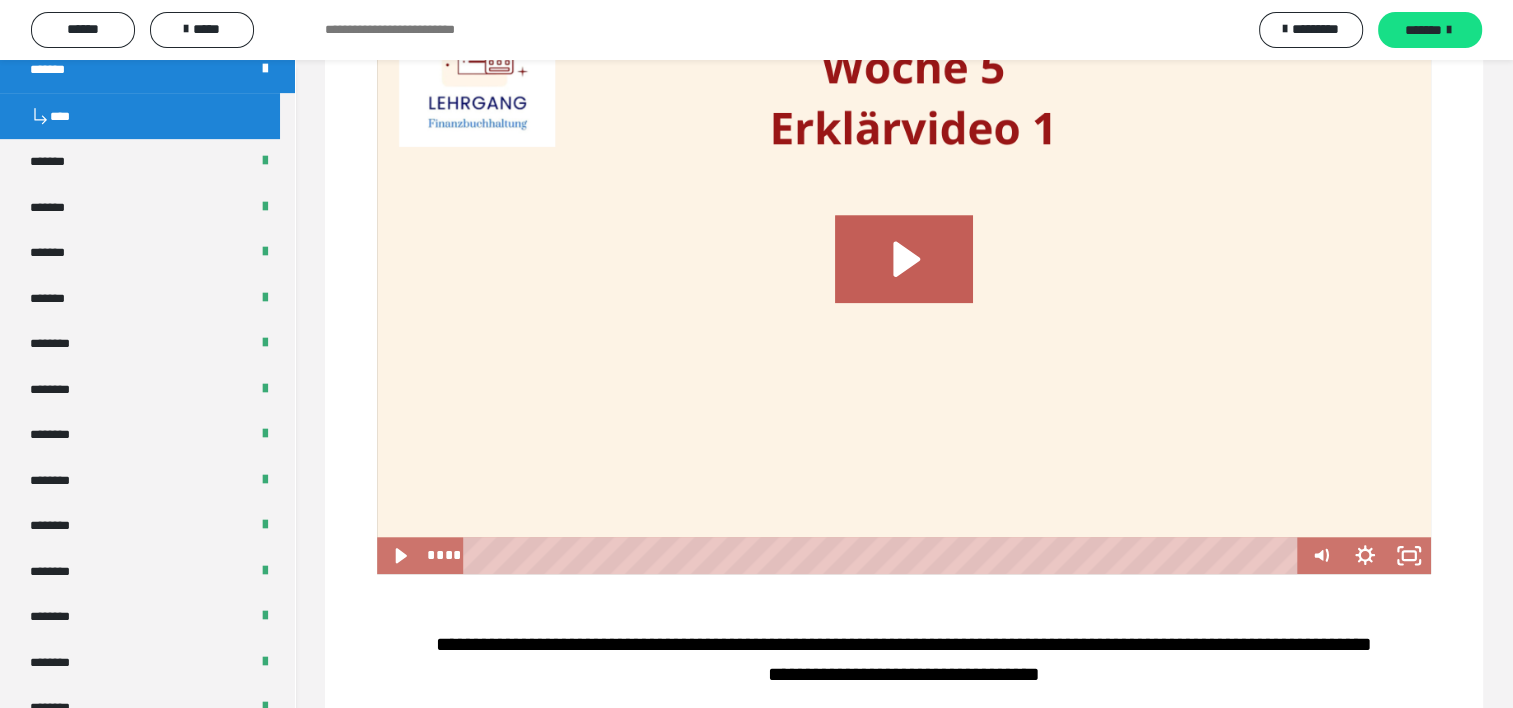 scroll, scrollTop: 1800, scrollLeft: 0, axis: vertical 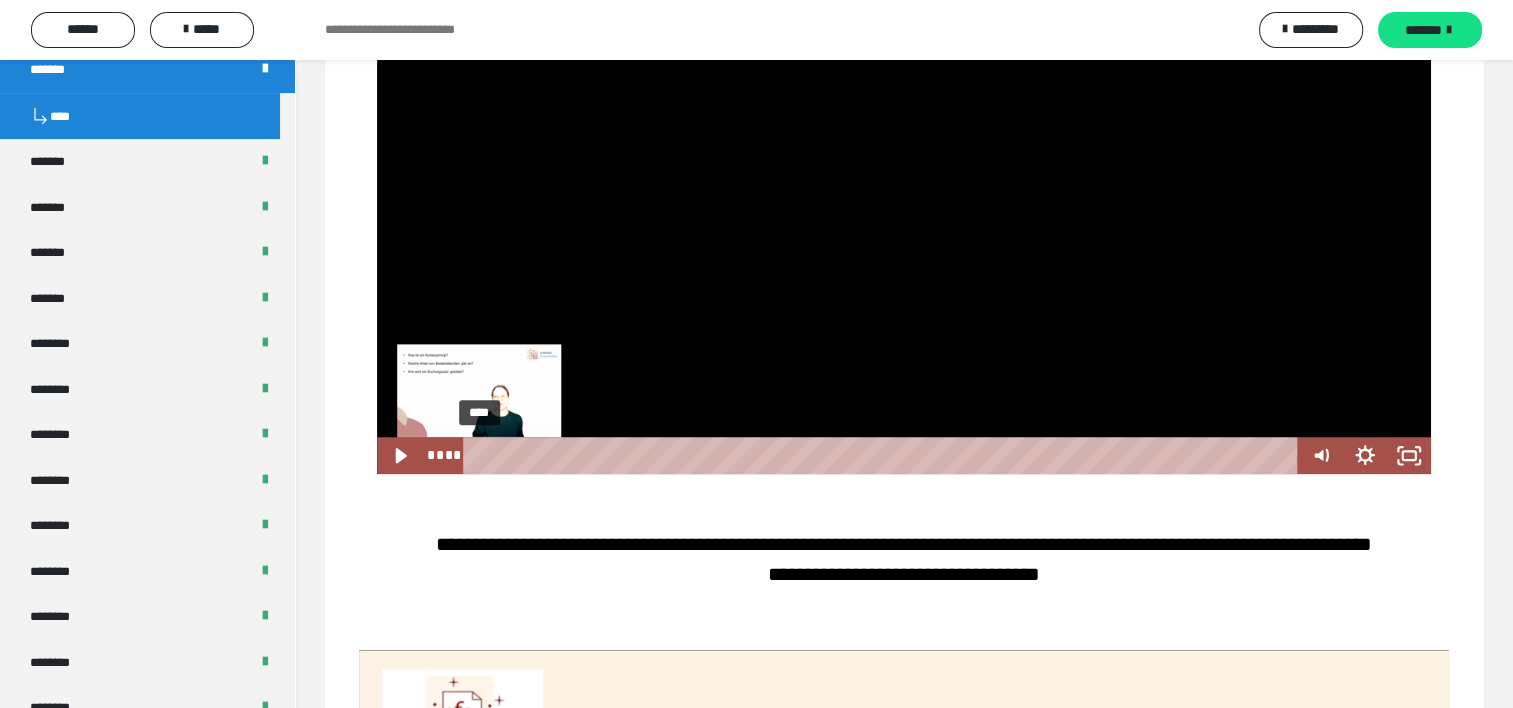 drag, startPoint x: 659, startPoint y: 507, endPoint x: 472, endPoint y: 508, distance: 187.00267 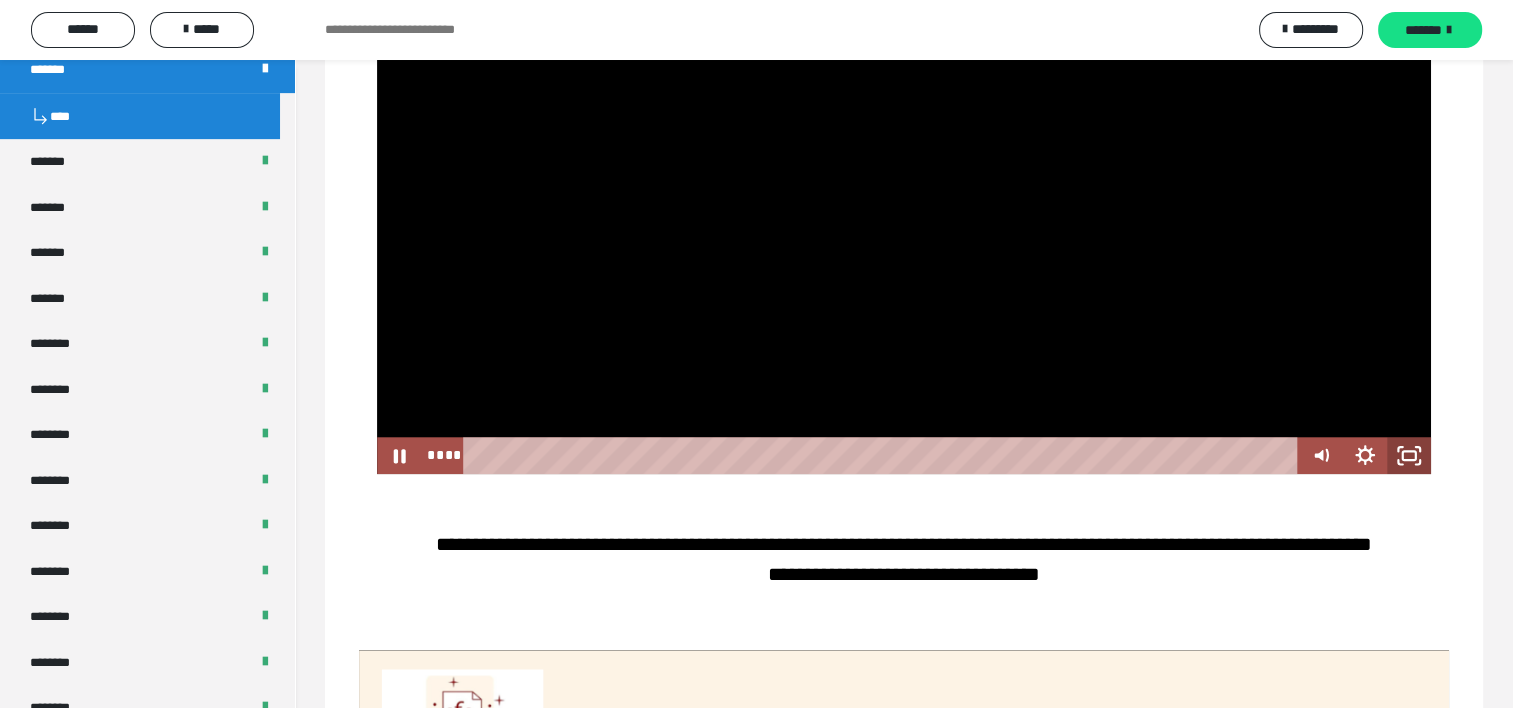 click 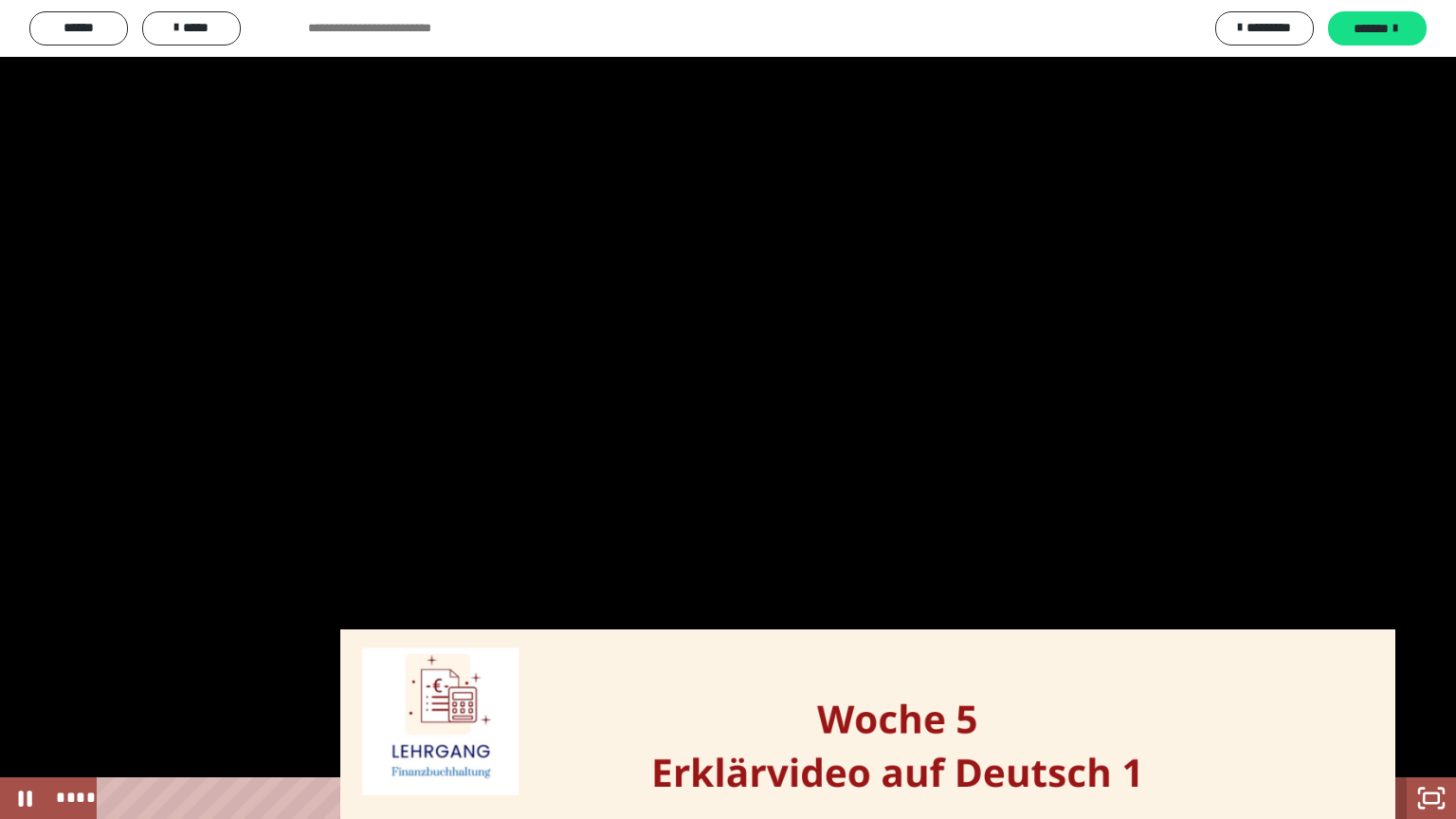 click 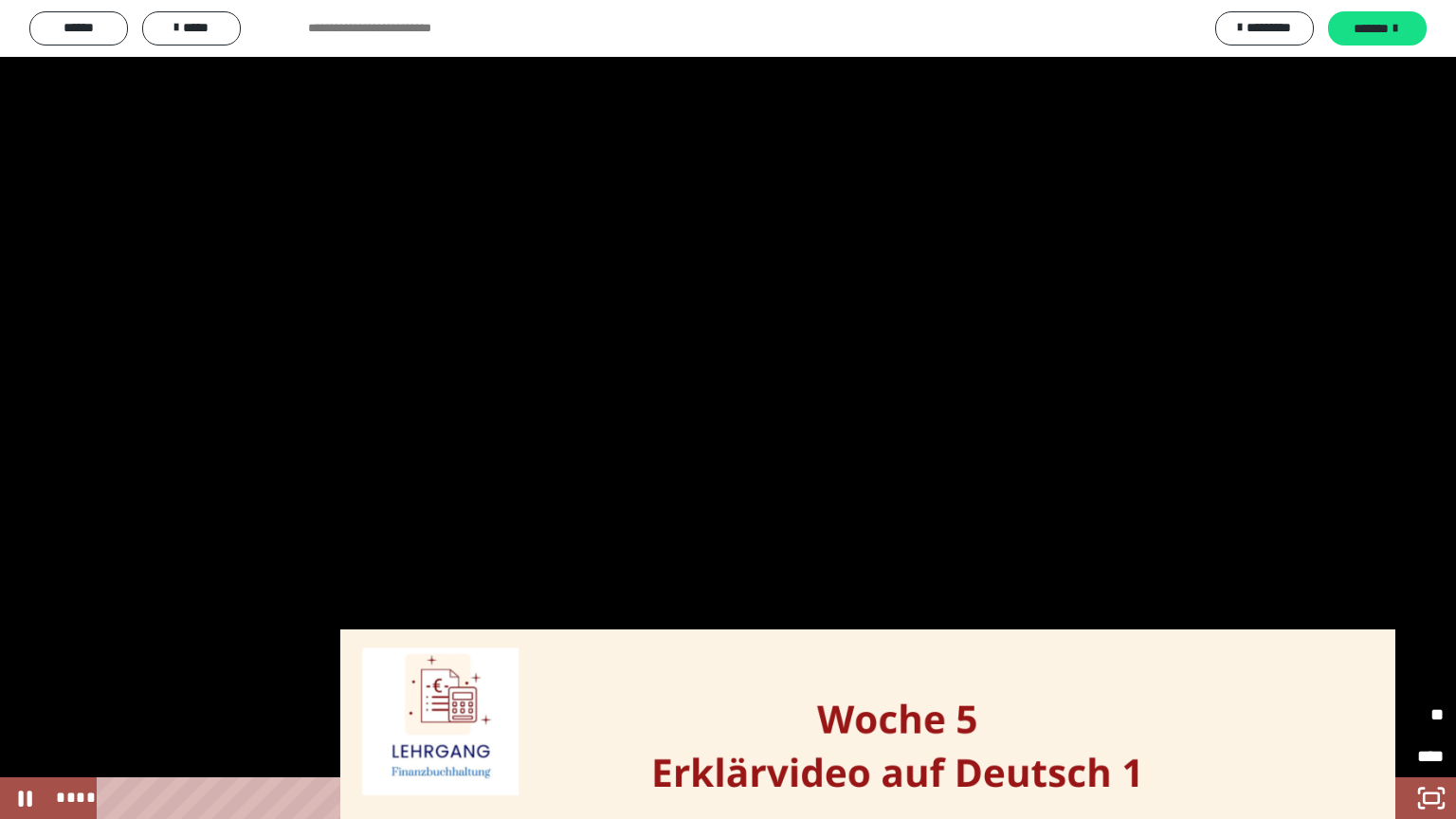 click on "**" at bounding box center [1412, 715] 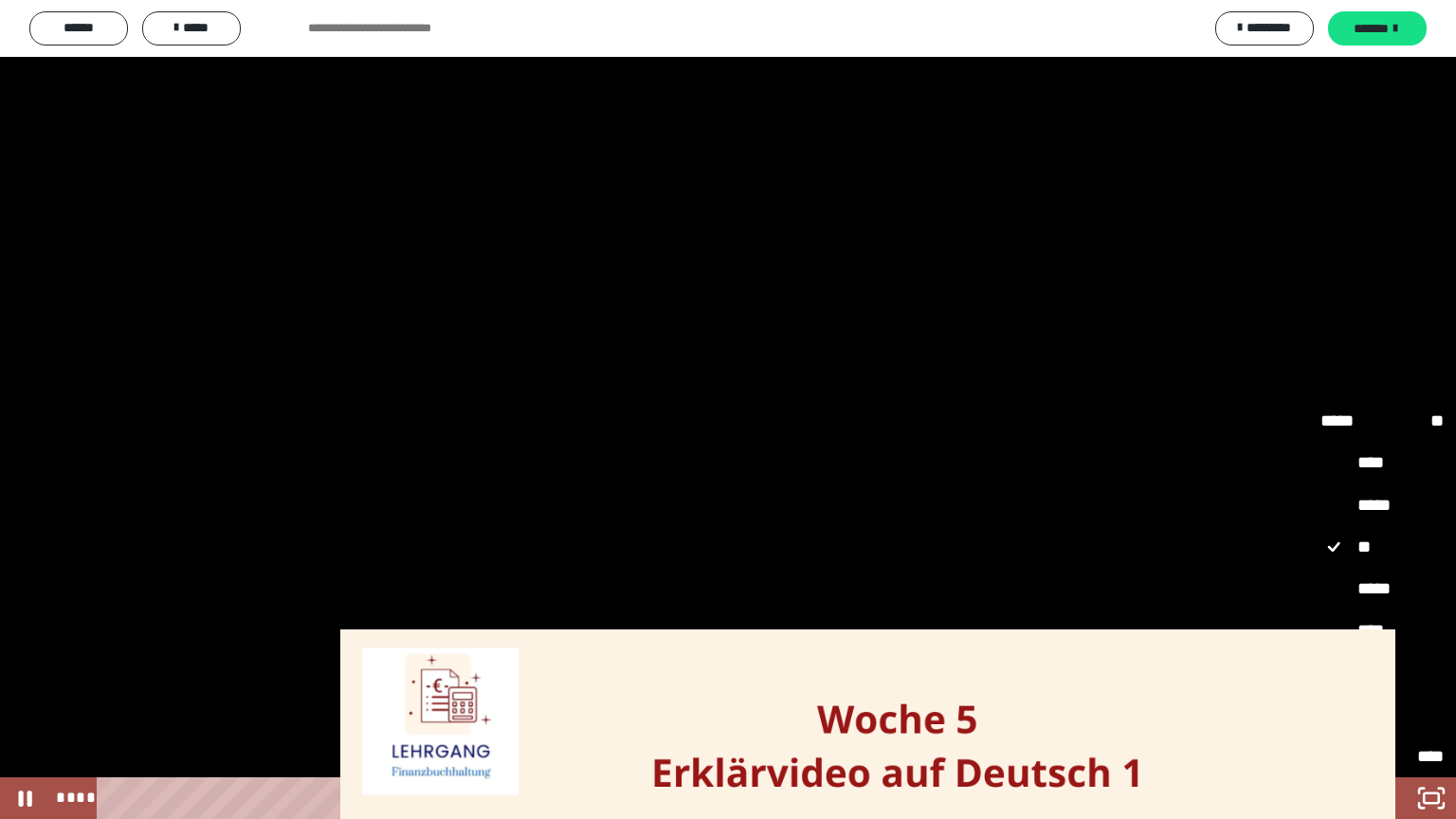 click on "*****" at bounding box center (1382, 590) 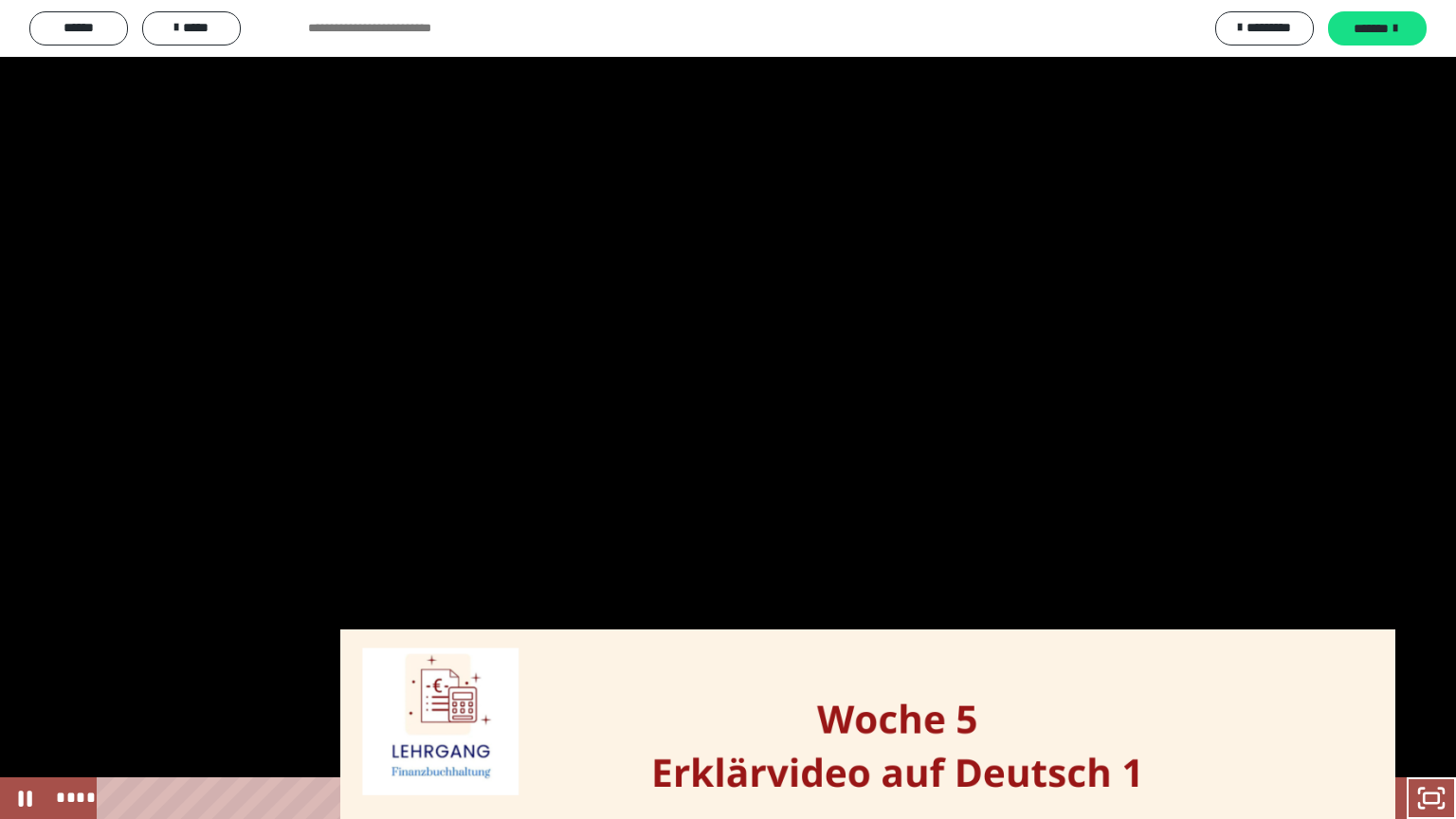 click on "****" at bounding box center [705, 798] 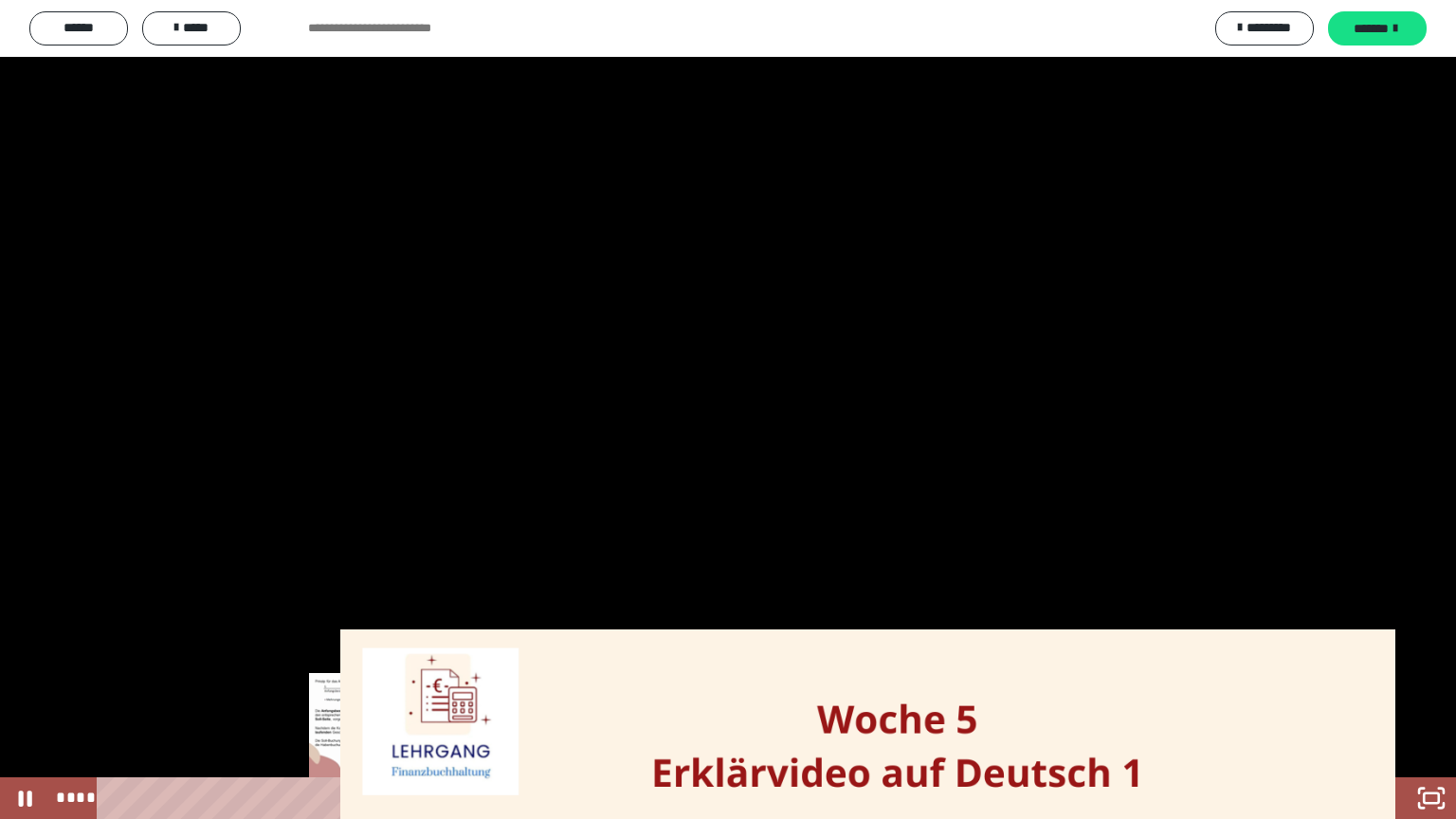 click on "****" at bounding box center [705, 798] 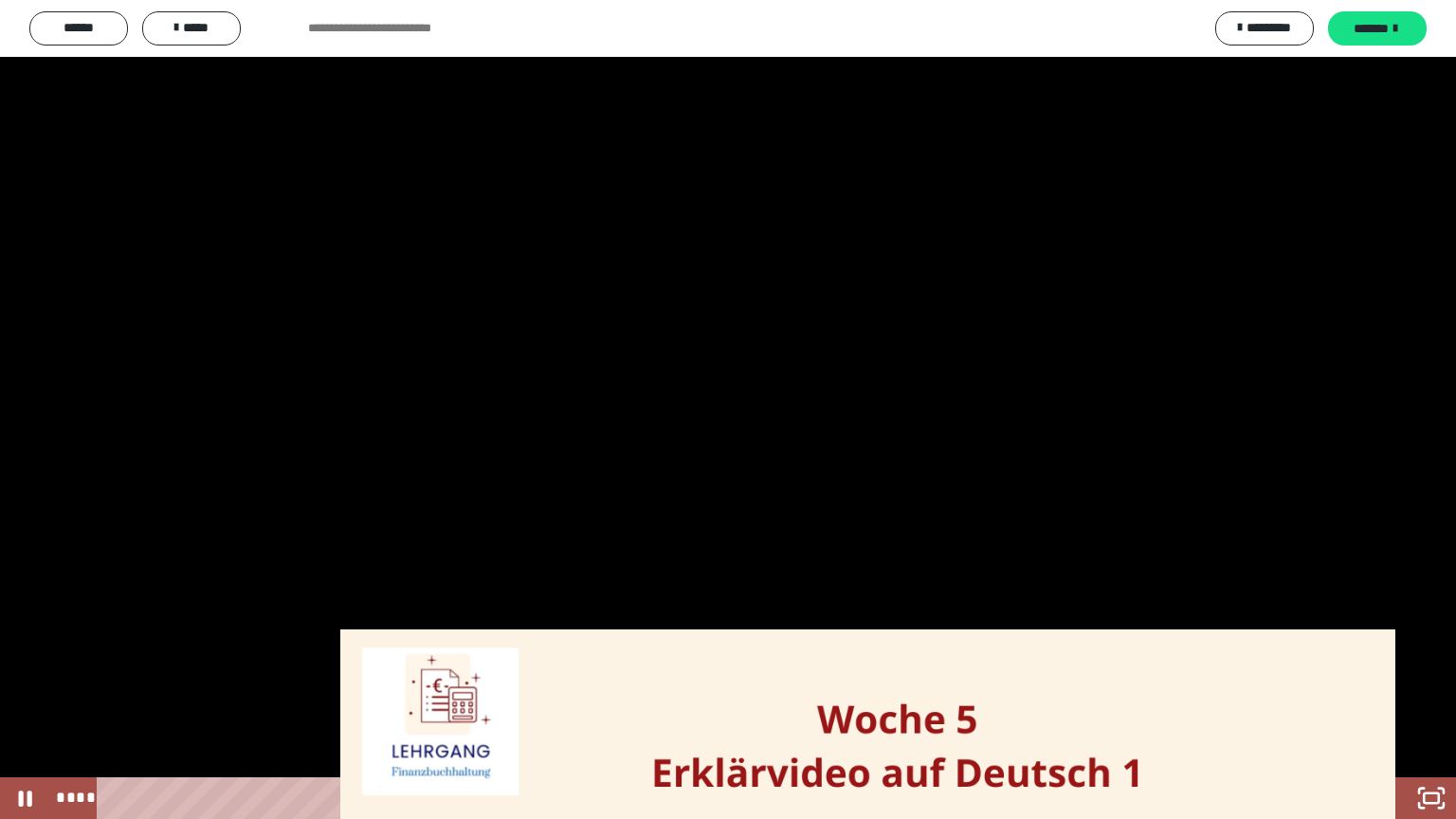 click at bounding box center [728, 410] 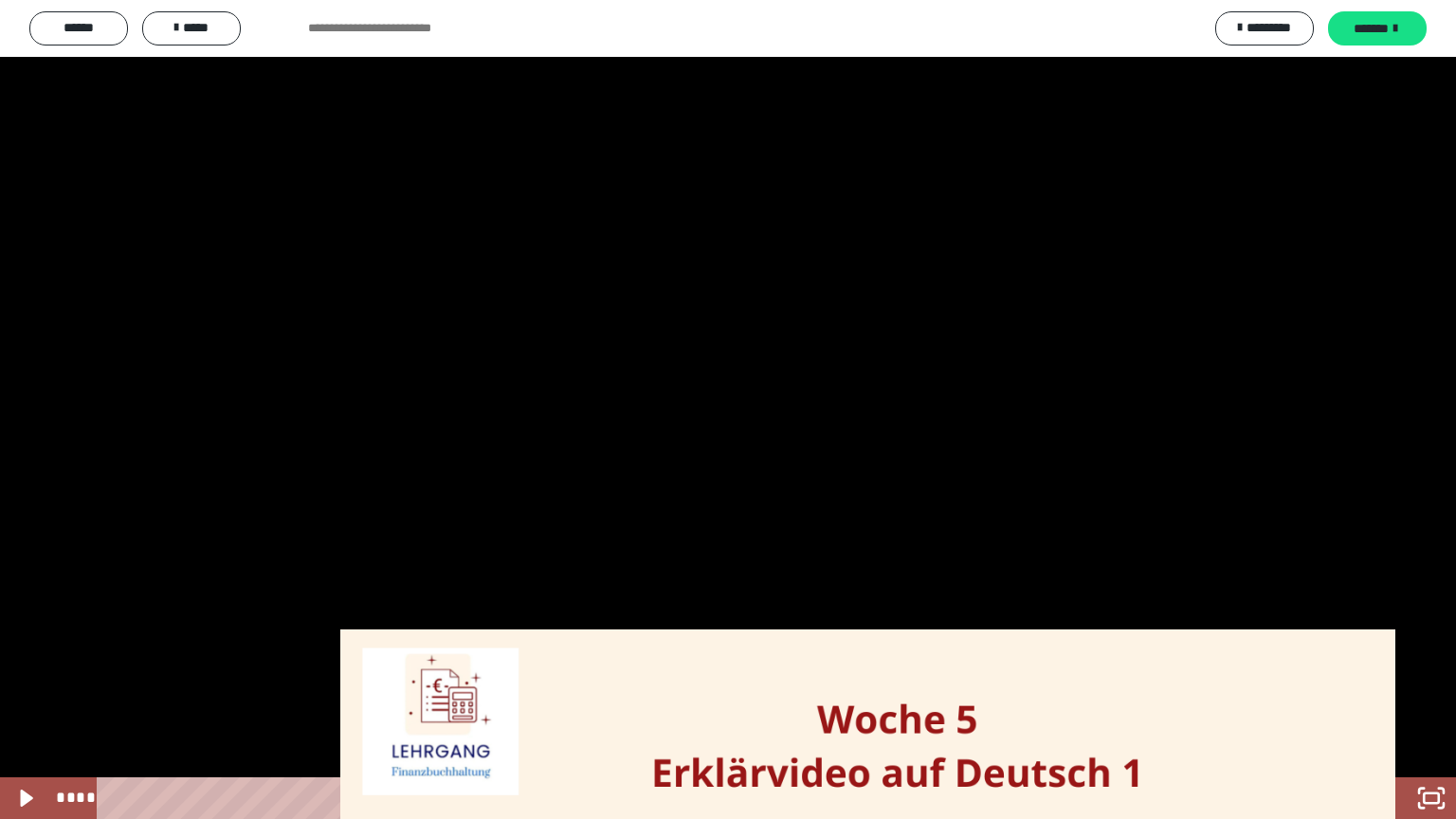 click at bounding box center [728, 410] 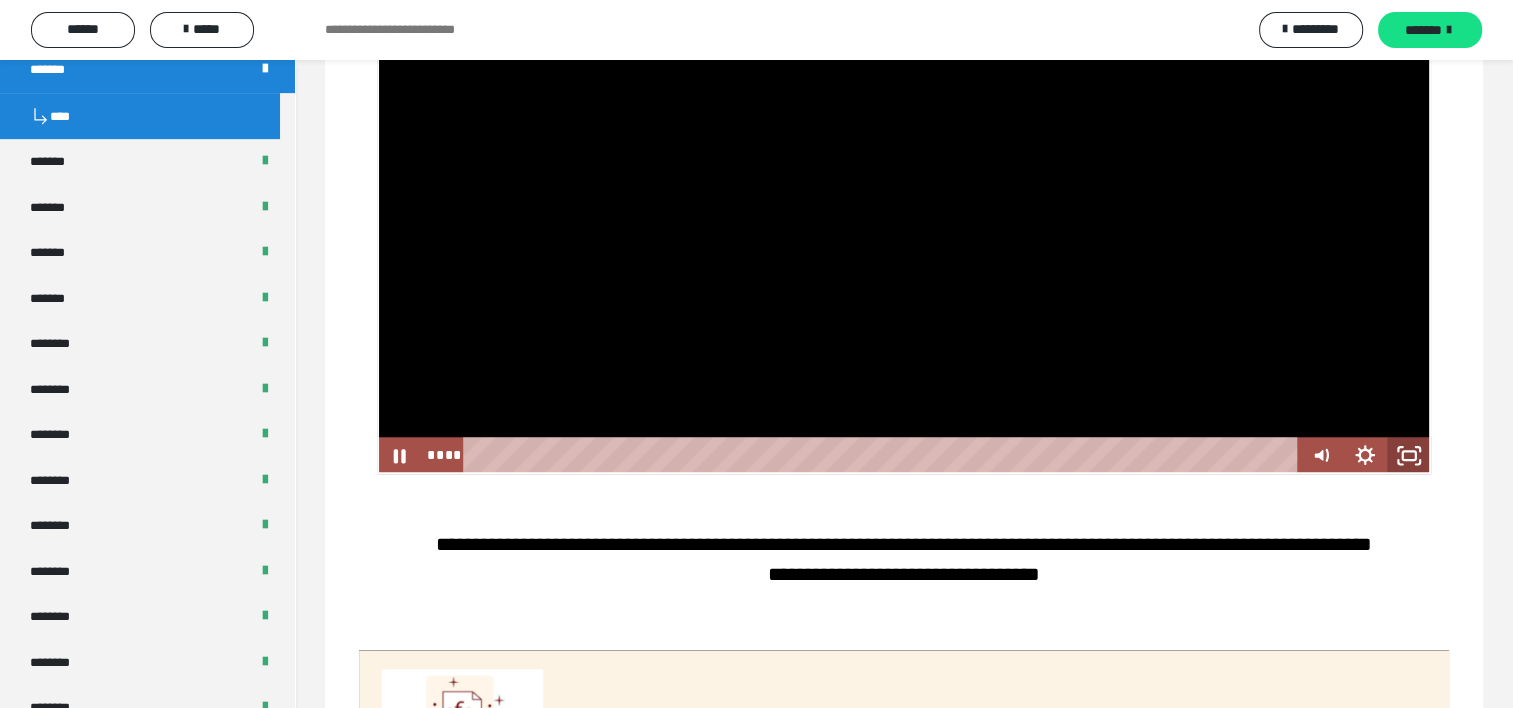 click 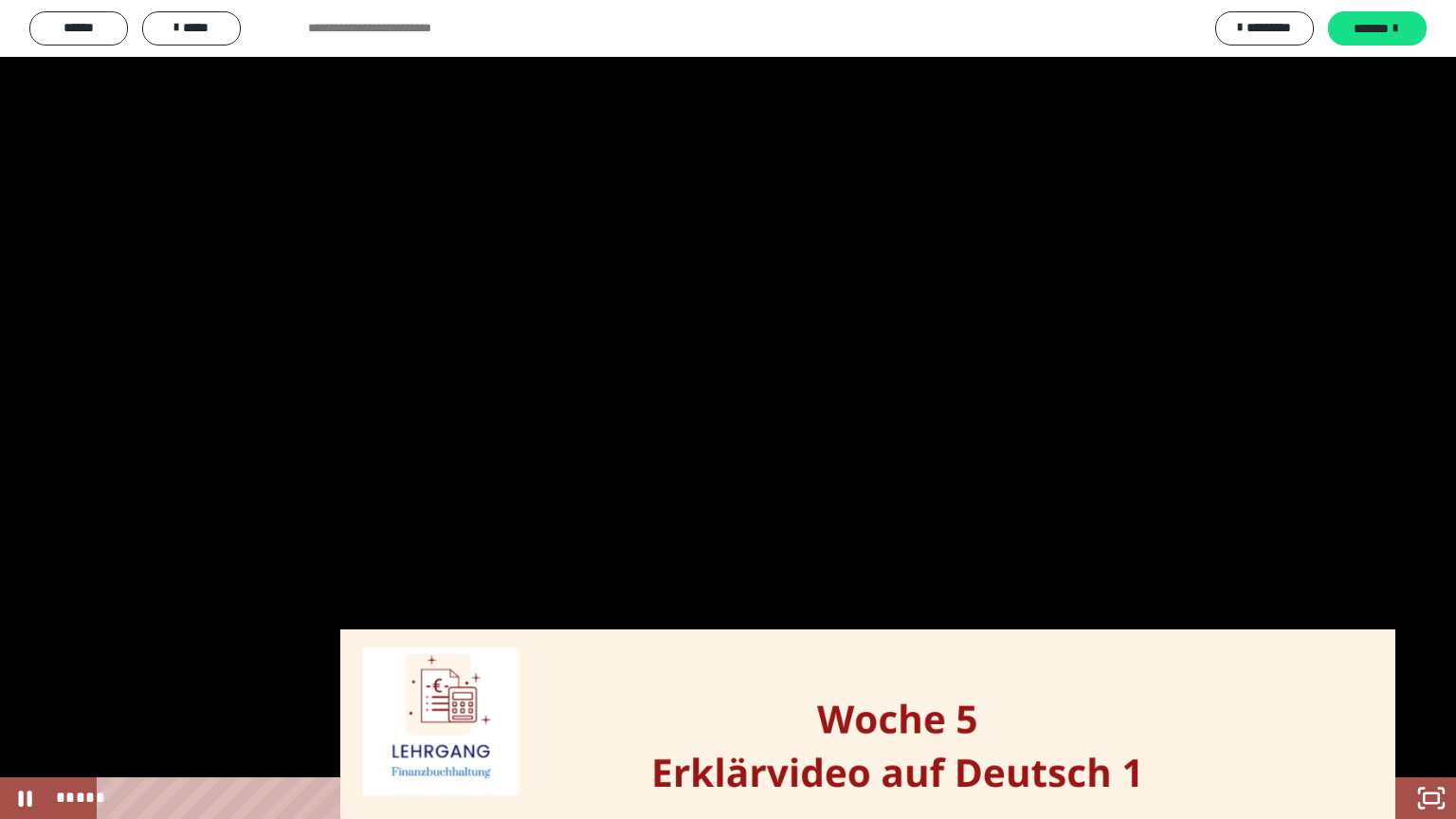 click at bounding box center [728, 410] 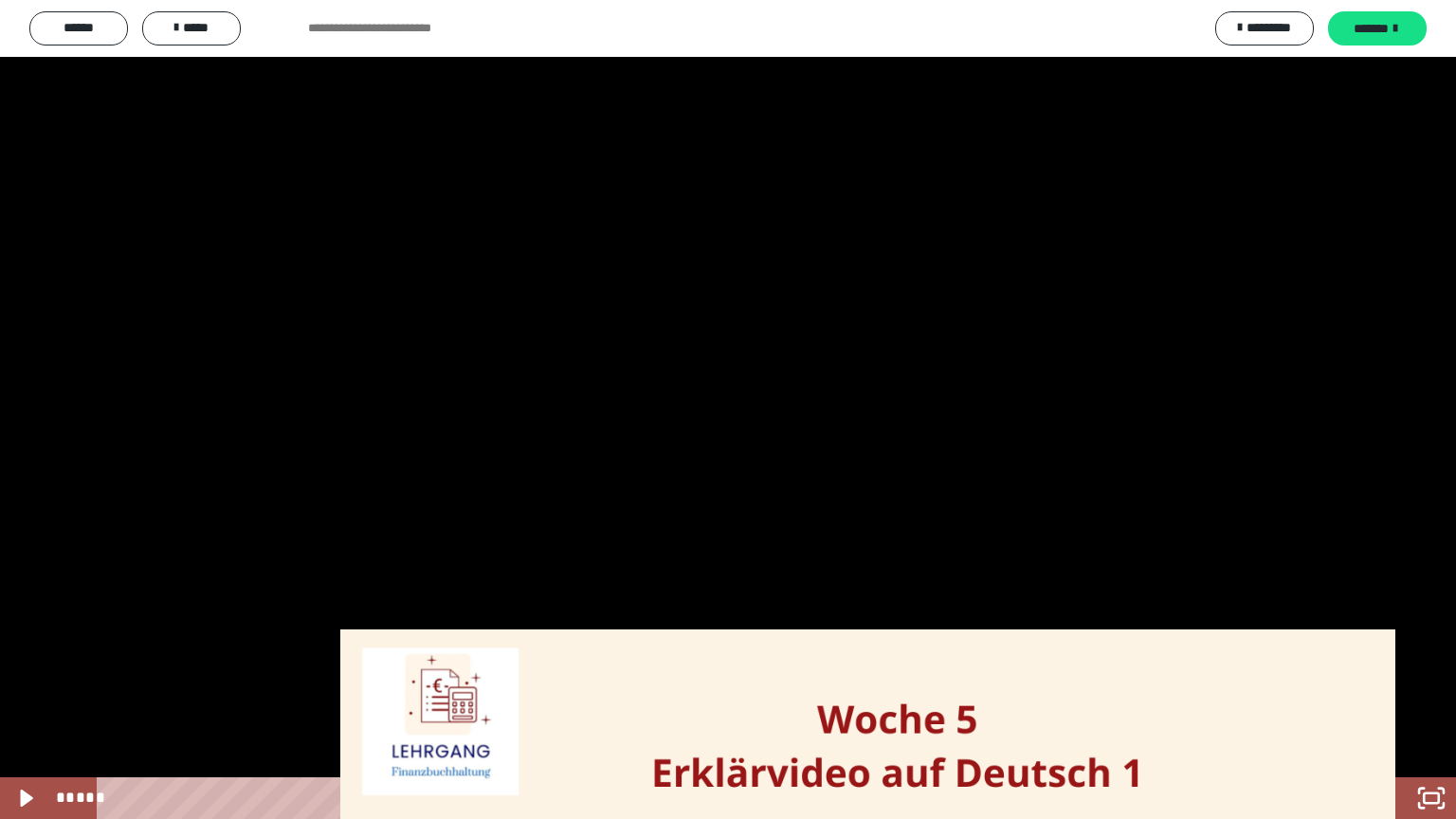 click at bounding box center (728, 410) 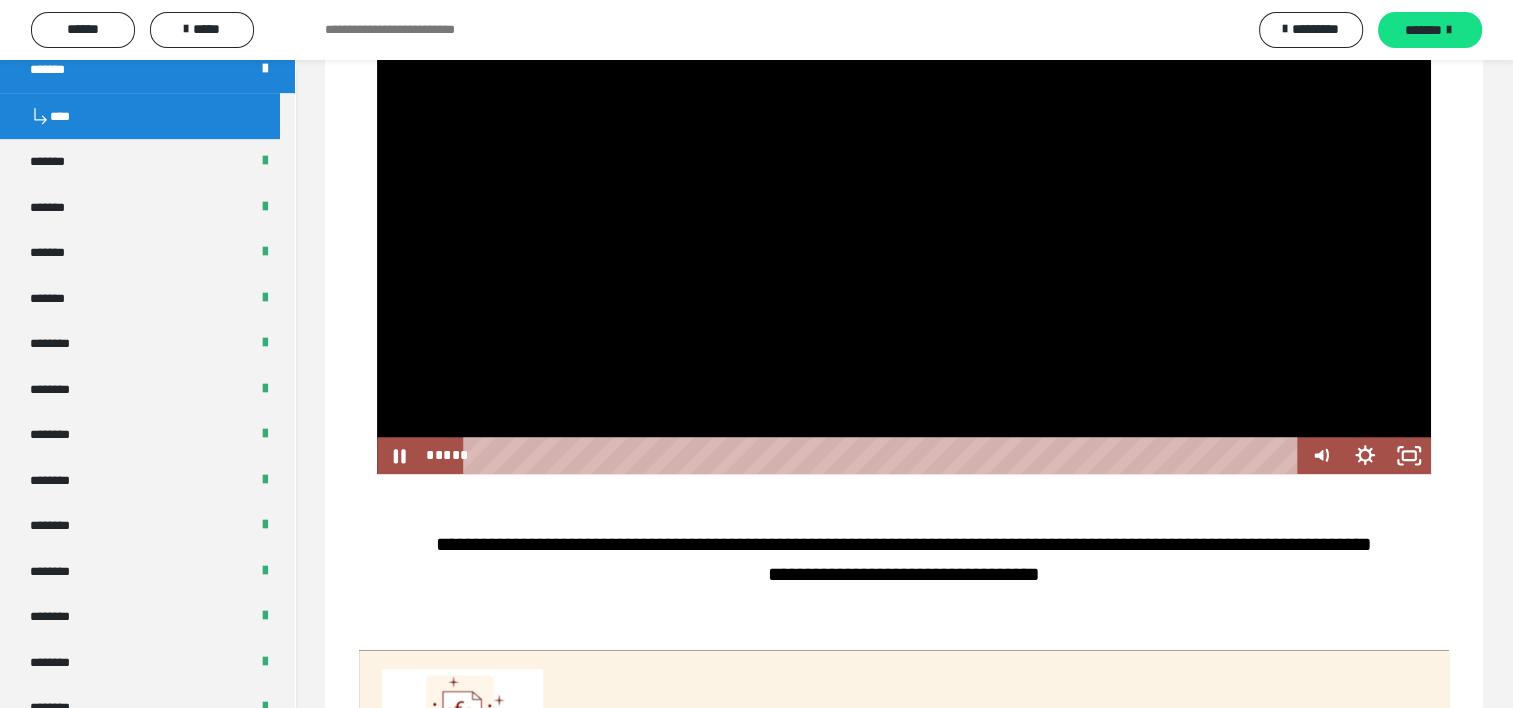 click at bounding box center (904, 177) 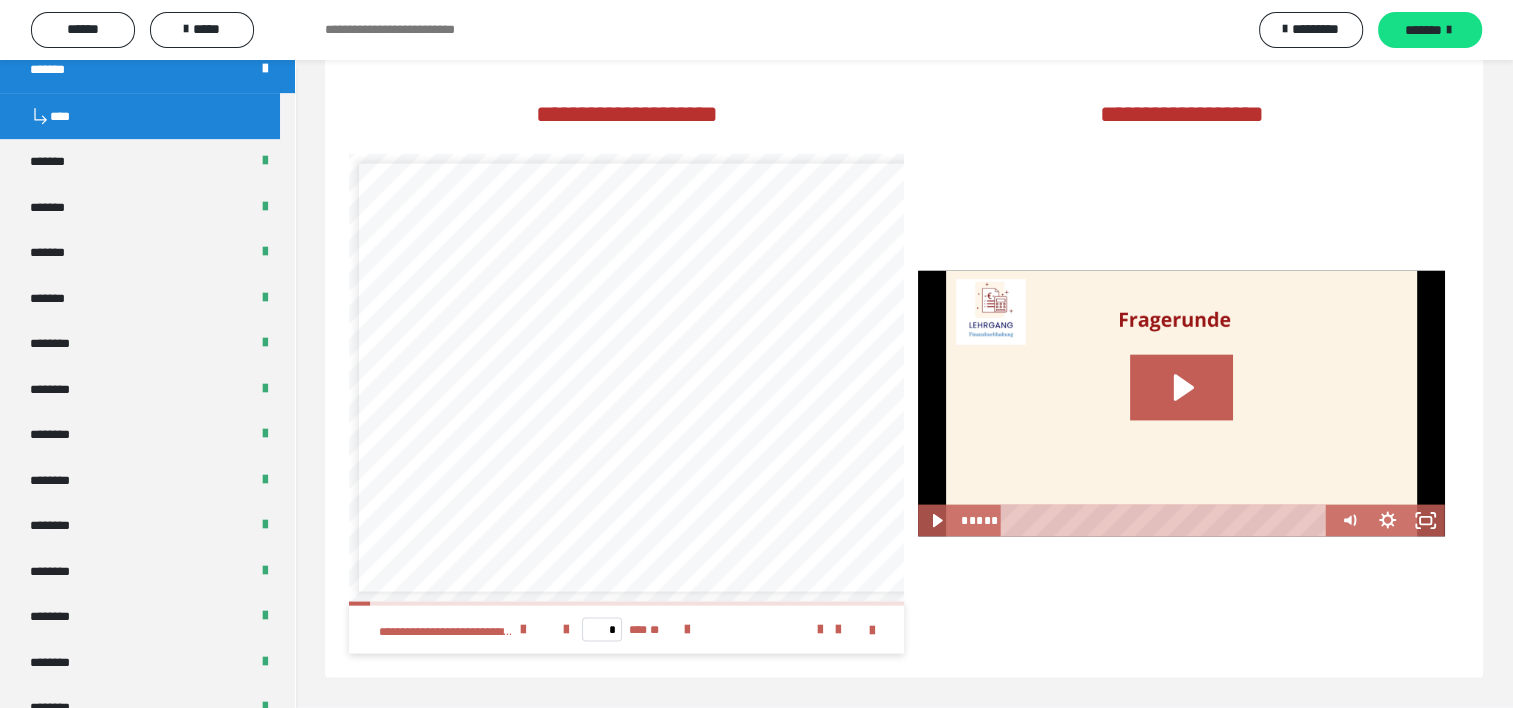 scroll, scrollTop: 4000, scrollLeft: 0, axis: vertical 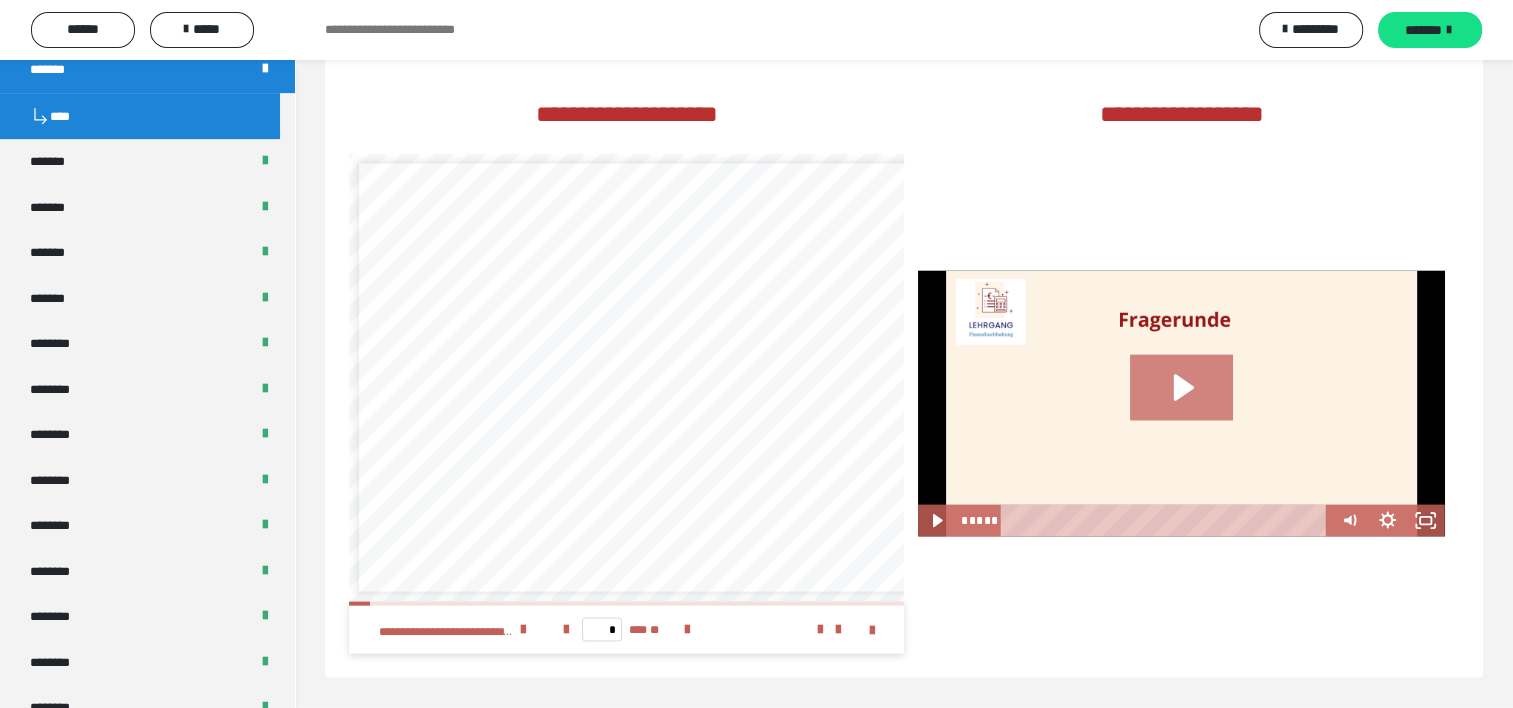 click 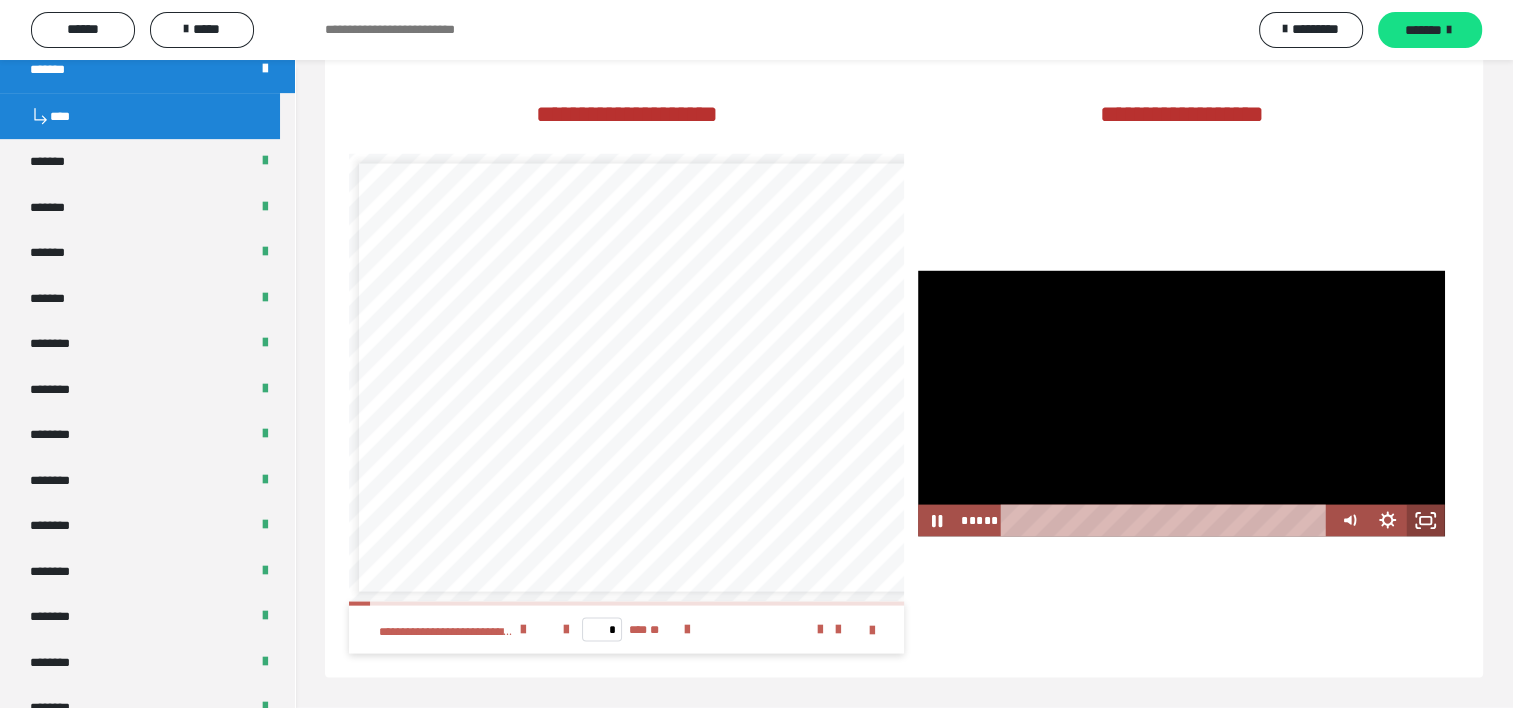 click 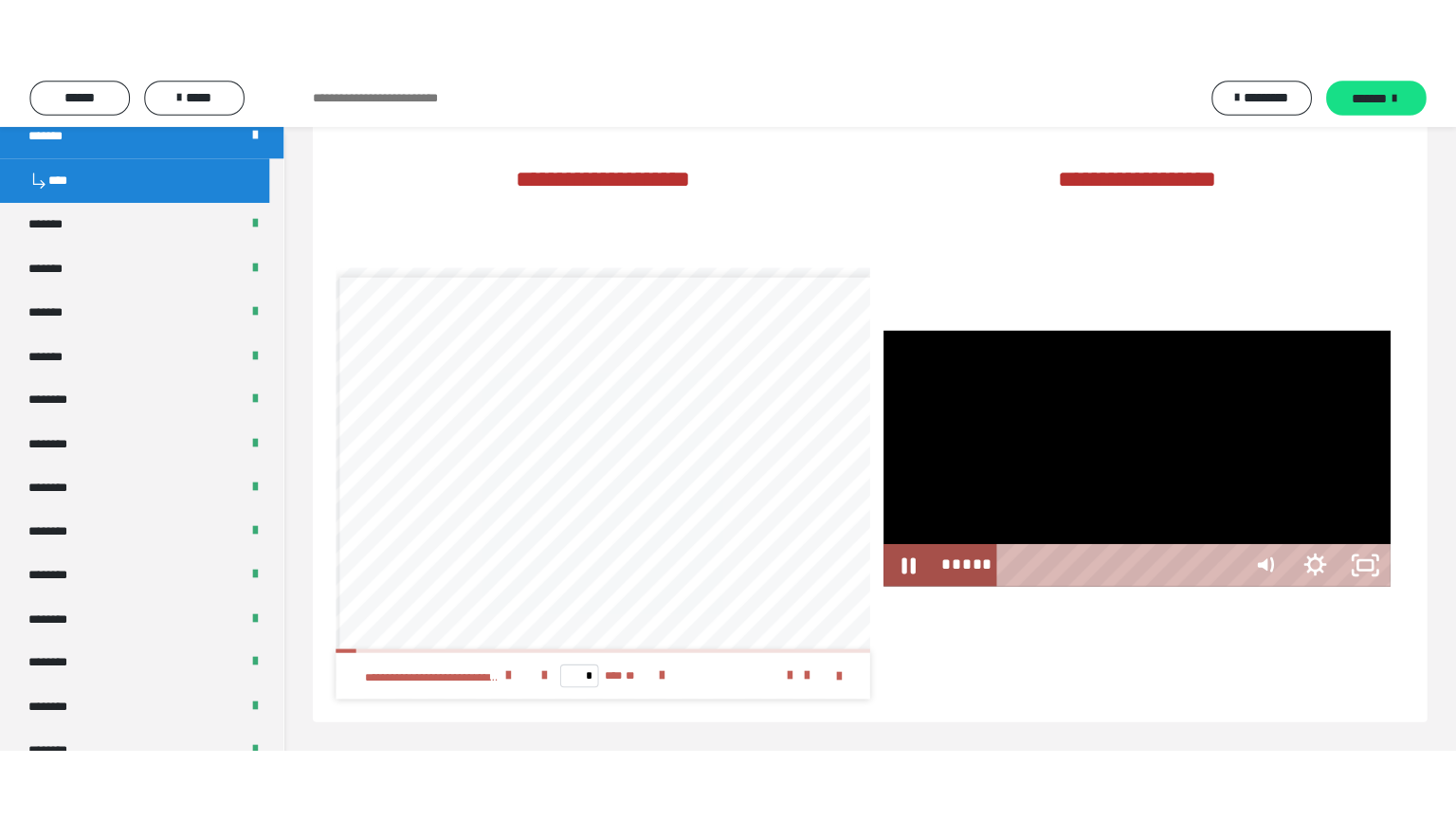 scroll, scrollTop: 3704, scrollLeft: 0, axis: vertical 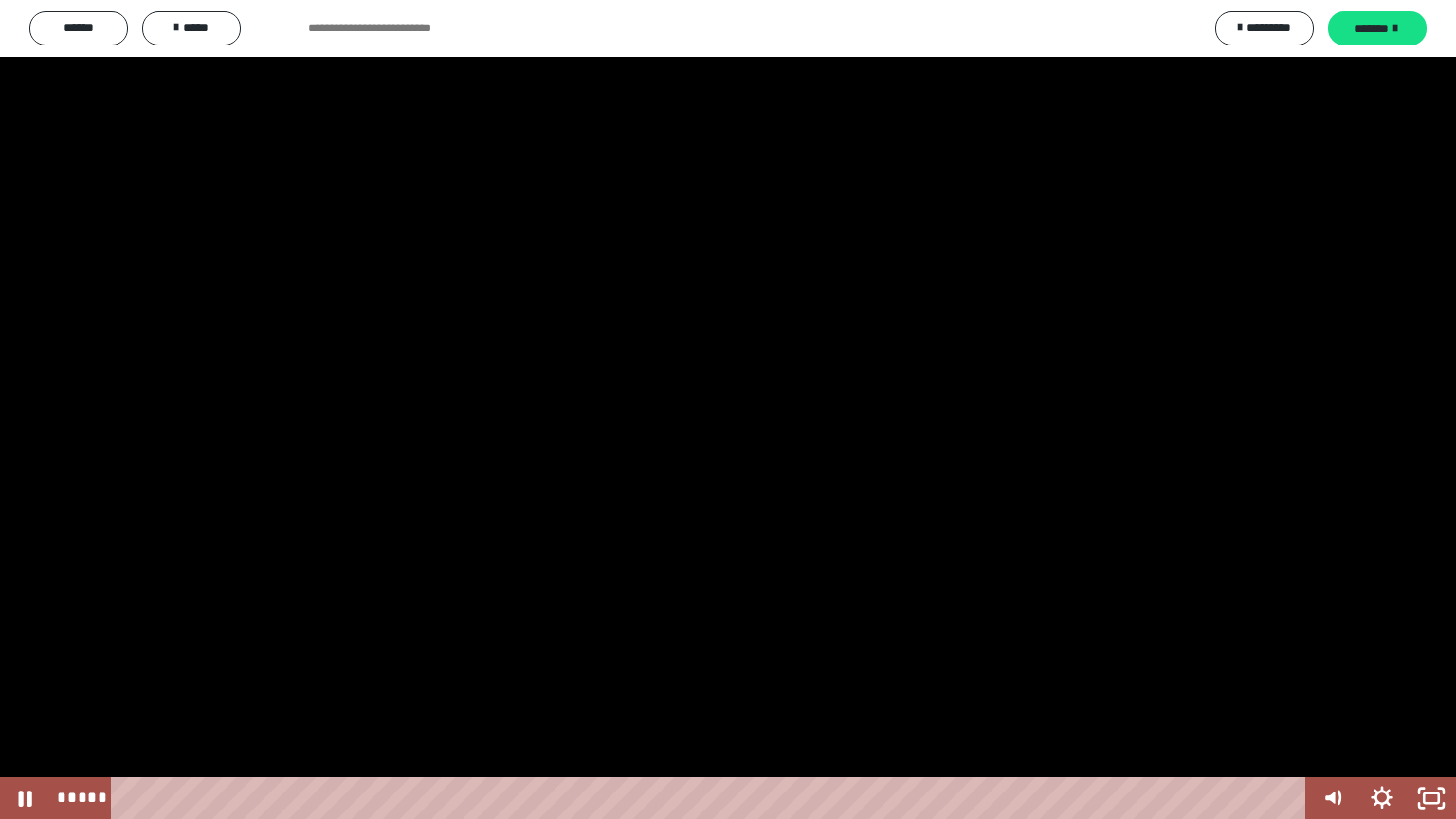 click at bounding box center [728, 410] 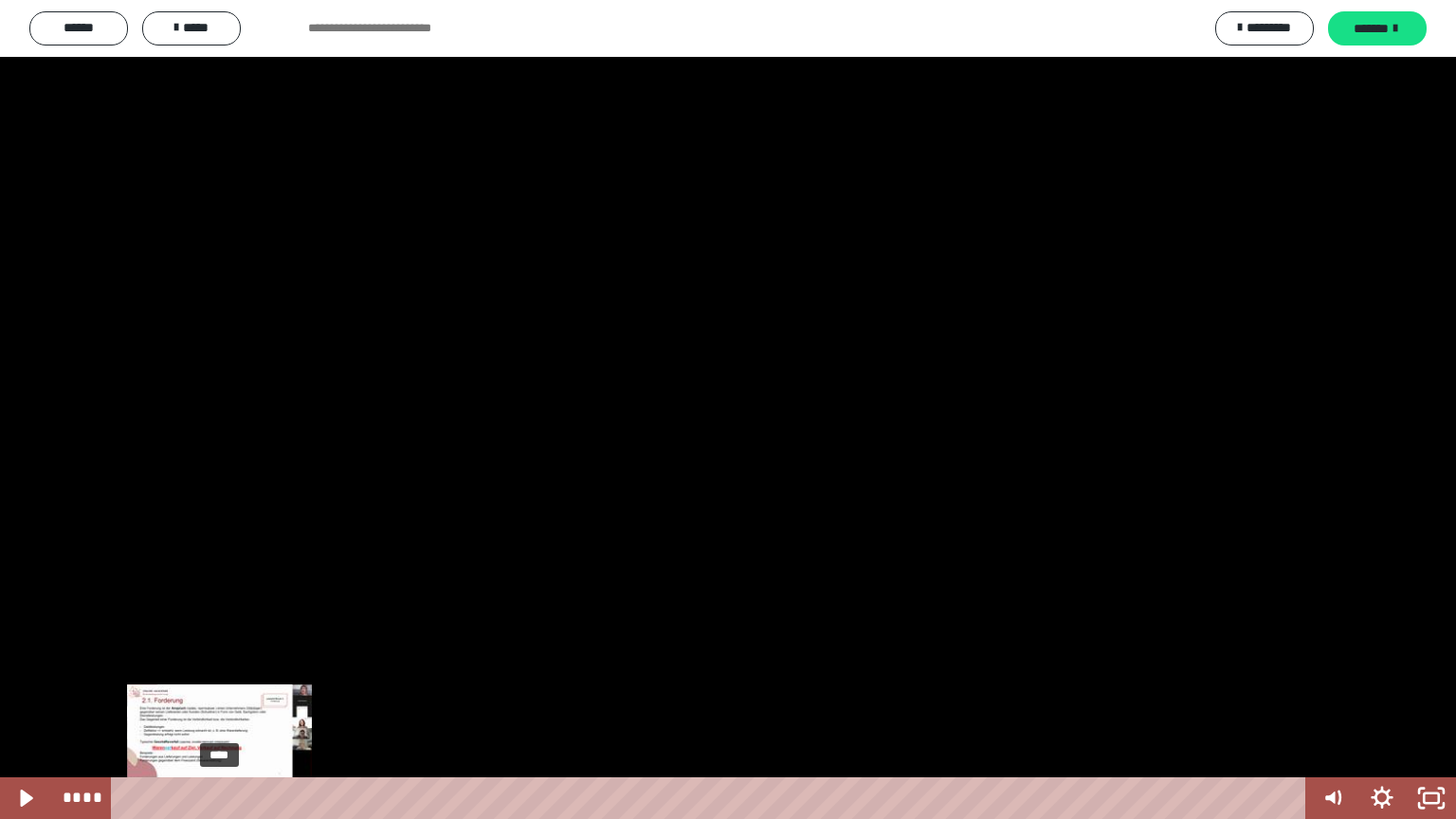 click on "****" at bounding box center [712, 798] 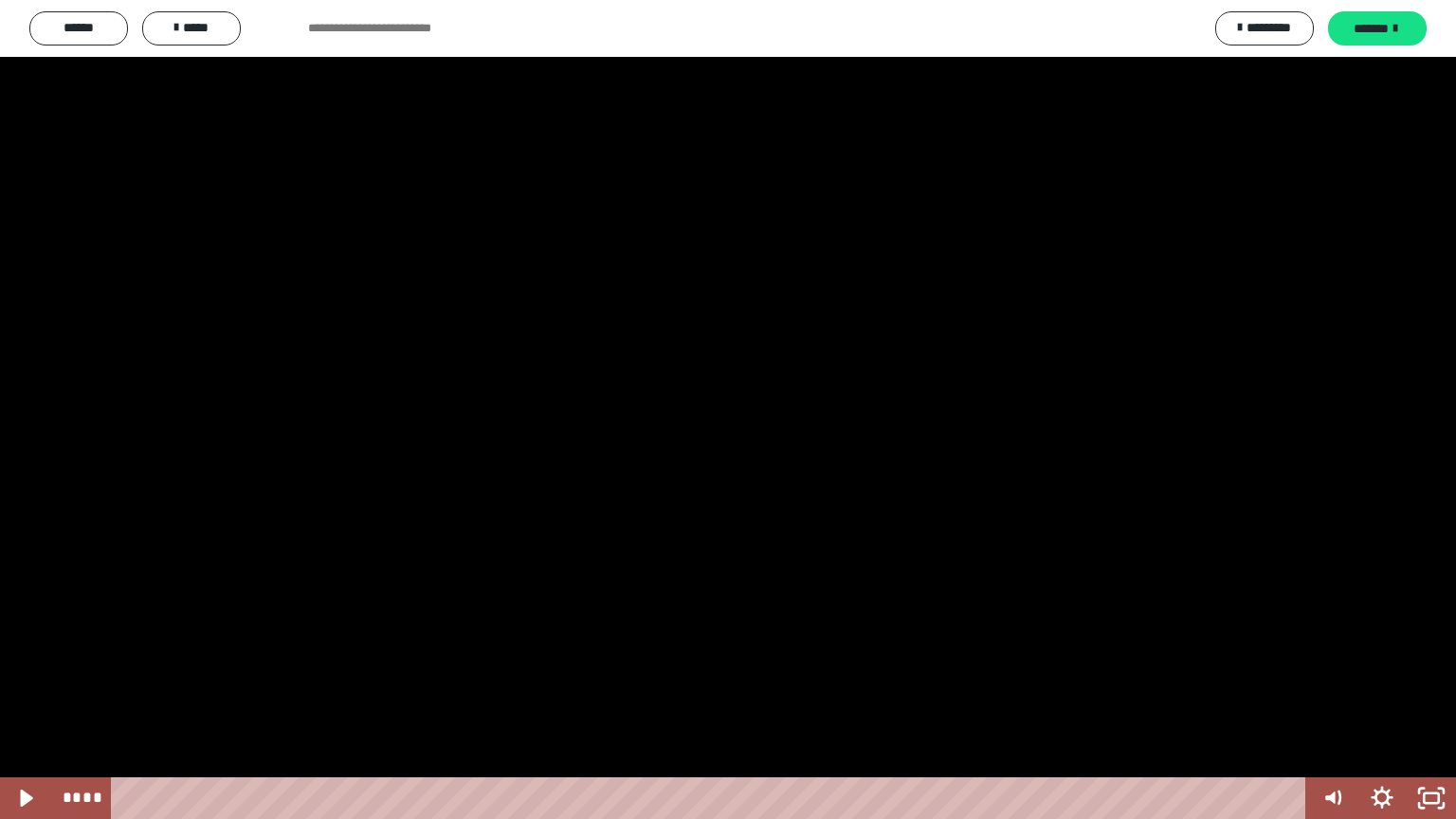click at bounding box center (728, 410) 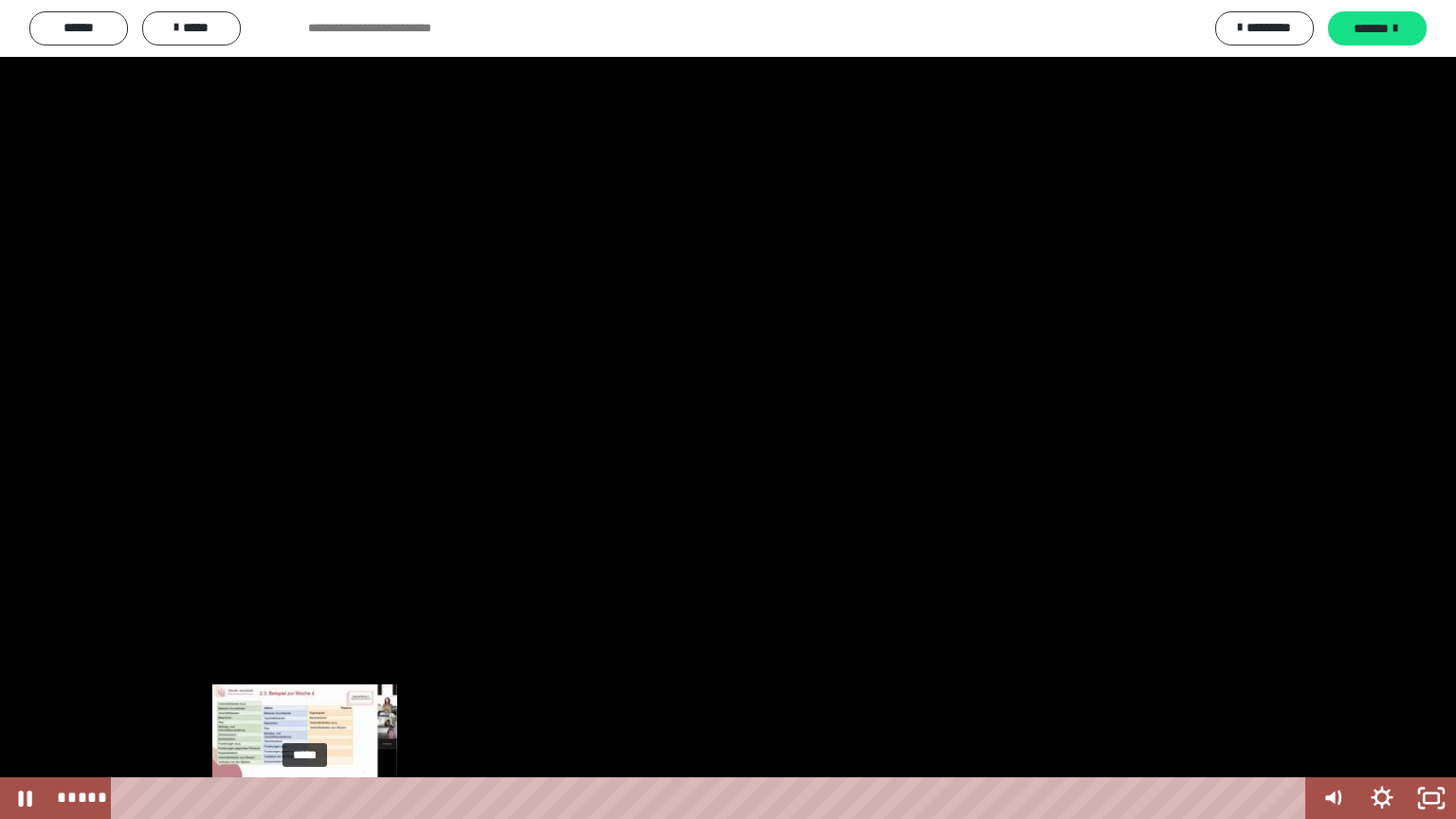 click on "*****" at bounding box center (712, 798) 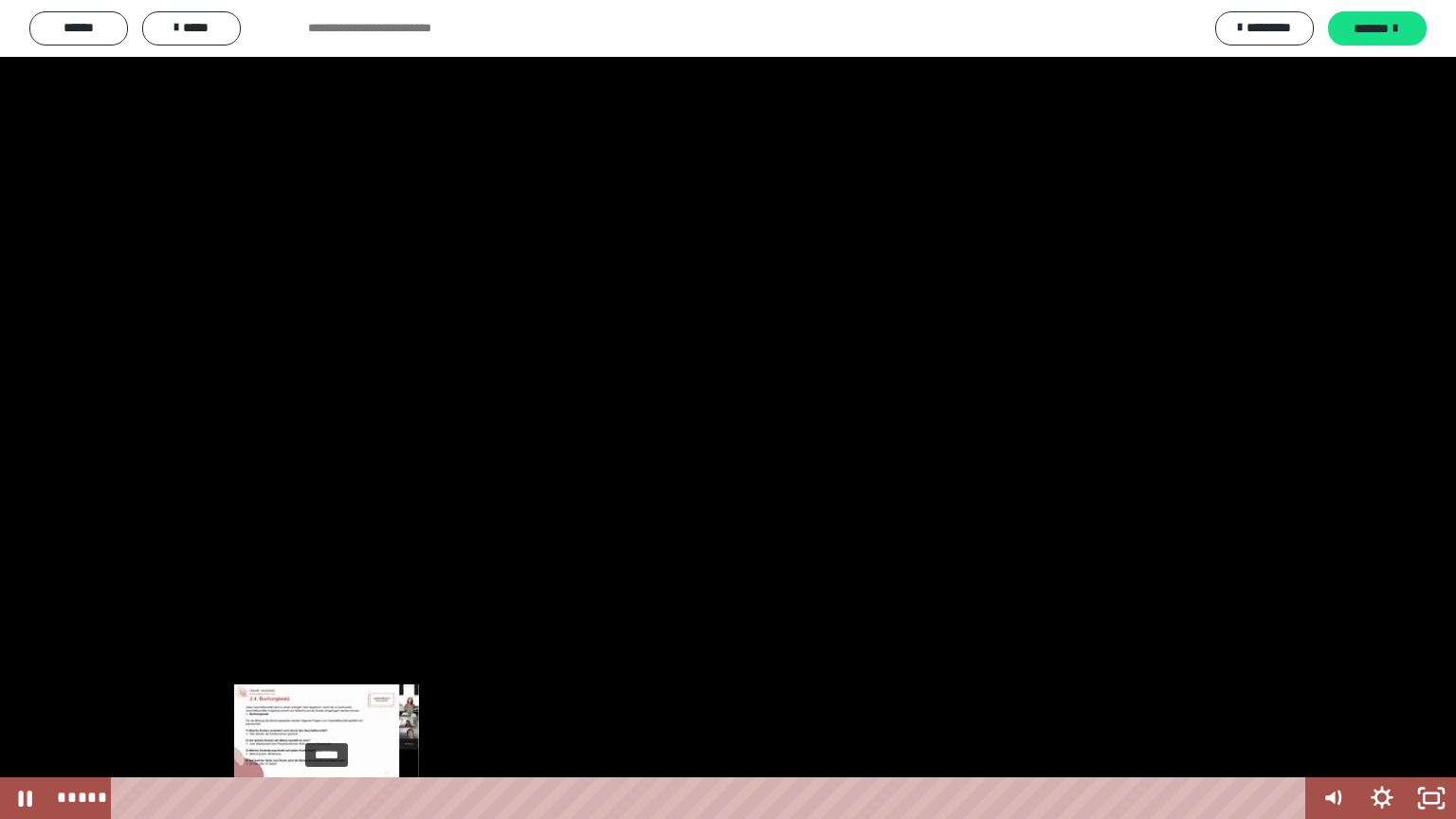 click on "*****" at bounding box center (712, 798) 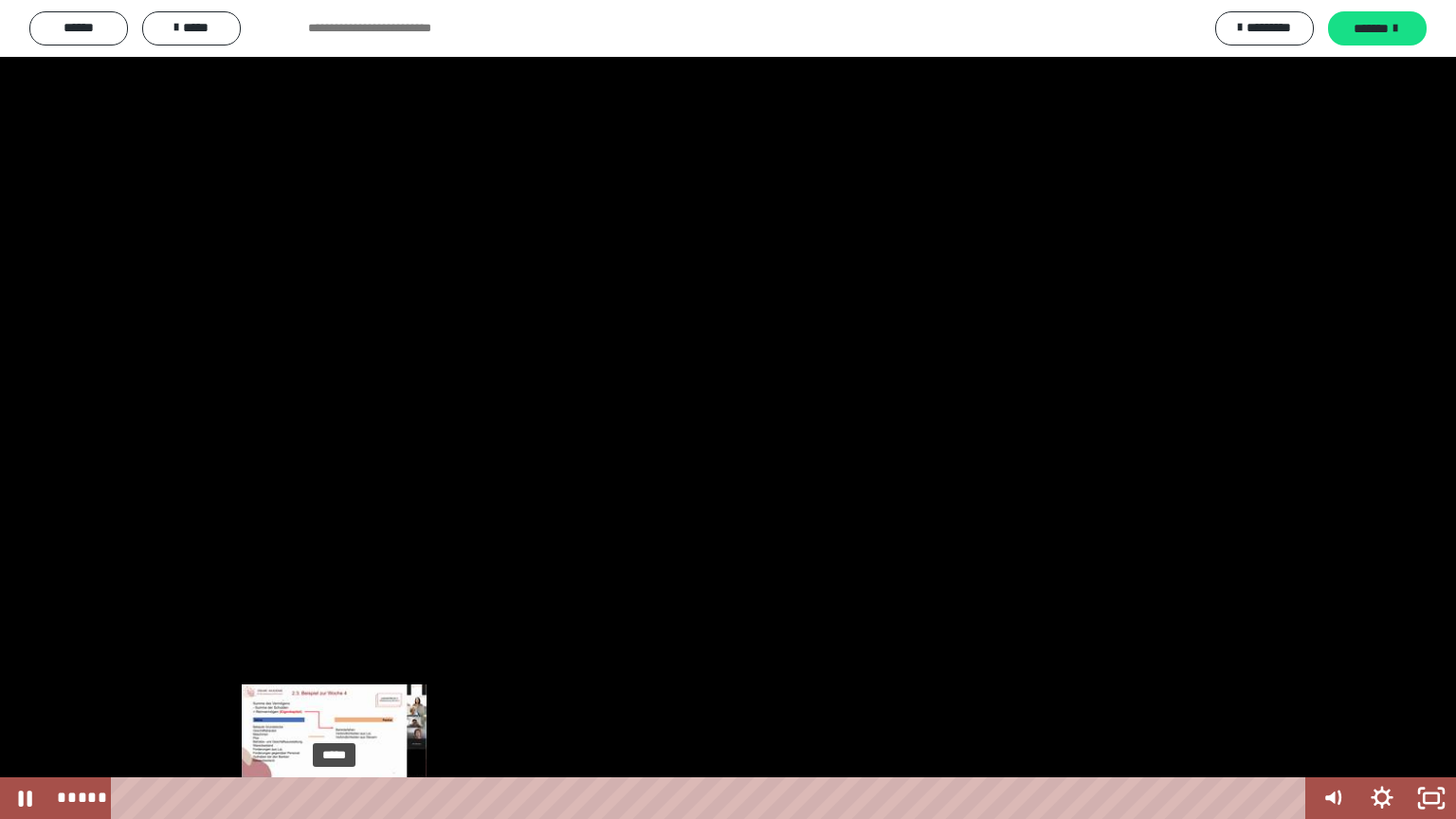click on "*****" at bounding box center [712, 798] 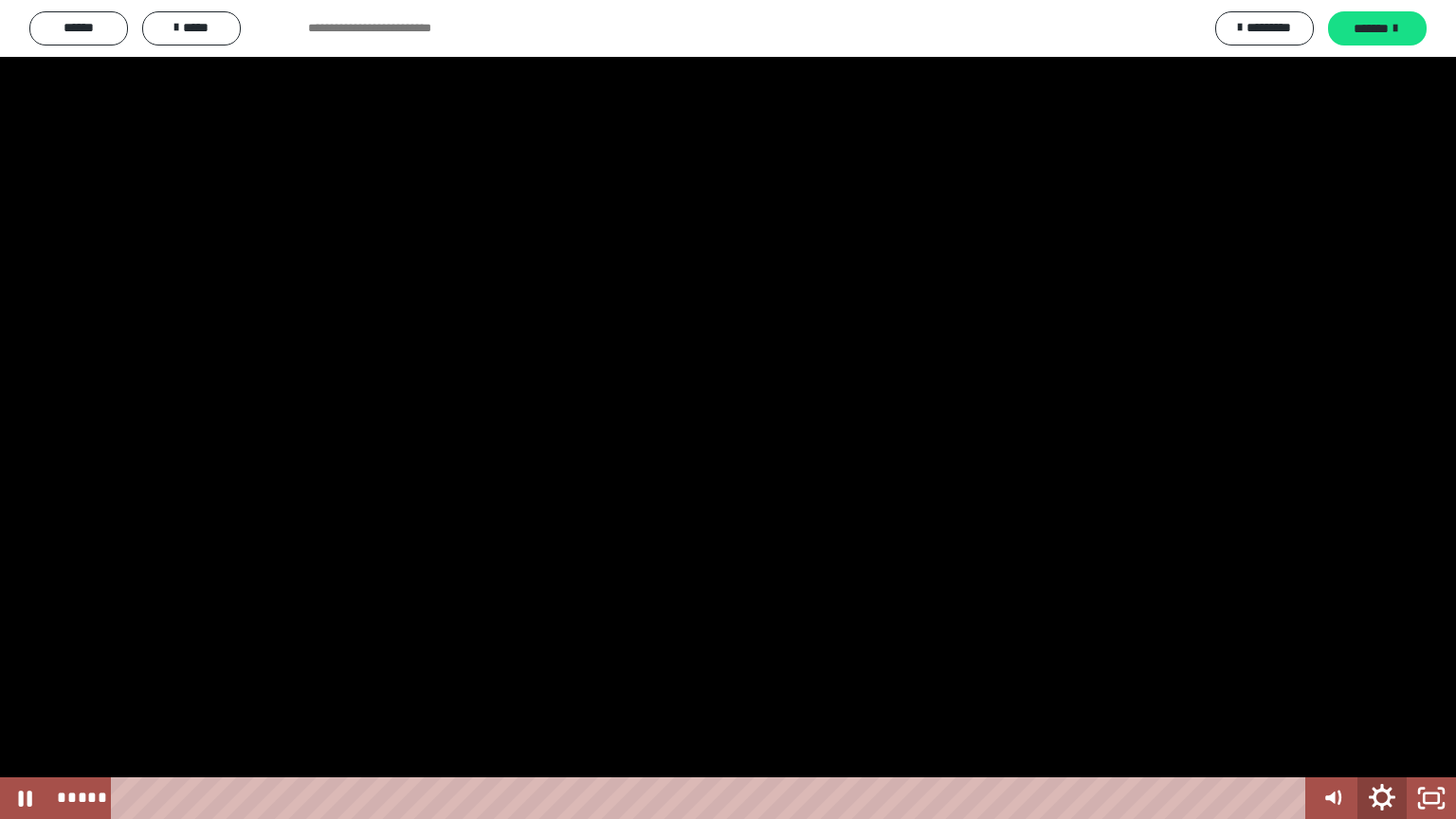 click 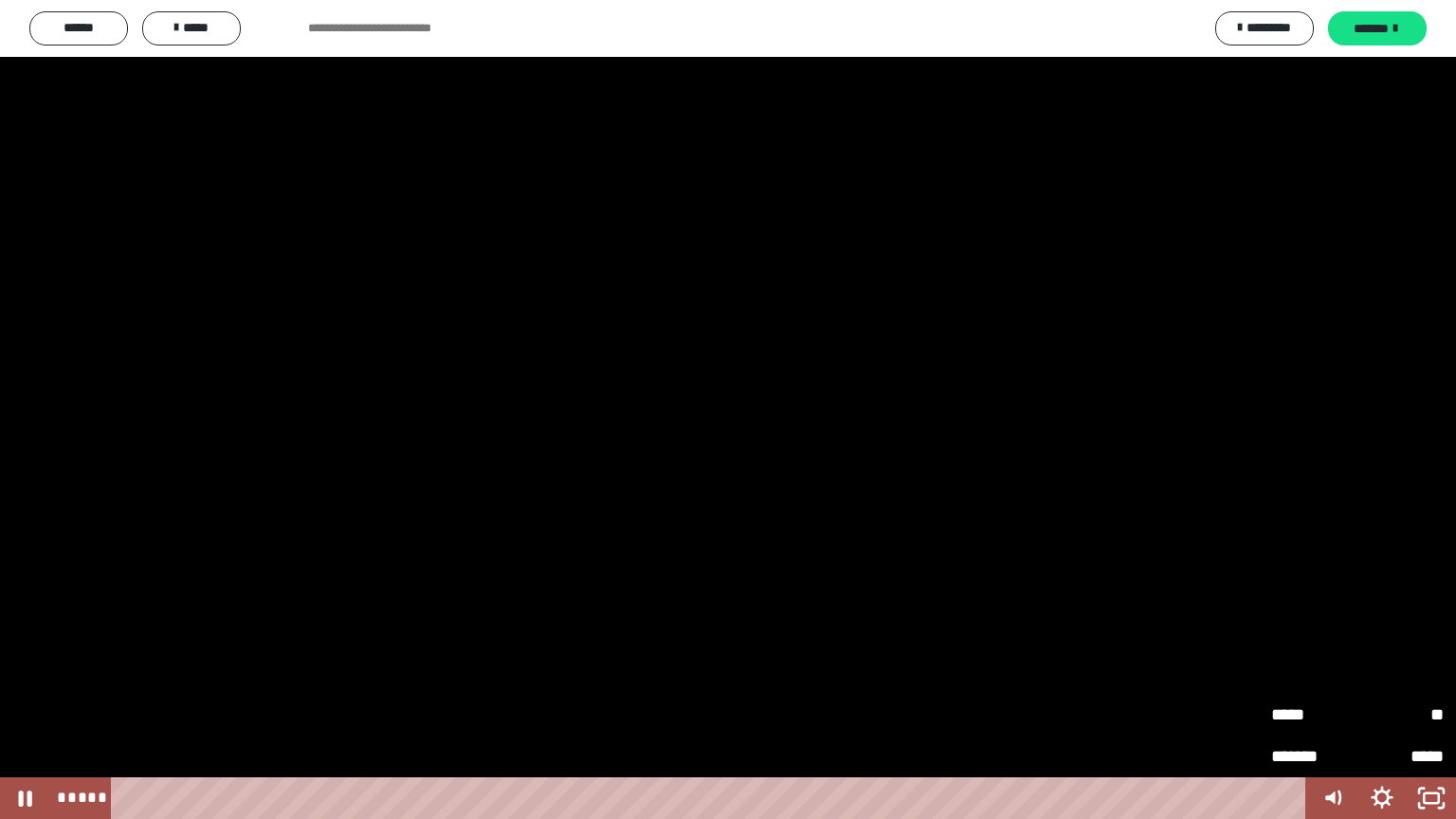 click on "**" at bounding box center (1400, 715) 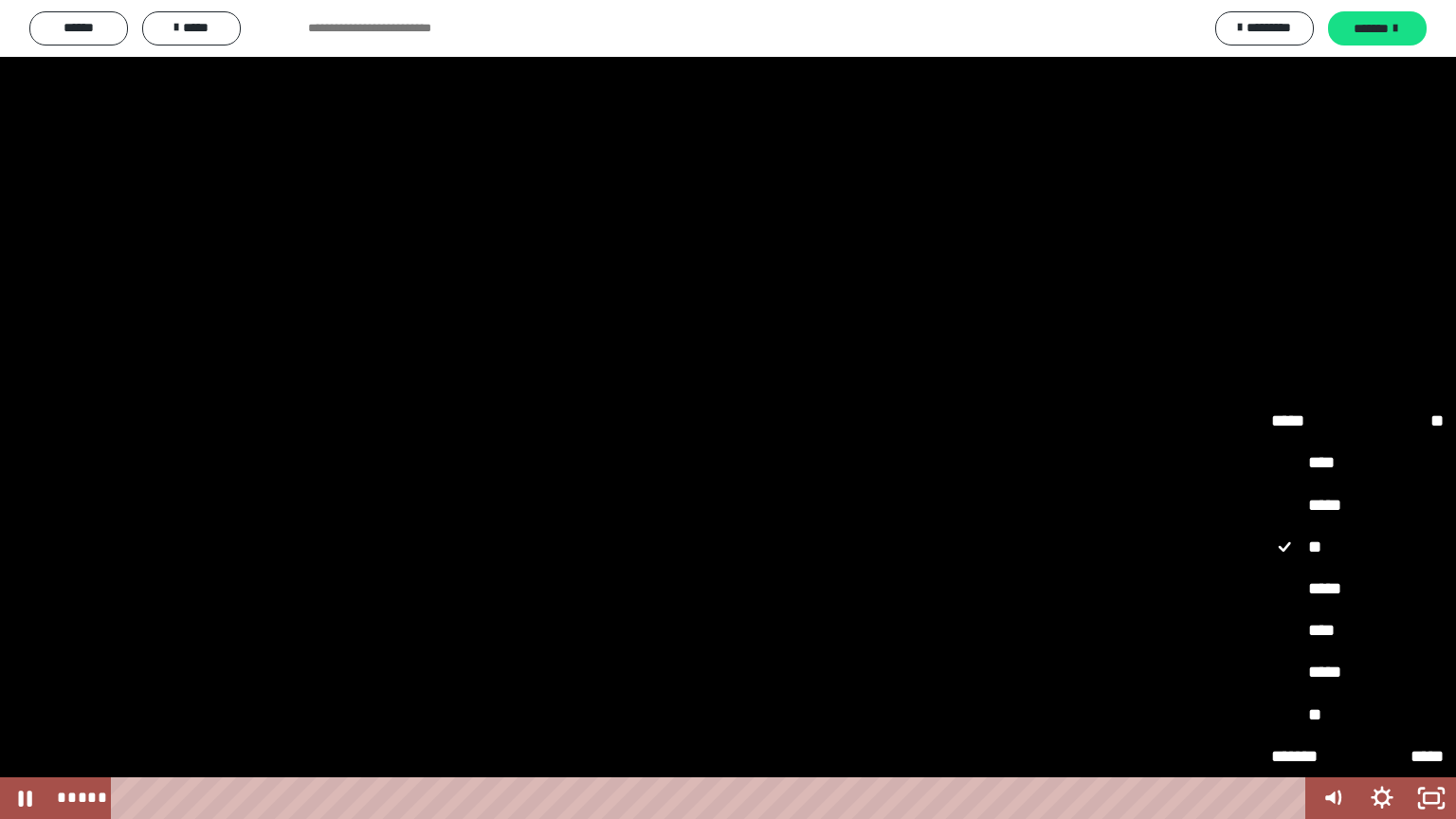 click on "*****" at bounding box center [1357, 590] 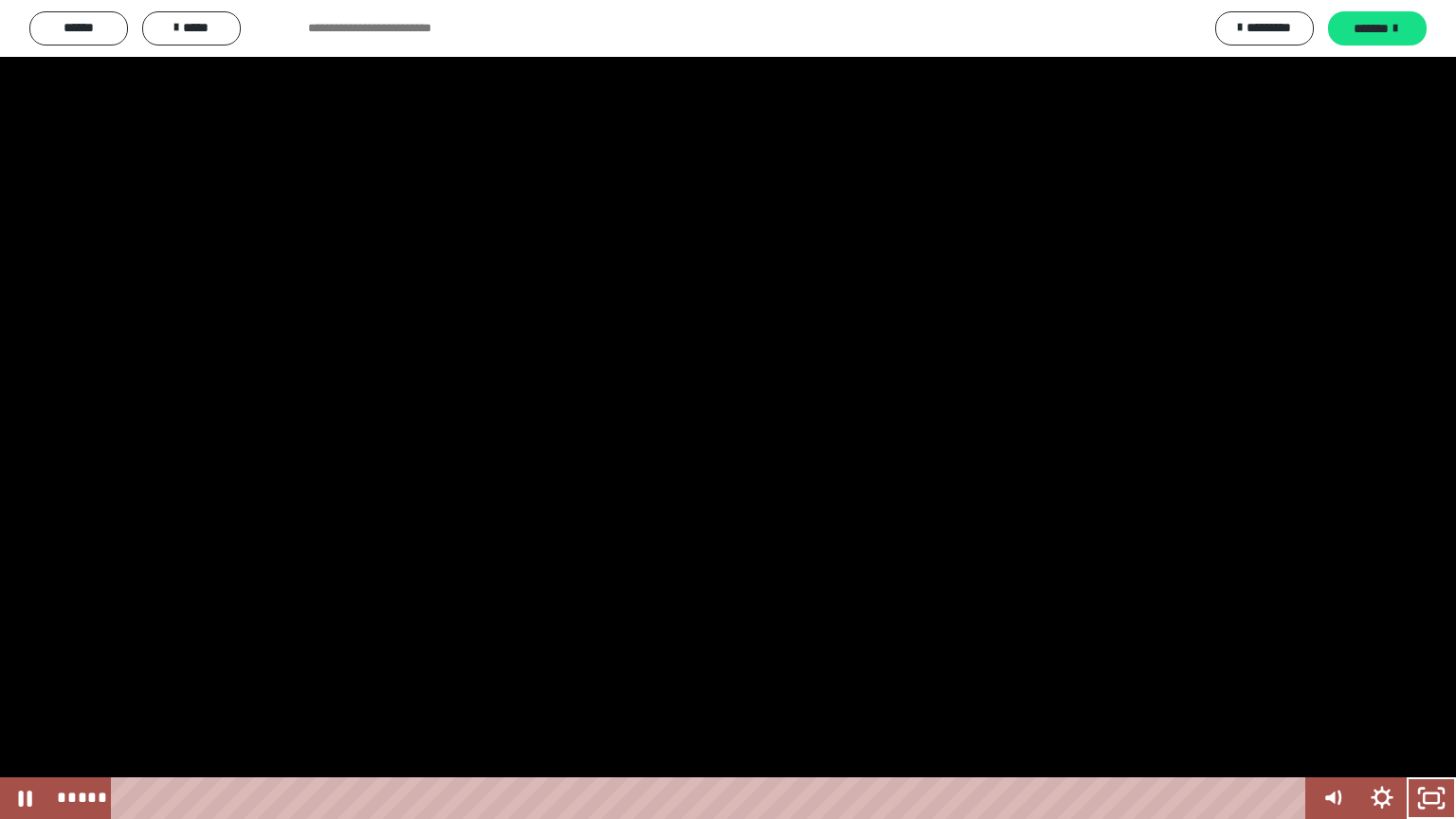click at bounding box center [728, 410] 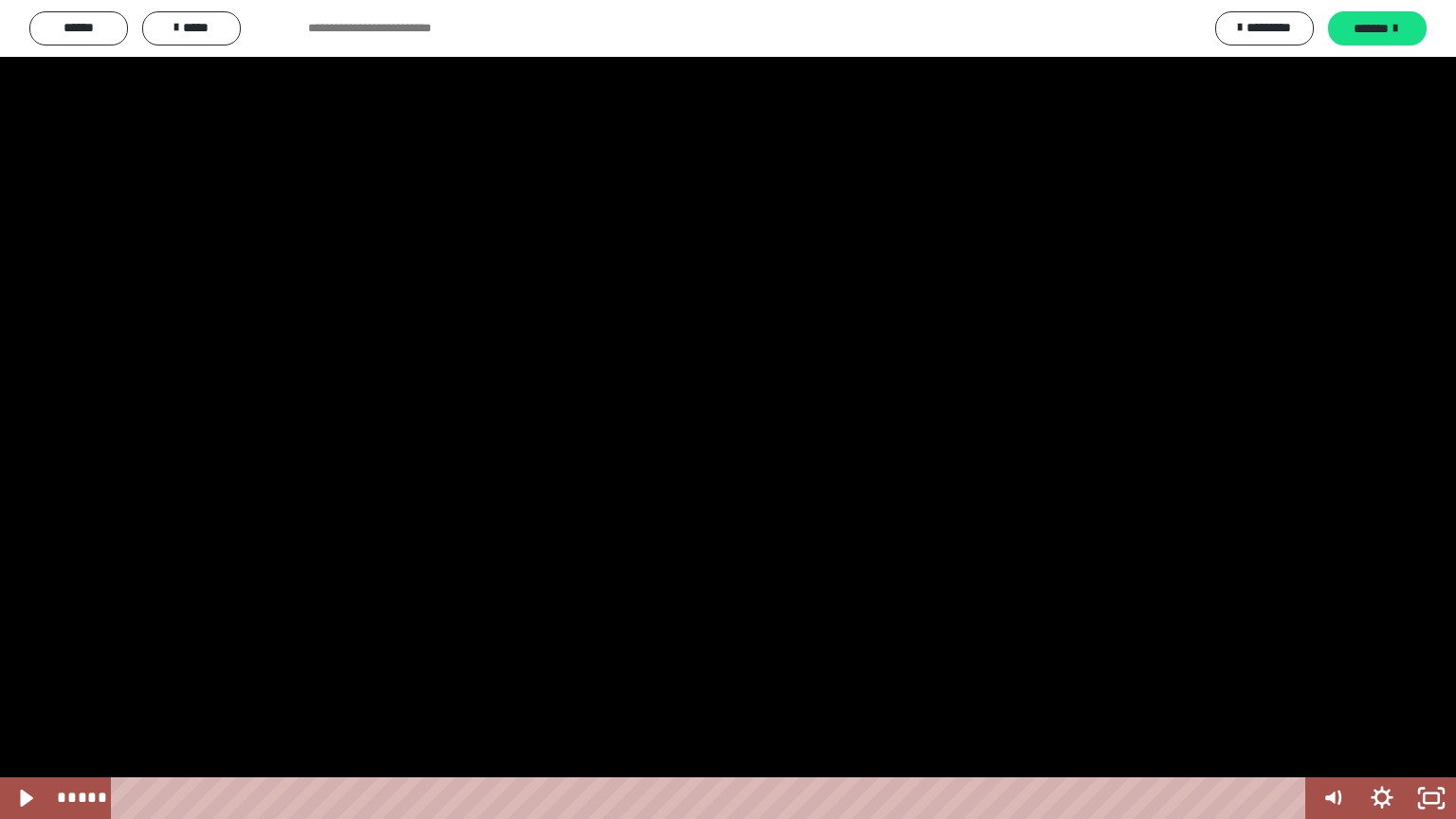 click at bounding box center [728, 410] 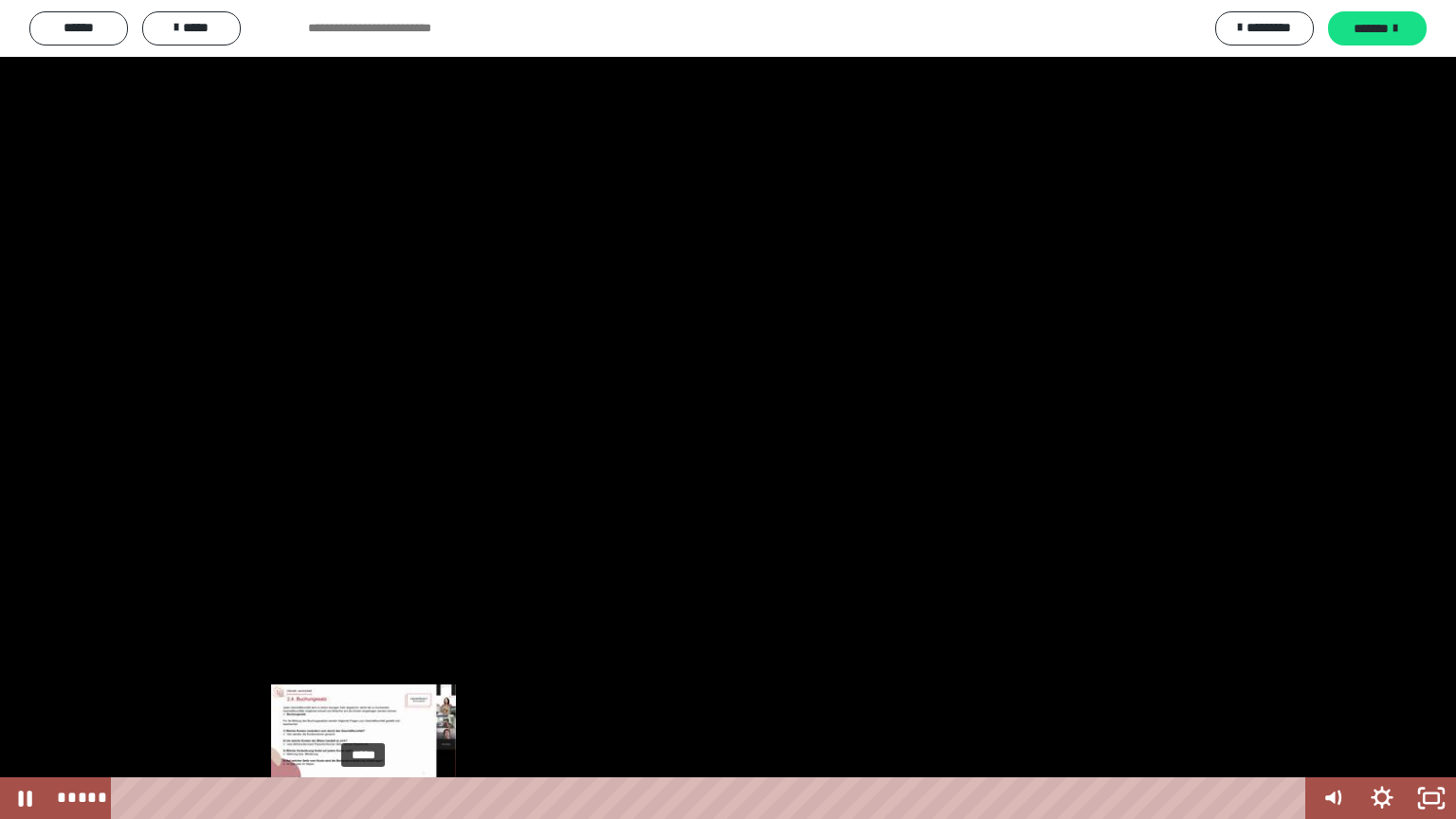 click on "*****" at bounding box center [712, 798] 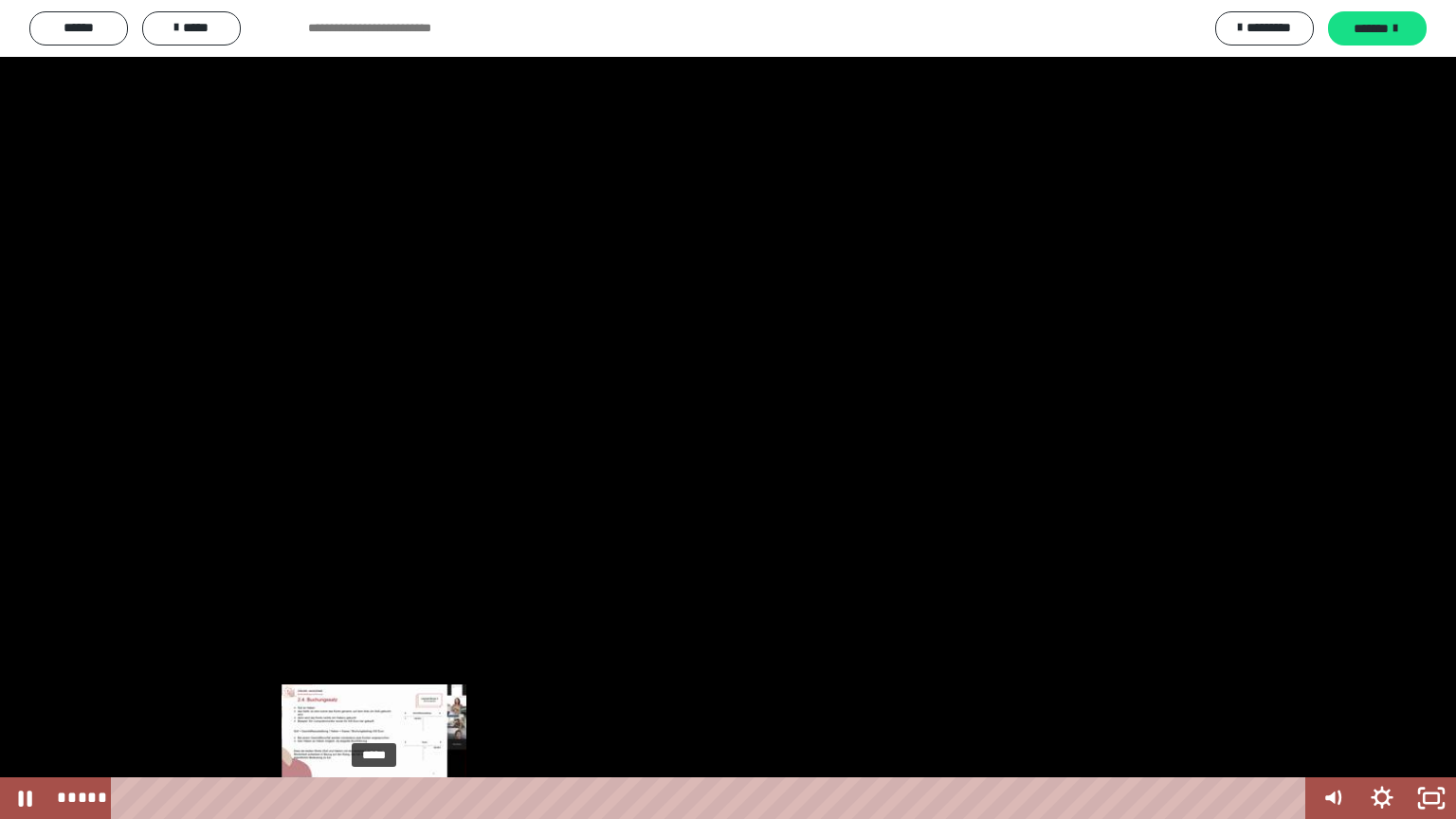 click on "*****" at bounding box center [712, 798] 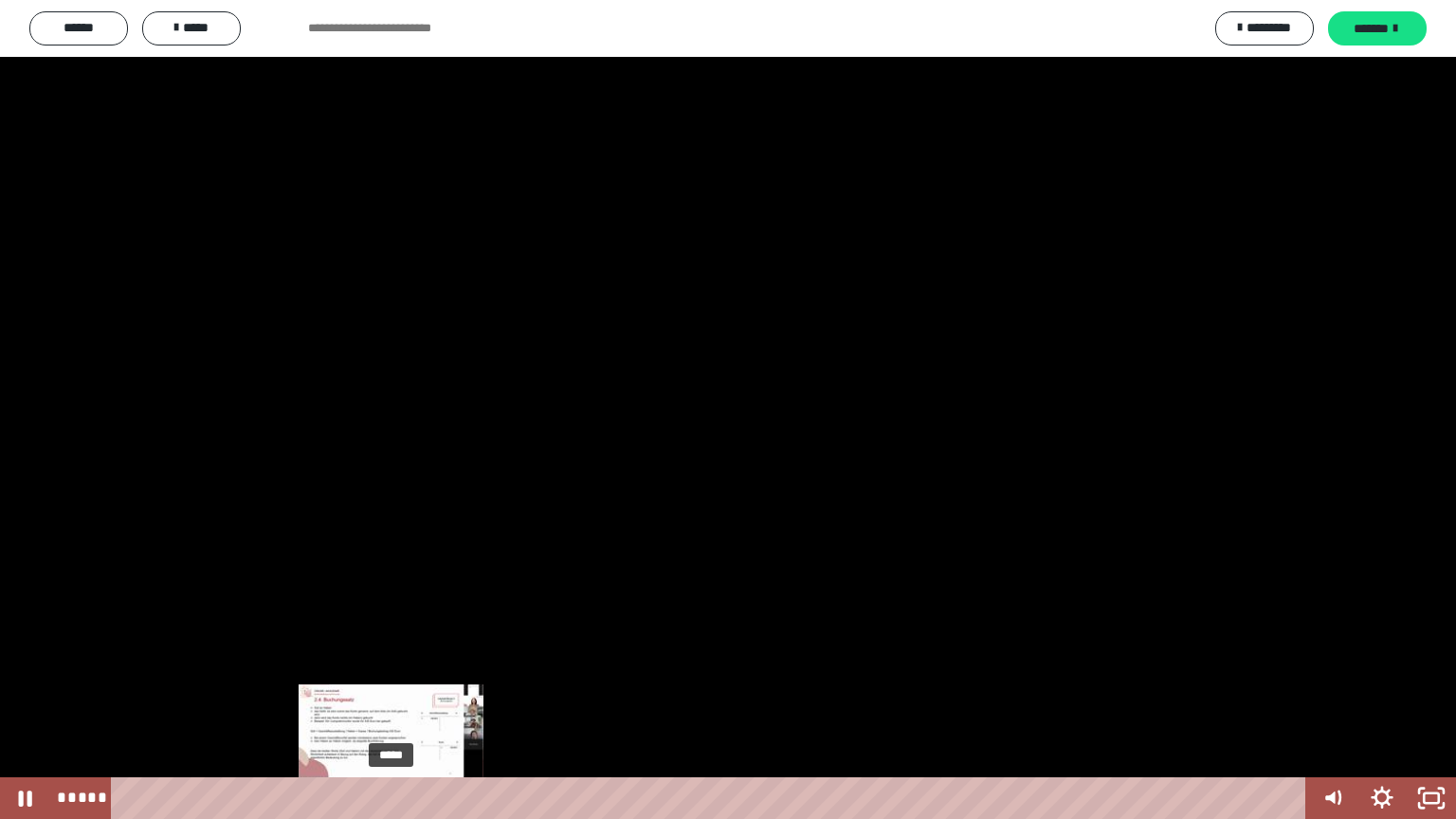 click on "*****" at bounding box center (712, 798) 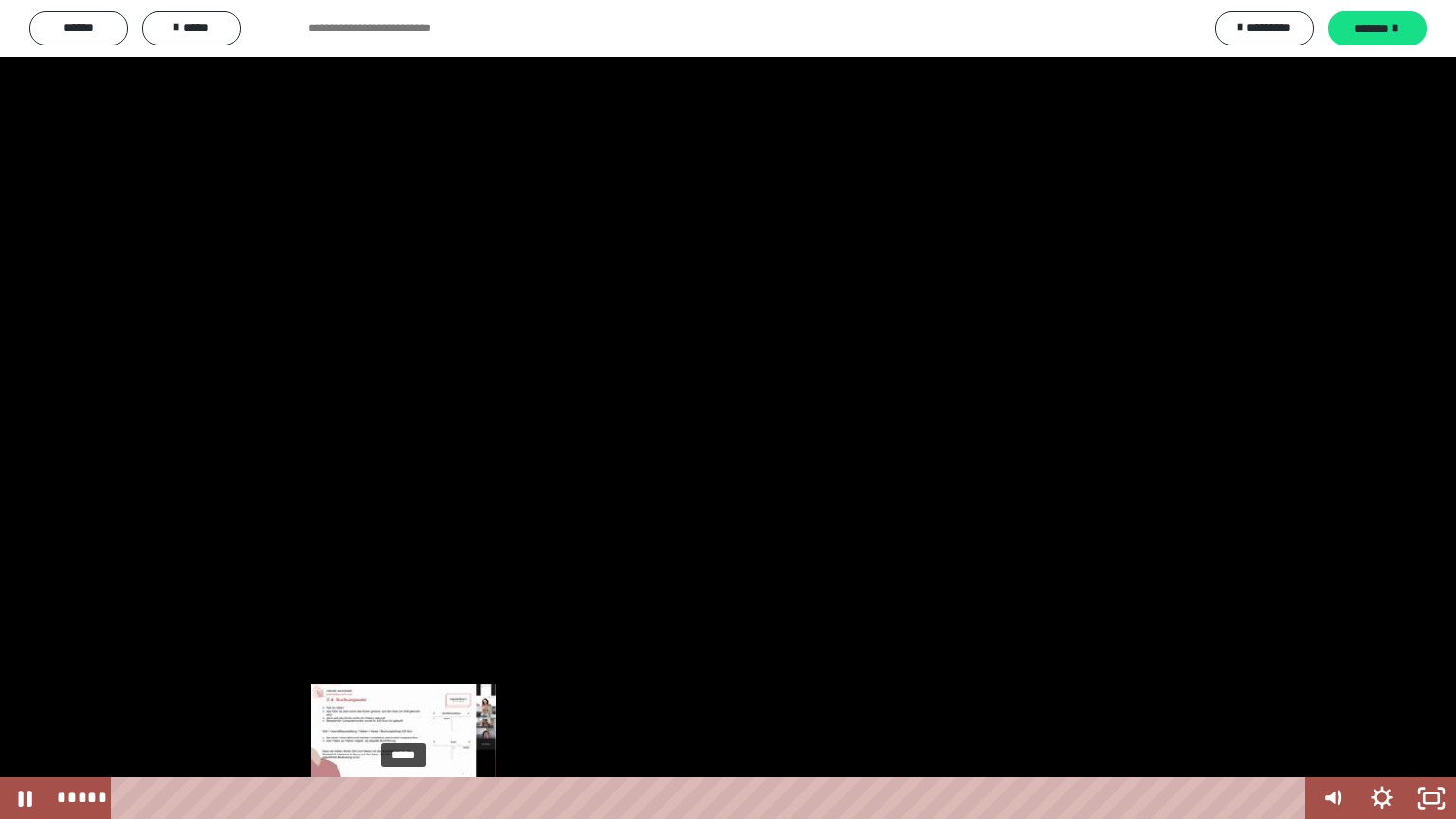 click on "*****" at bounding box center [712, 798] 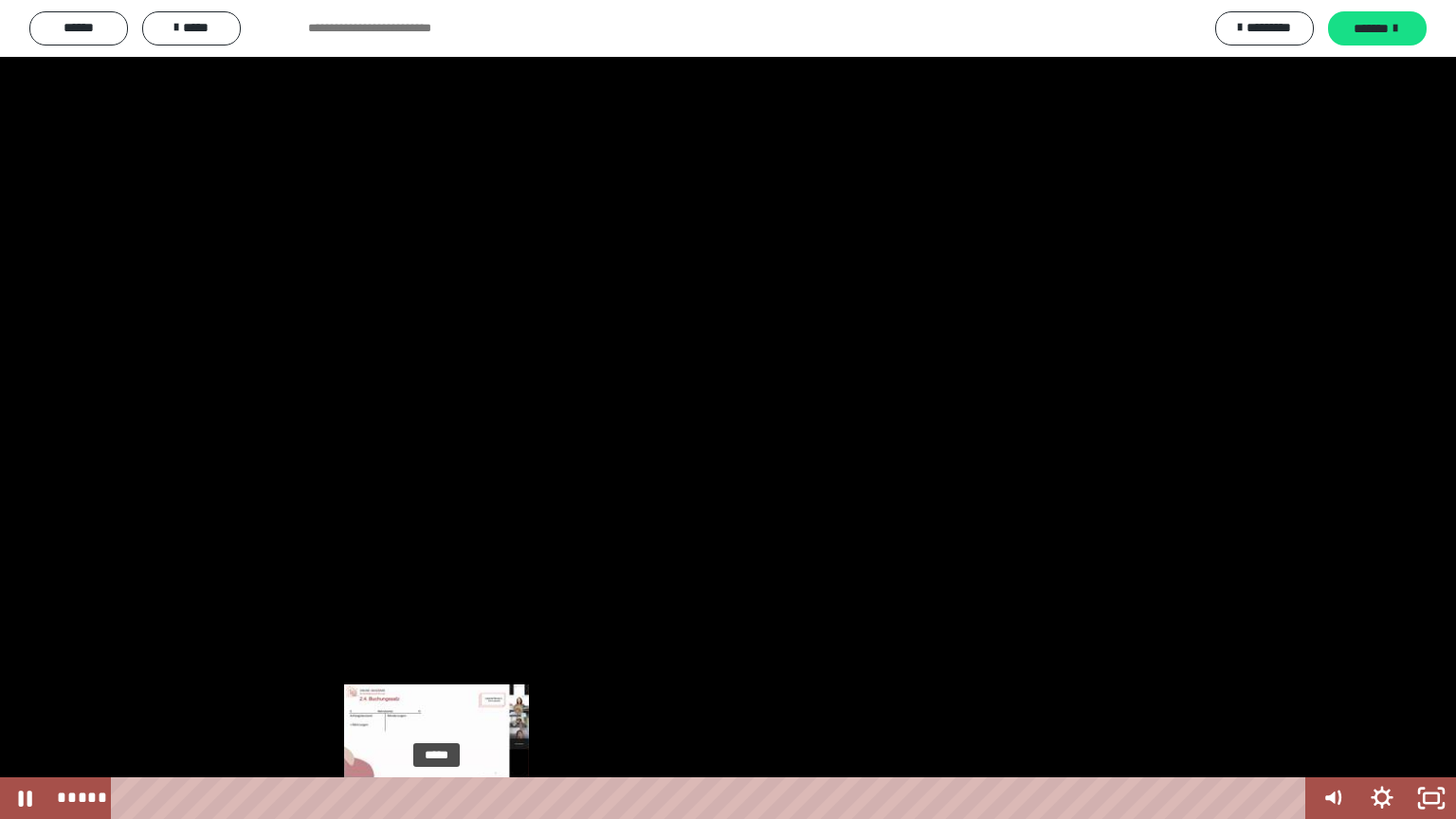 click on "*****" at bounding box center (712, 798) 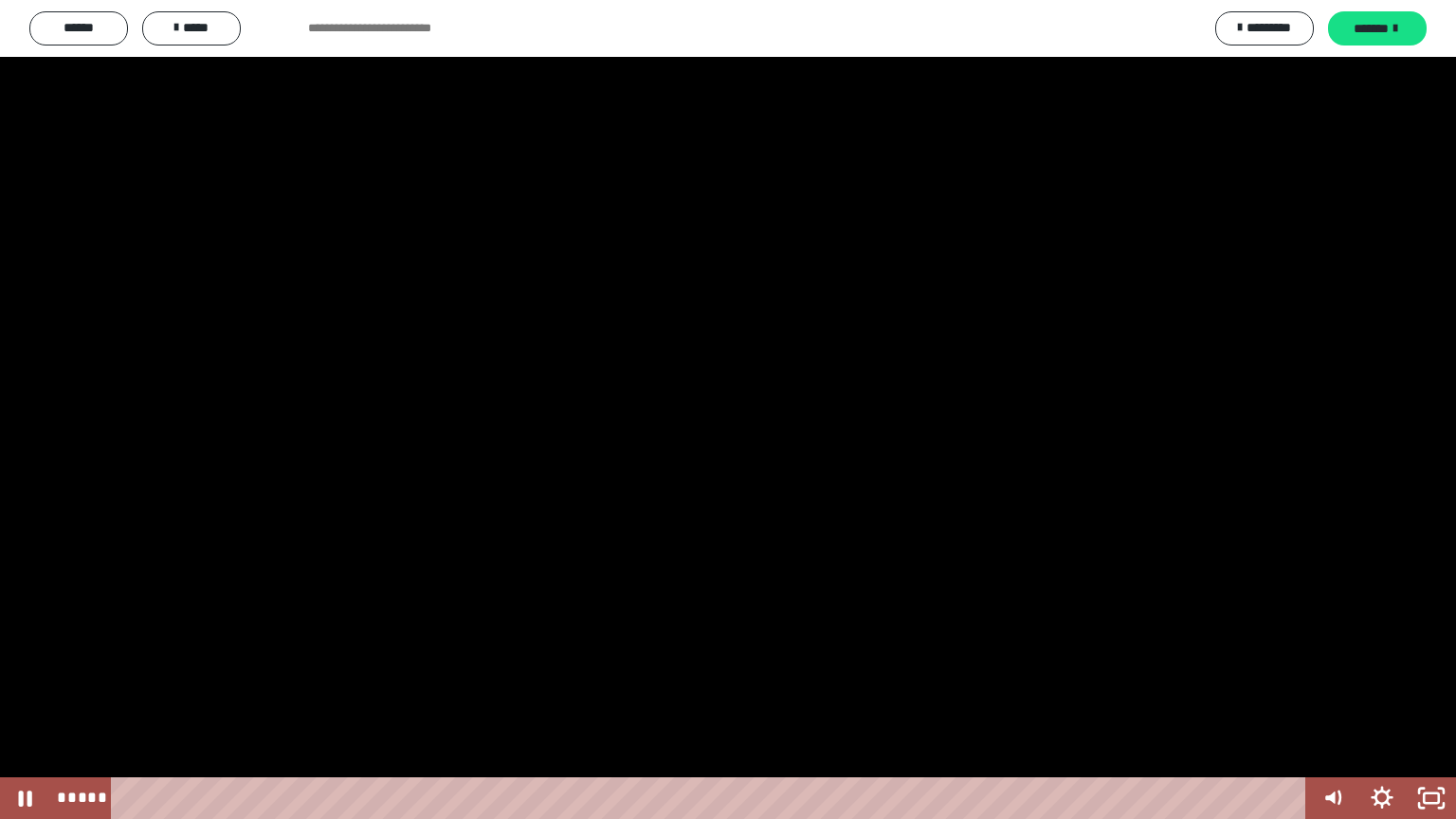 click at bounding box center [728, 410] 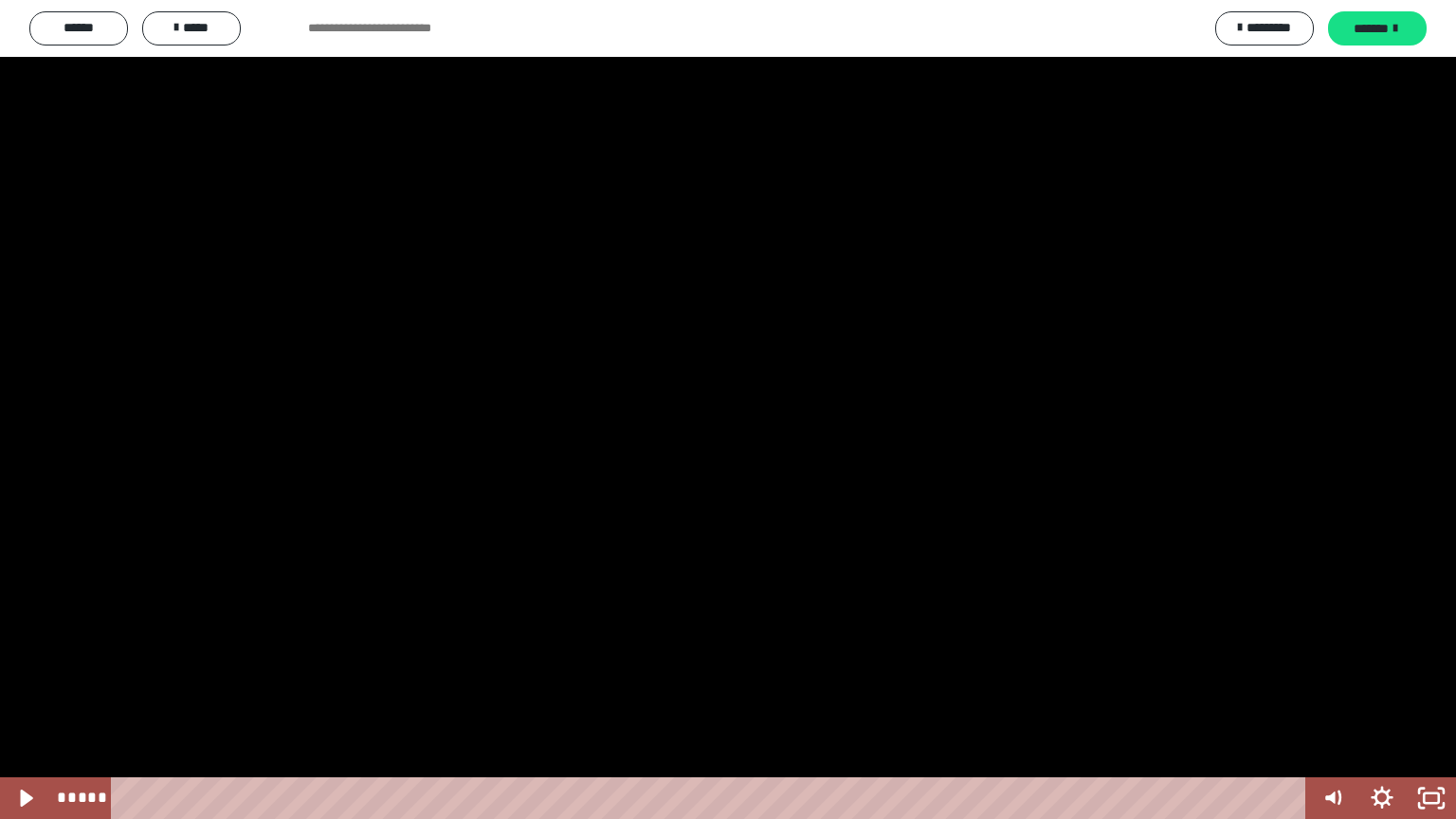click at bounding box center [728, 410] 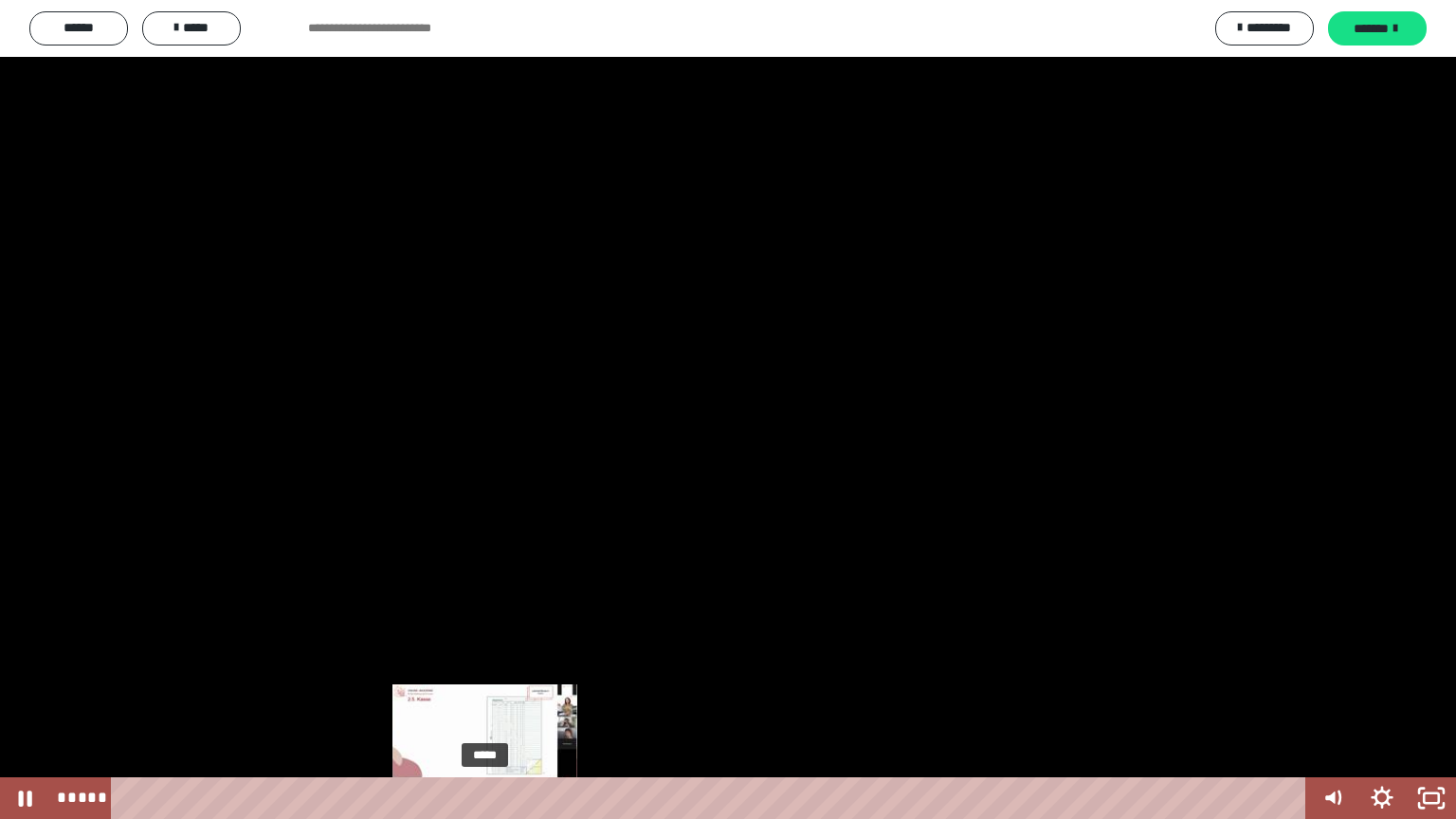 click on "*****" at bounding box center (712, 798) 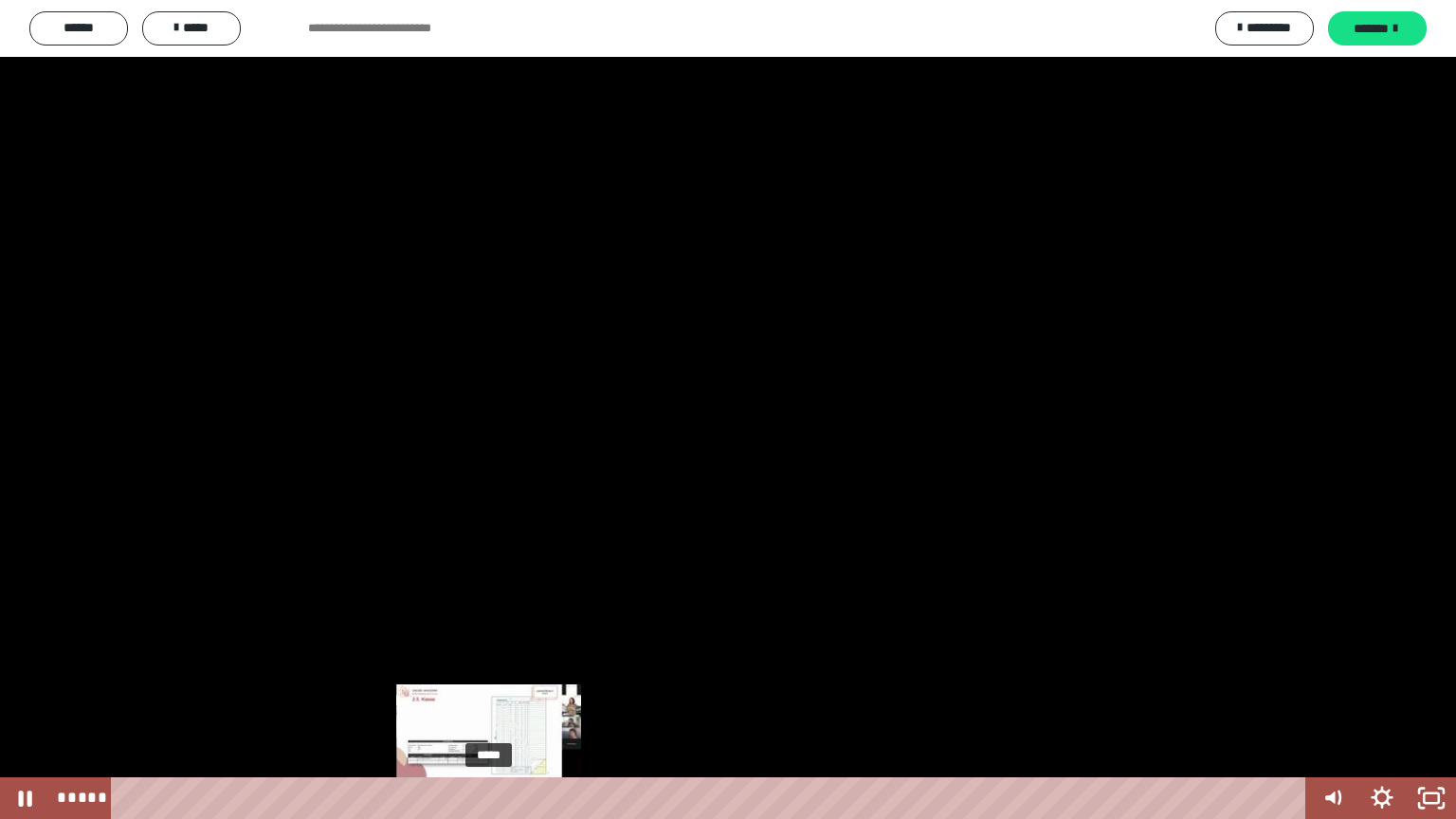 click at bounding box center [488, 798] 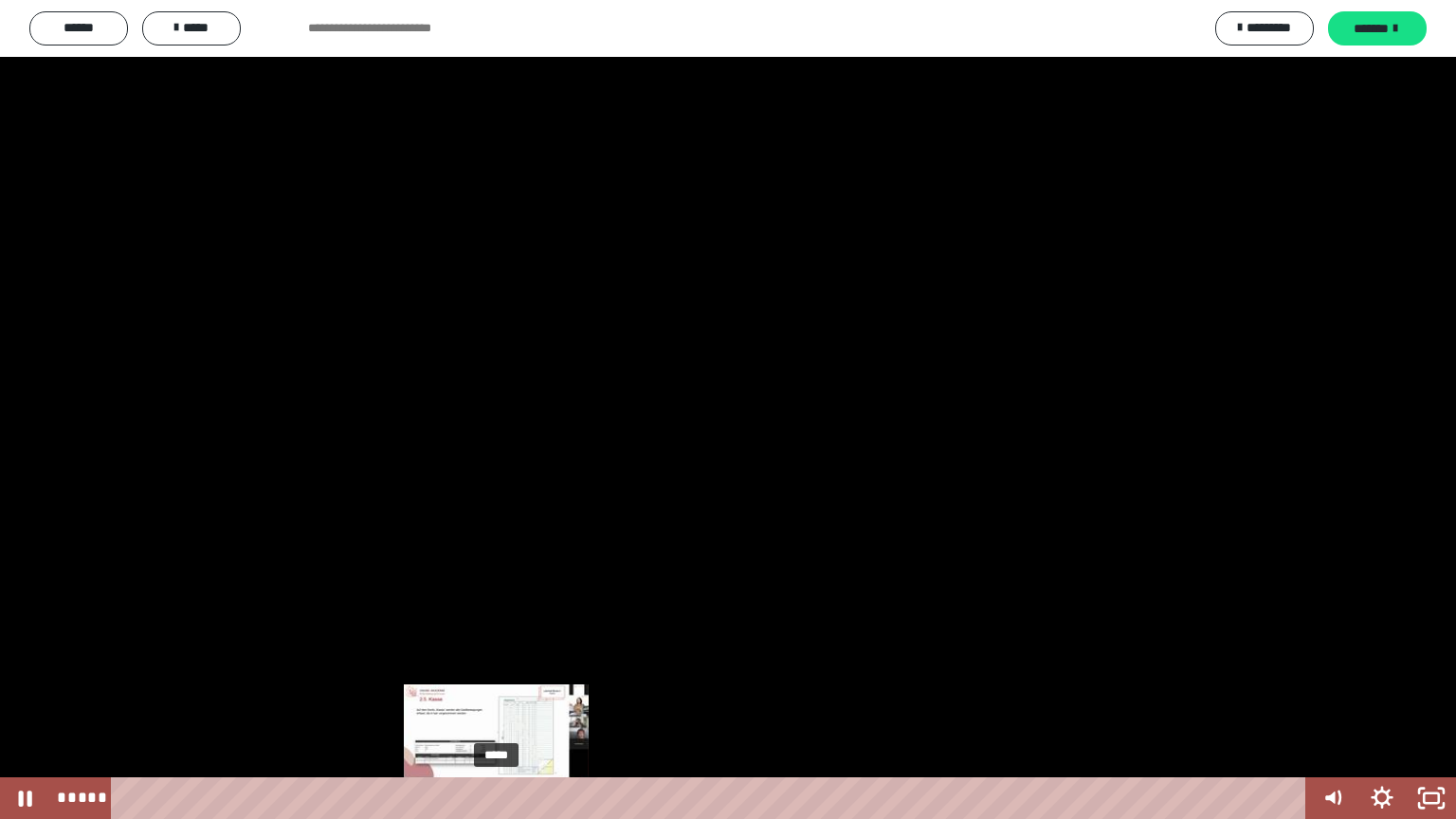 click on "*****" at bounding box center [712, 798] 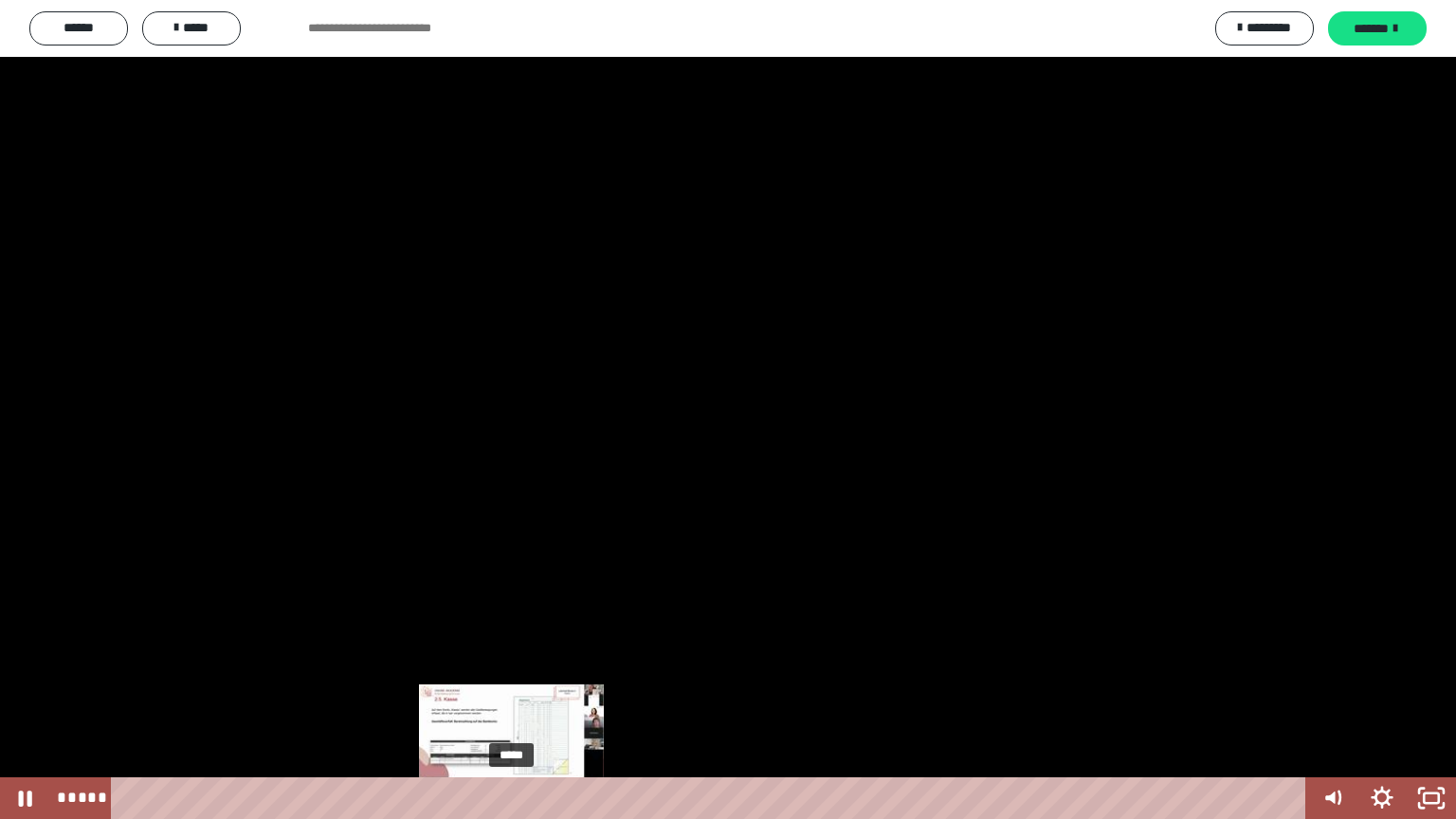 click on "*****" at bounding box center [712, 798] 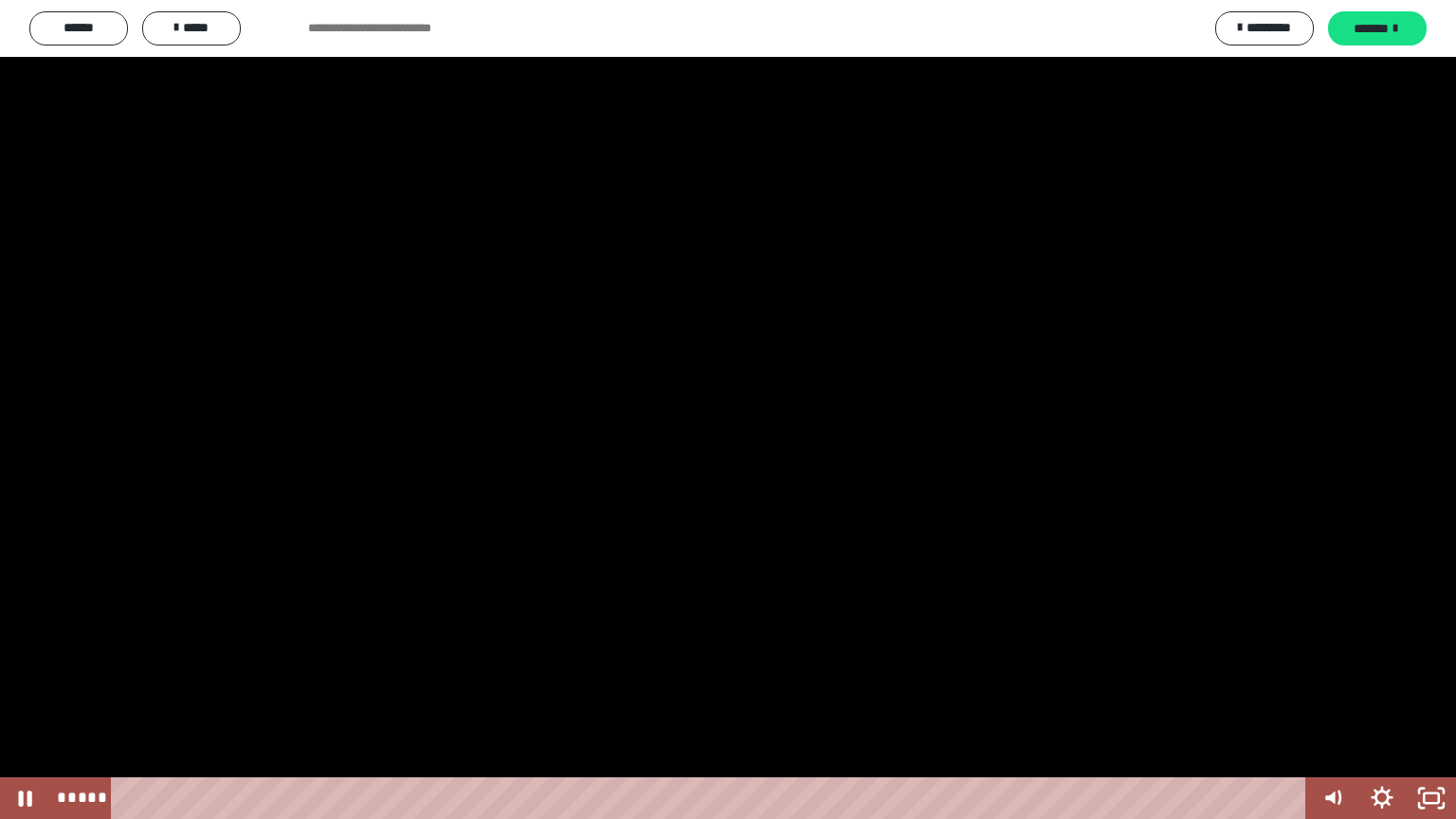 click at bounding box center [728, 410] 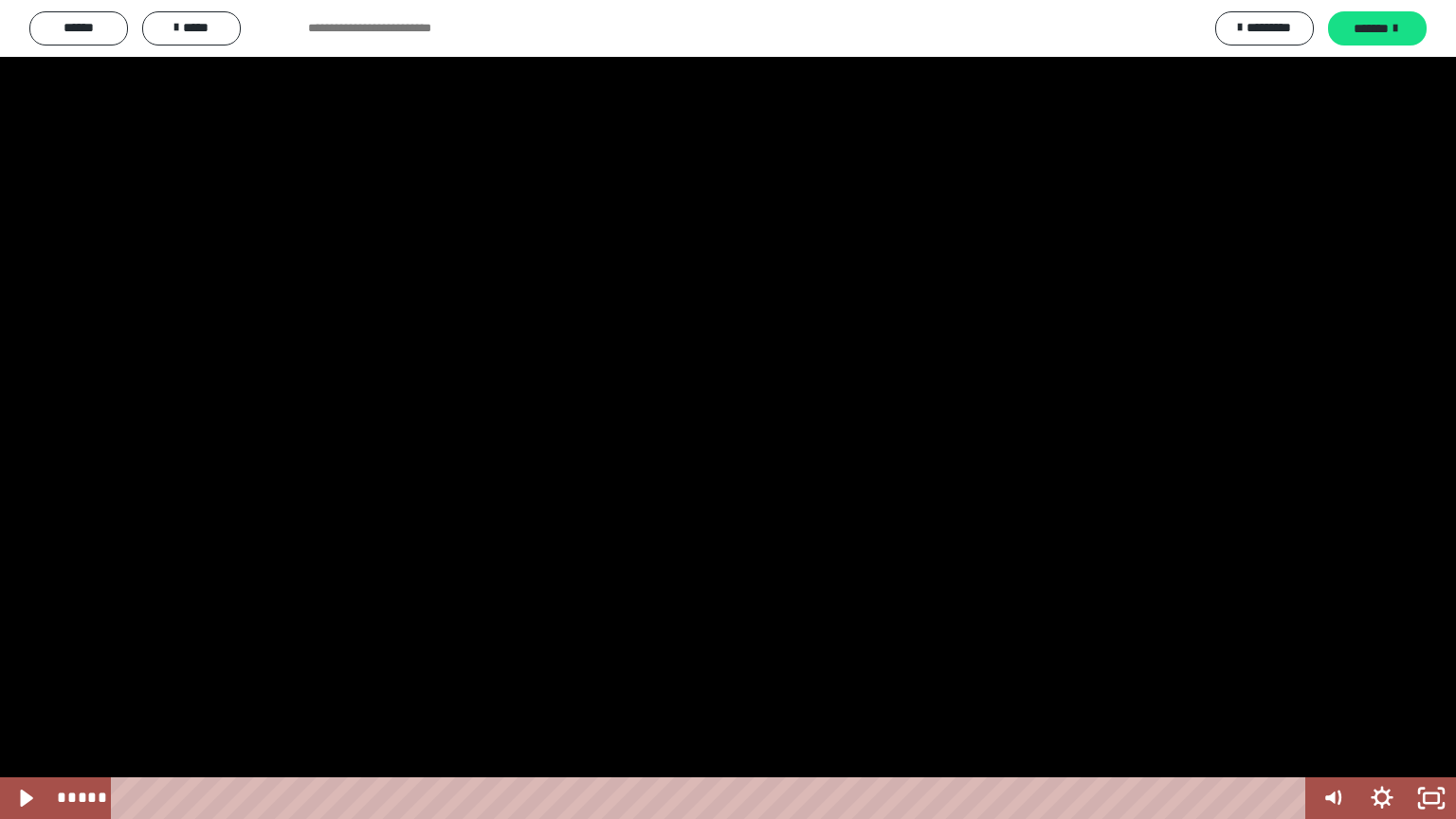 click at bounding box center [728, 410] 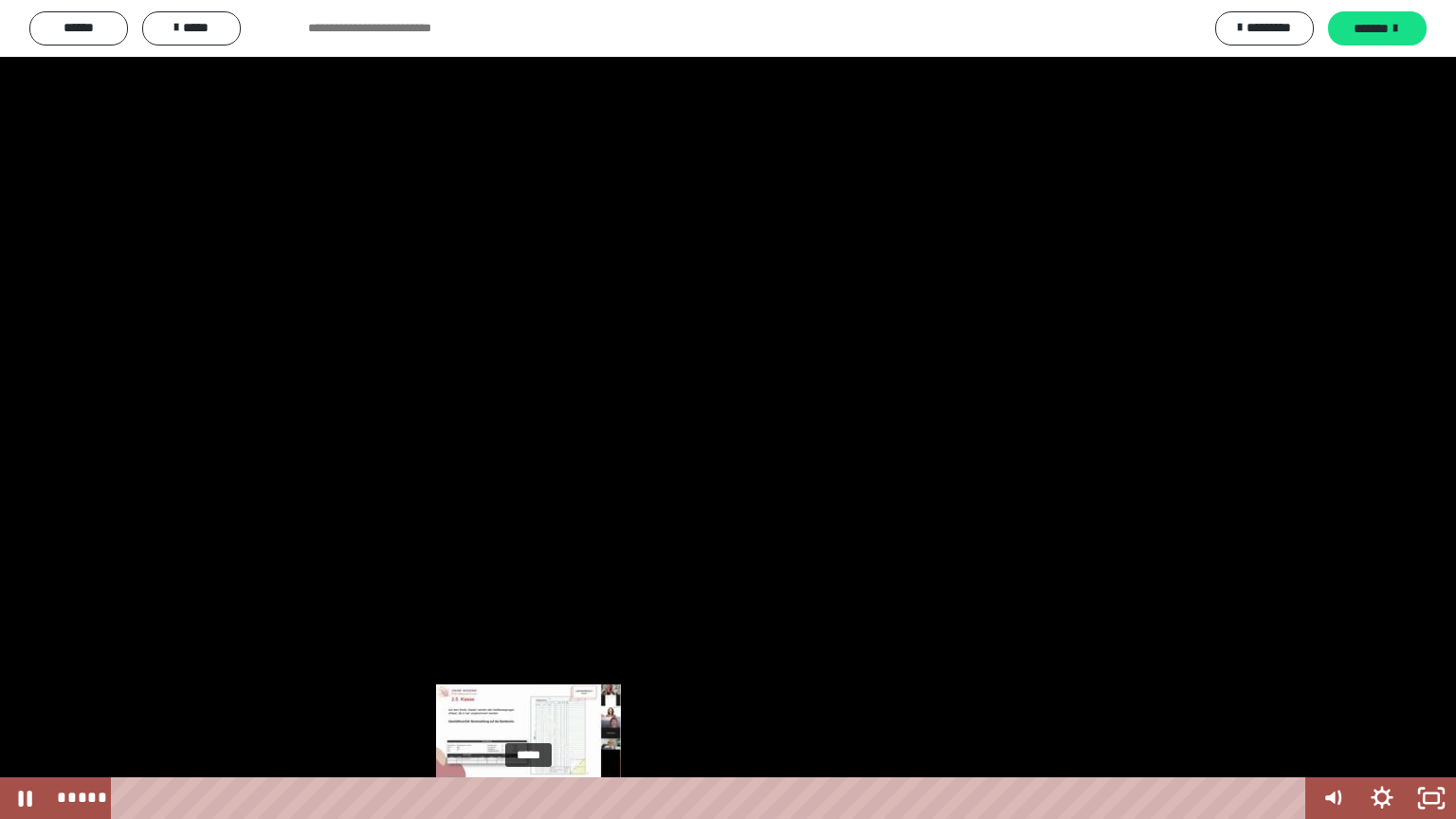 click on "*****" at bounding box center [712, 798] 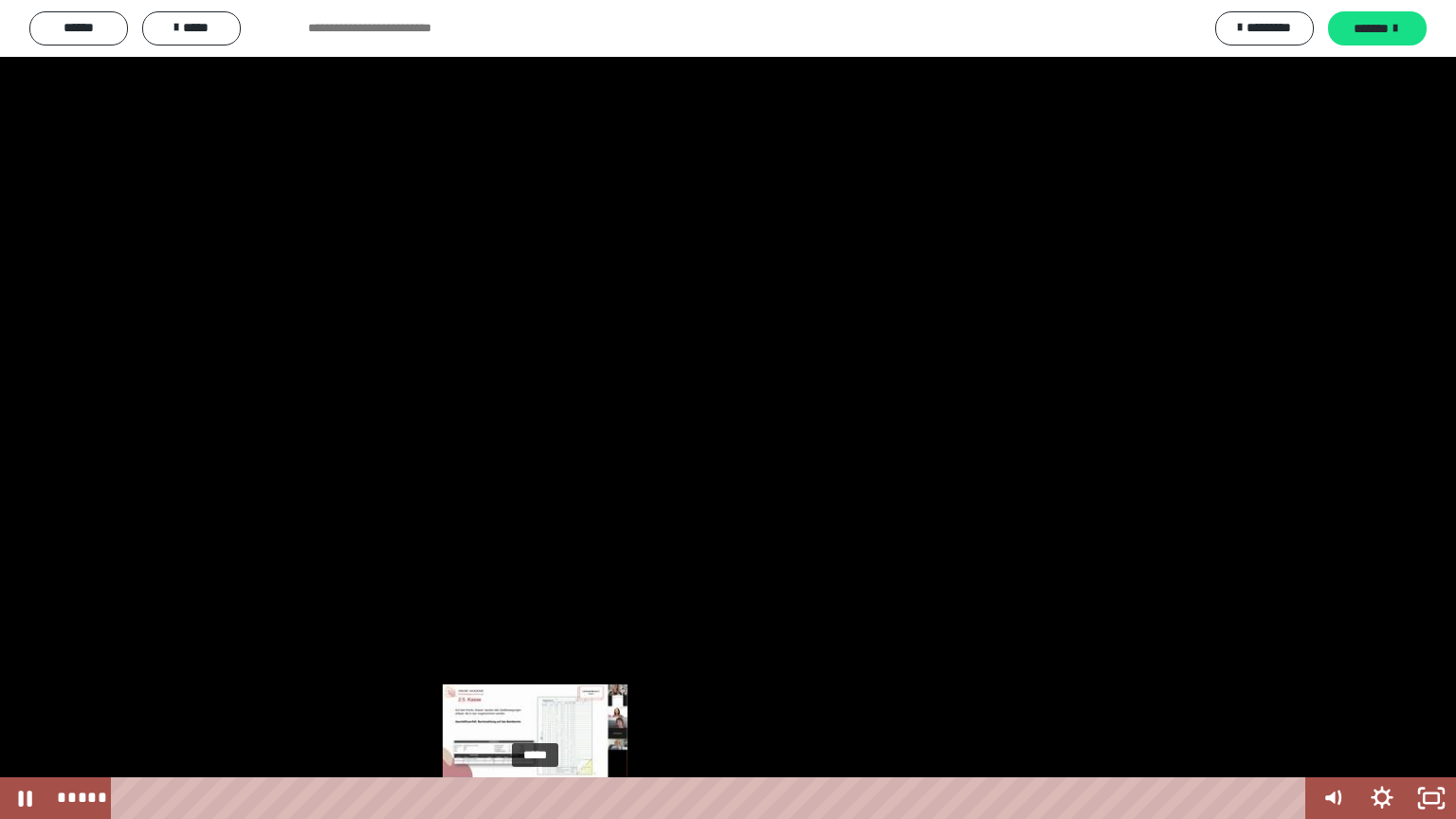 click on "*****" at bounding box center (712, 798) 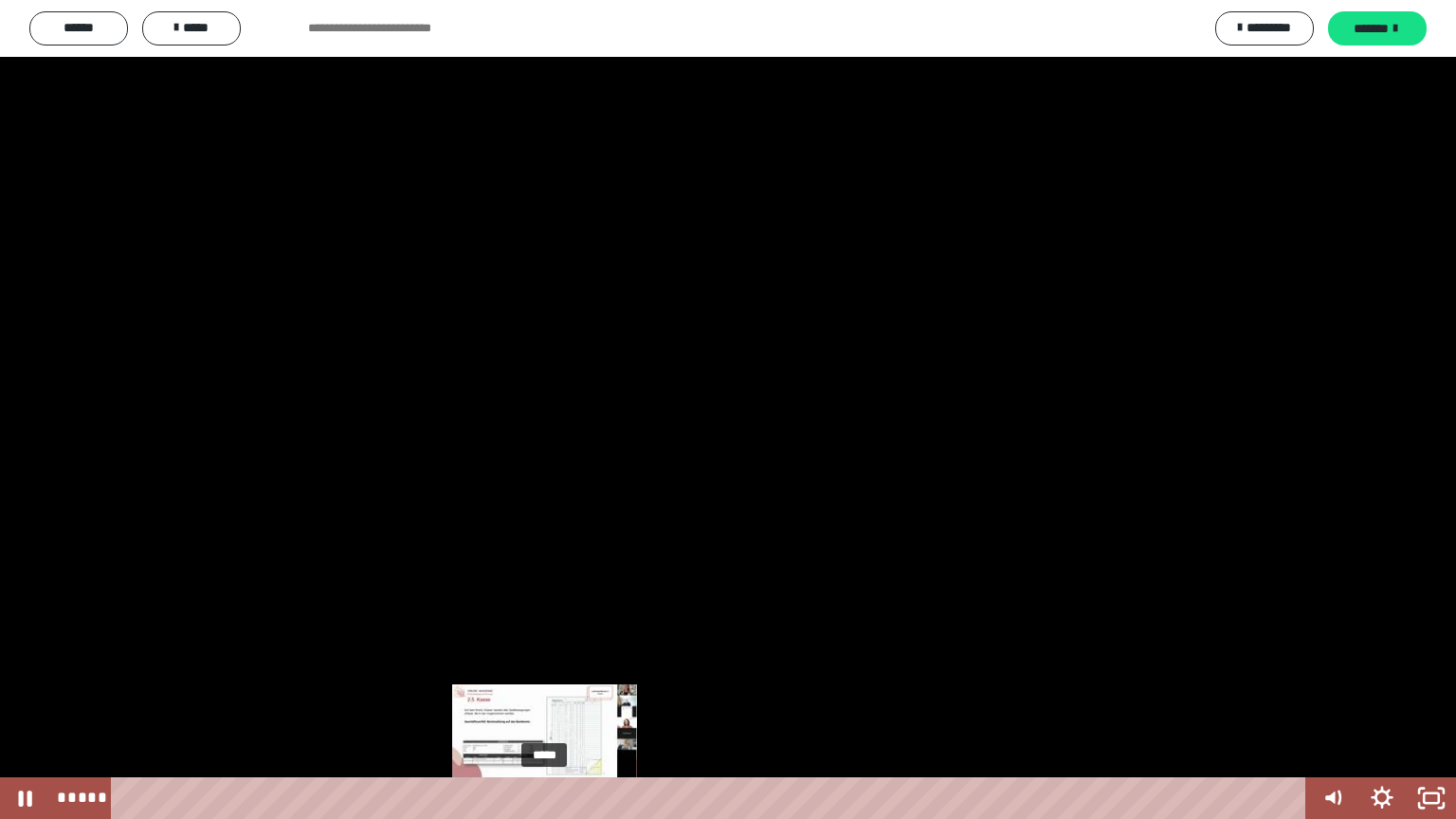 click on "*****" at bounding box center [712, 798] 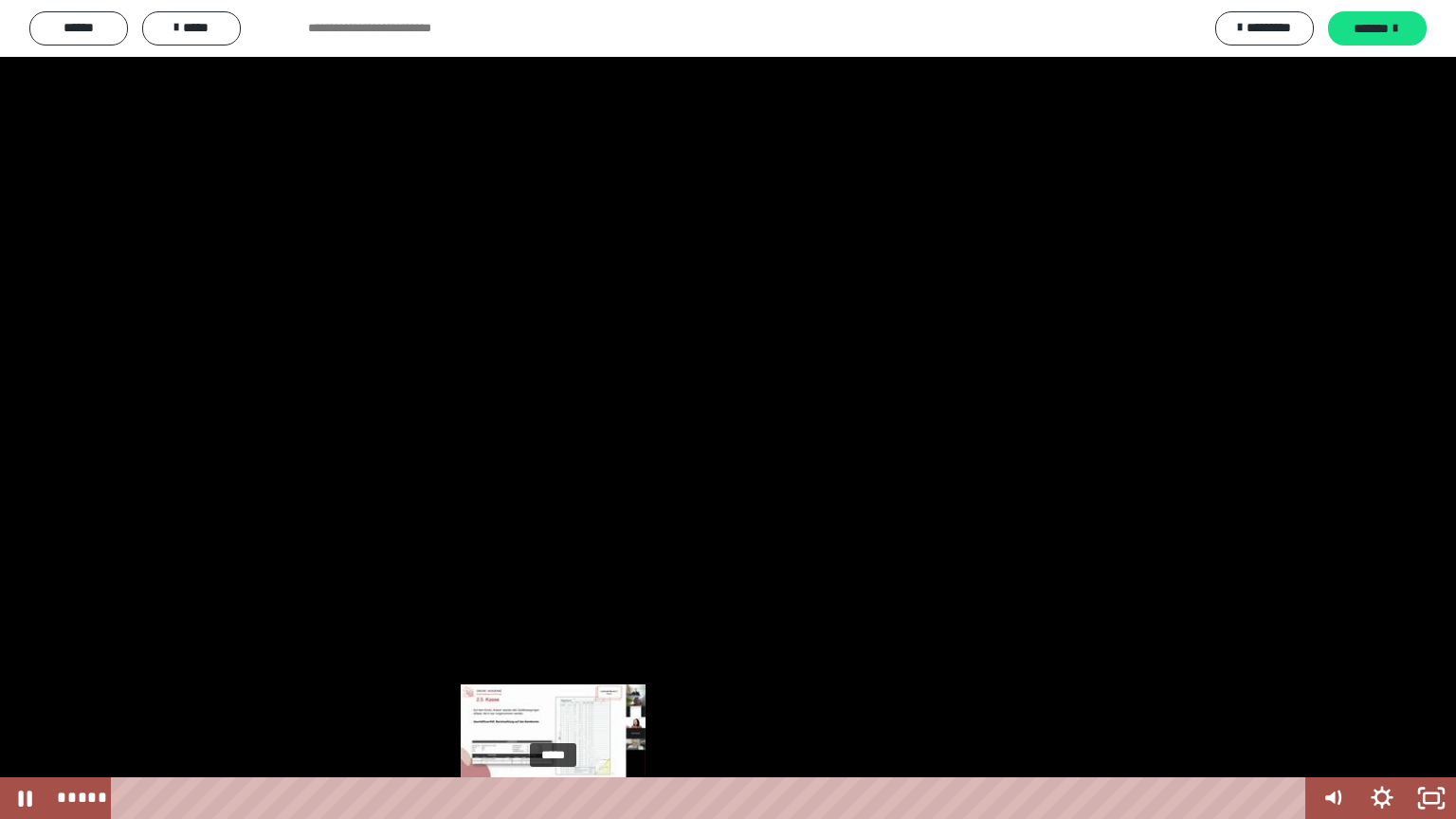click on "*****" at bounding box center (712, 798) 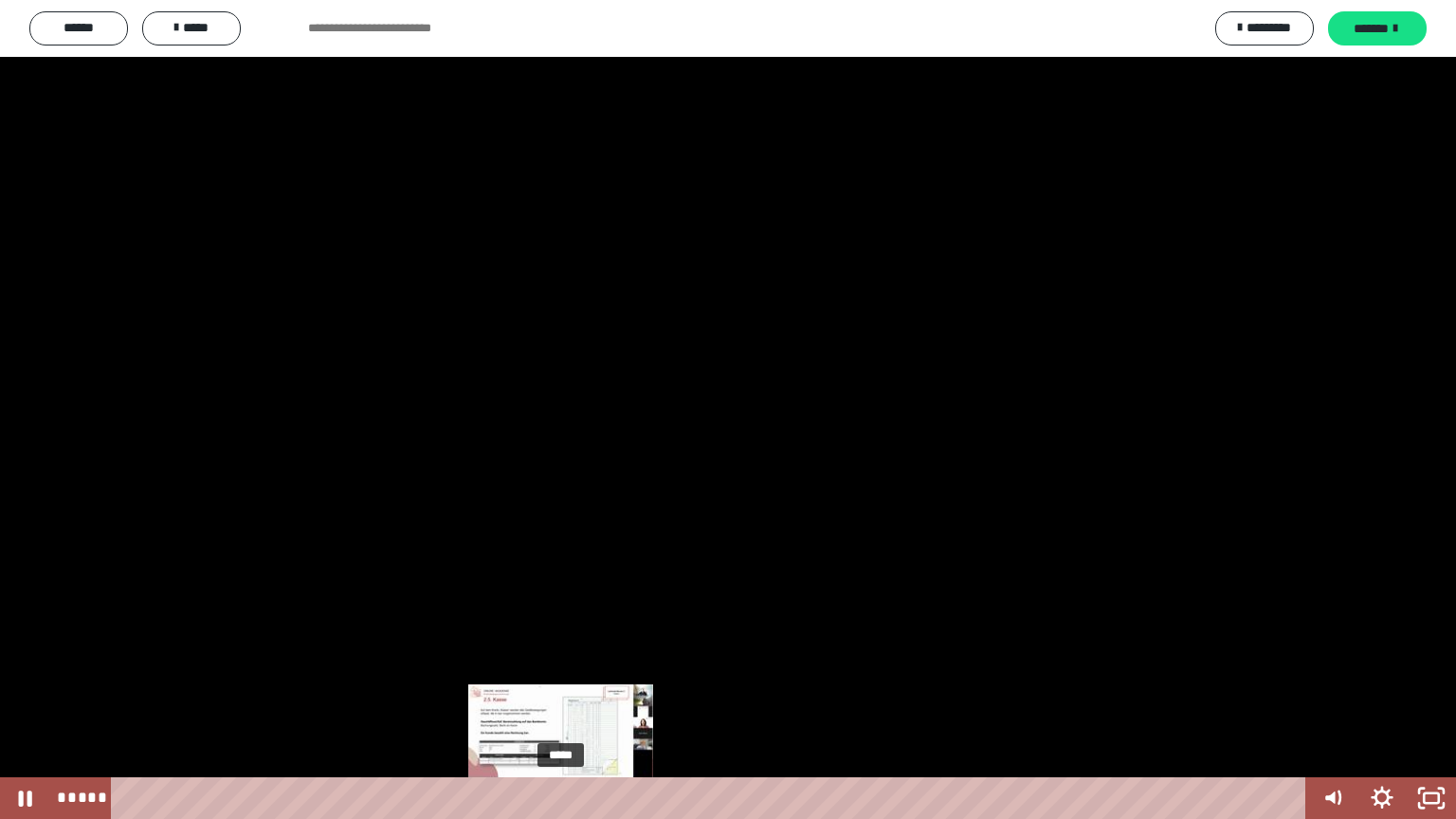 click on "*****" at bounding box center (712, 798) 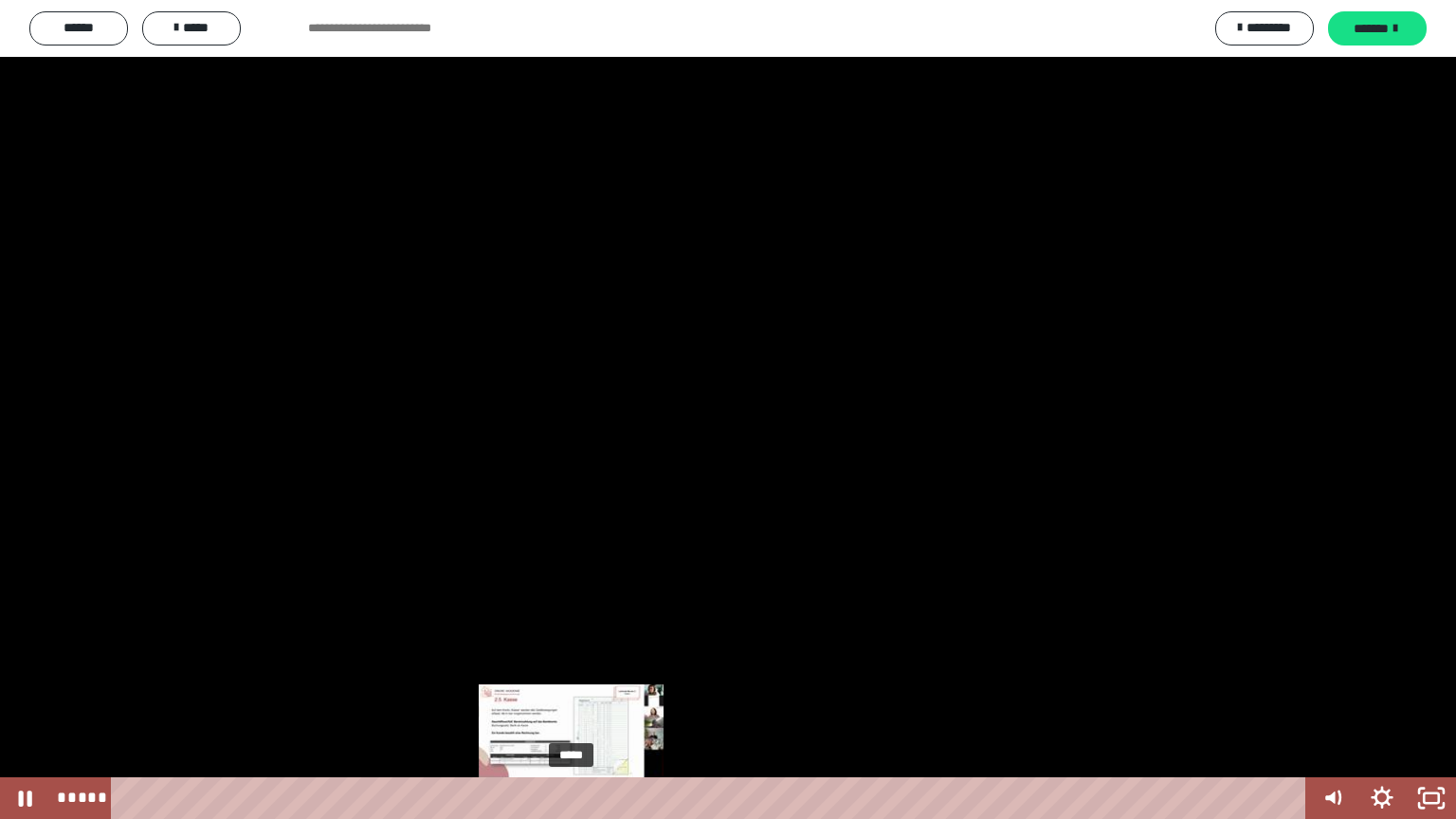 click on "*****" at bounding box center [712, 798] 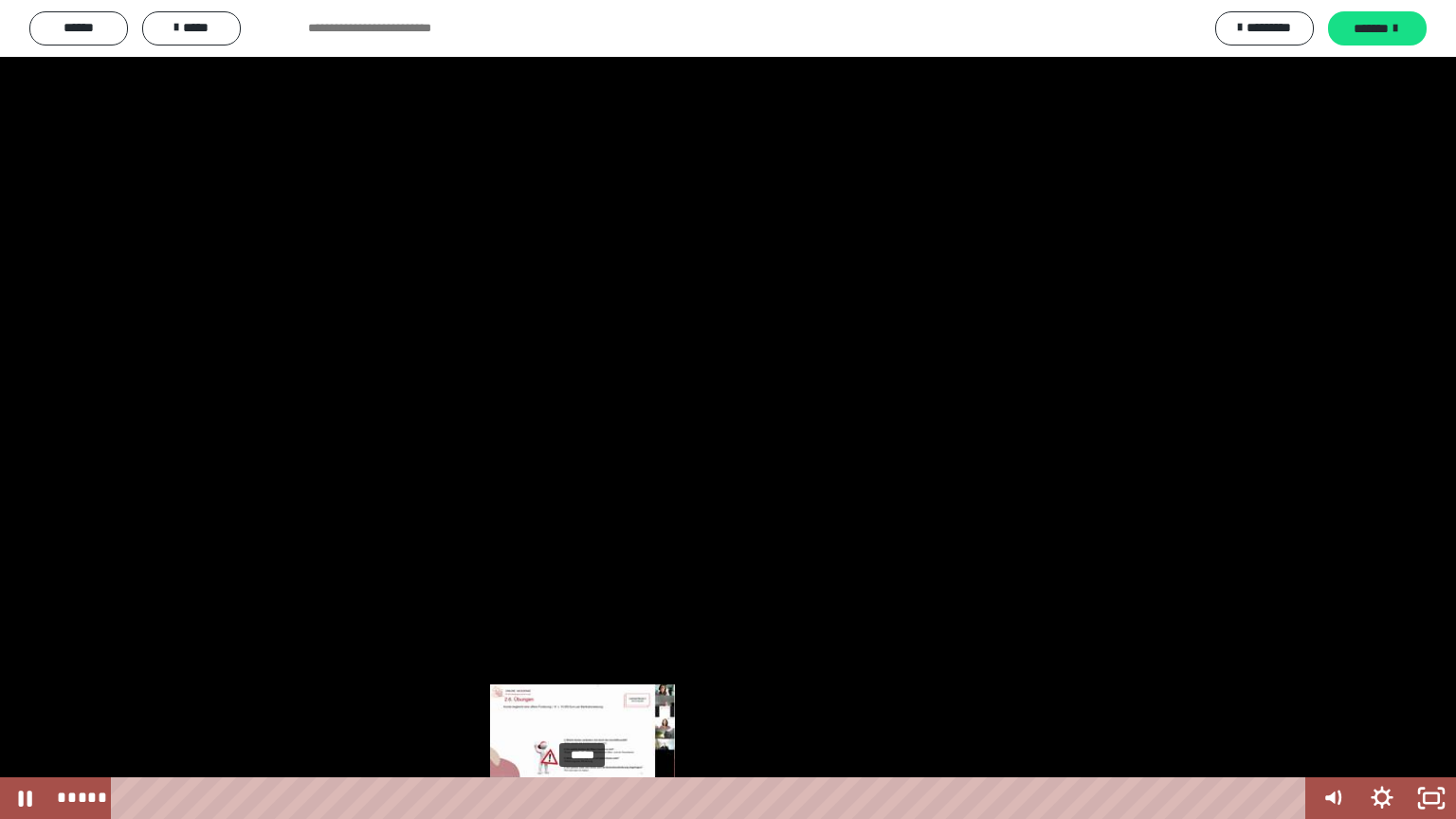 click on "*****" at bounding box center (712, 798) 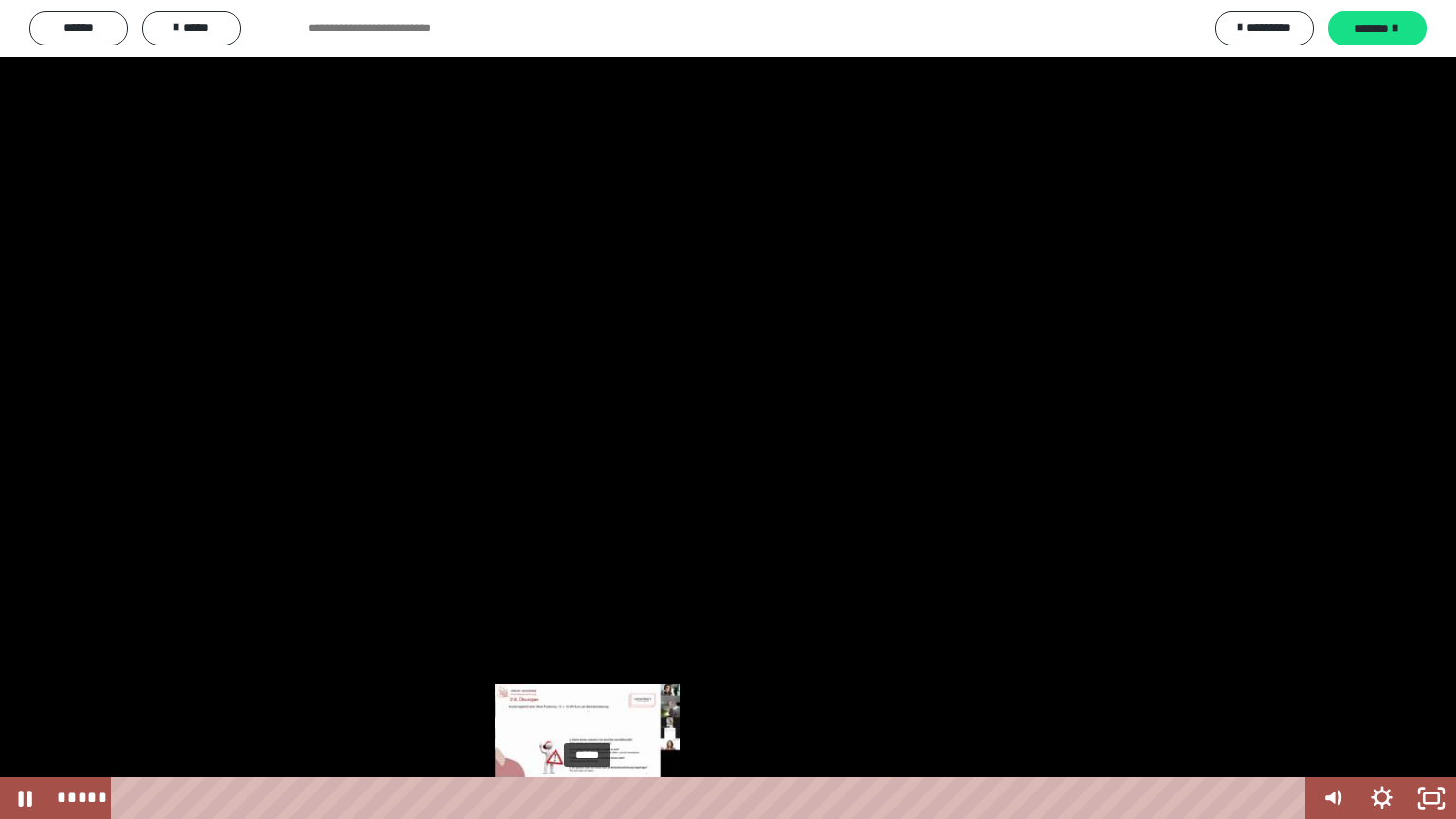 click on "*****" at bounding box center (712, 798) 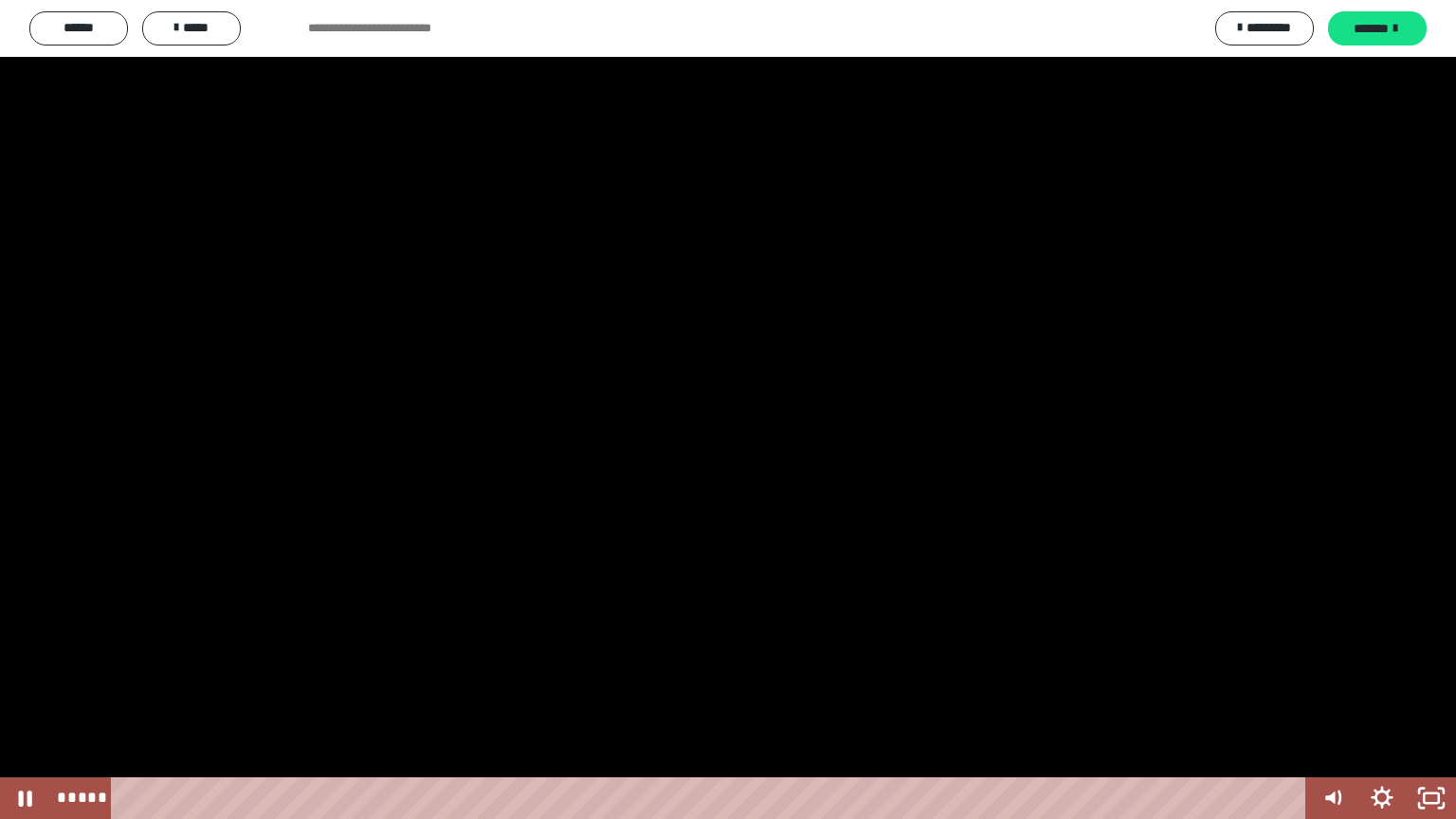 click at bounding box center [728, 410] 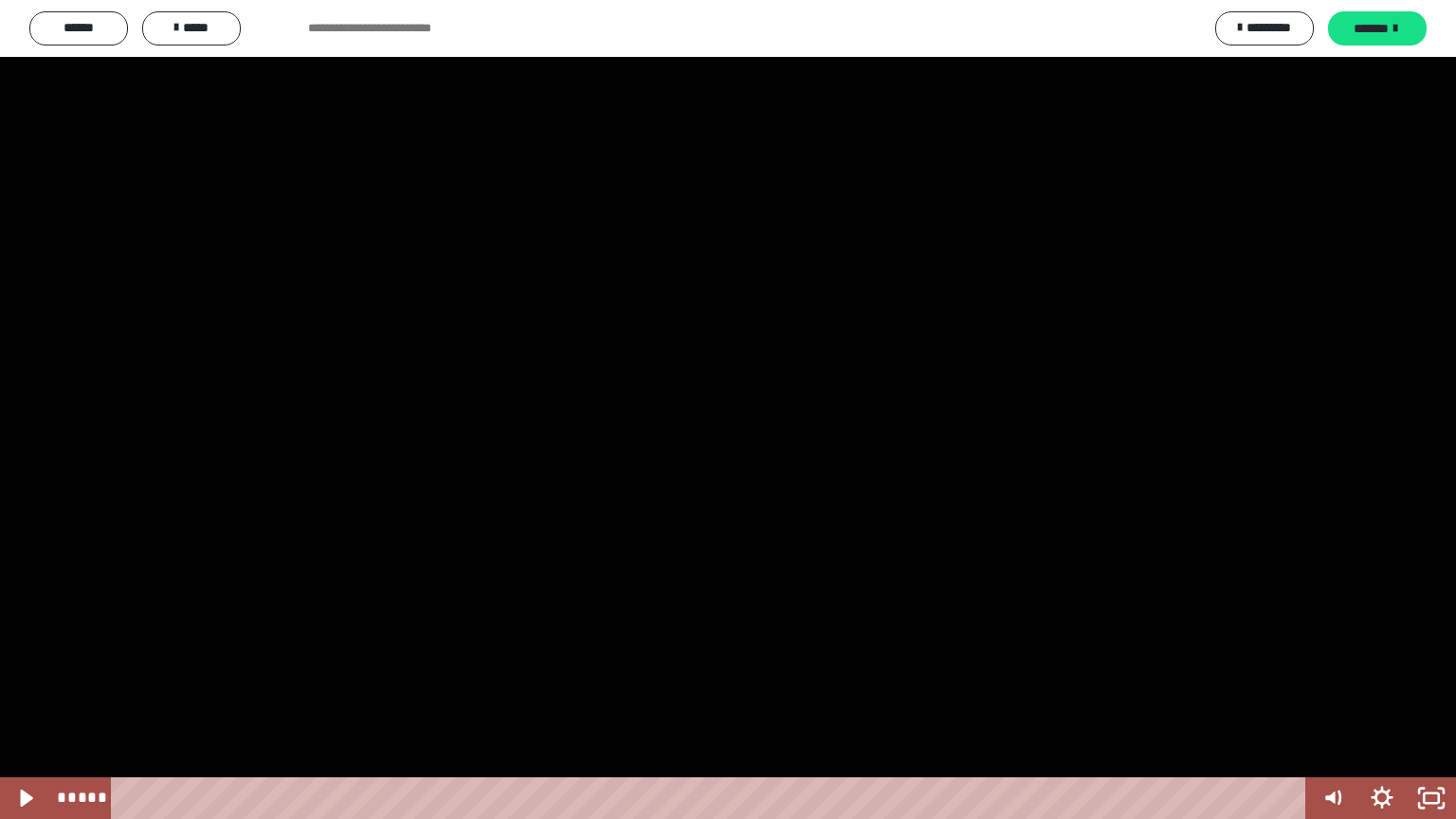 drag, startPoint x: 1024, startPoint y: 603, endPoint x: 1016, endPoint y: 508, distance: 95.33625 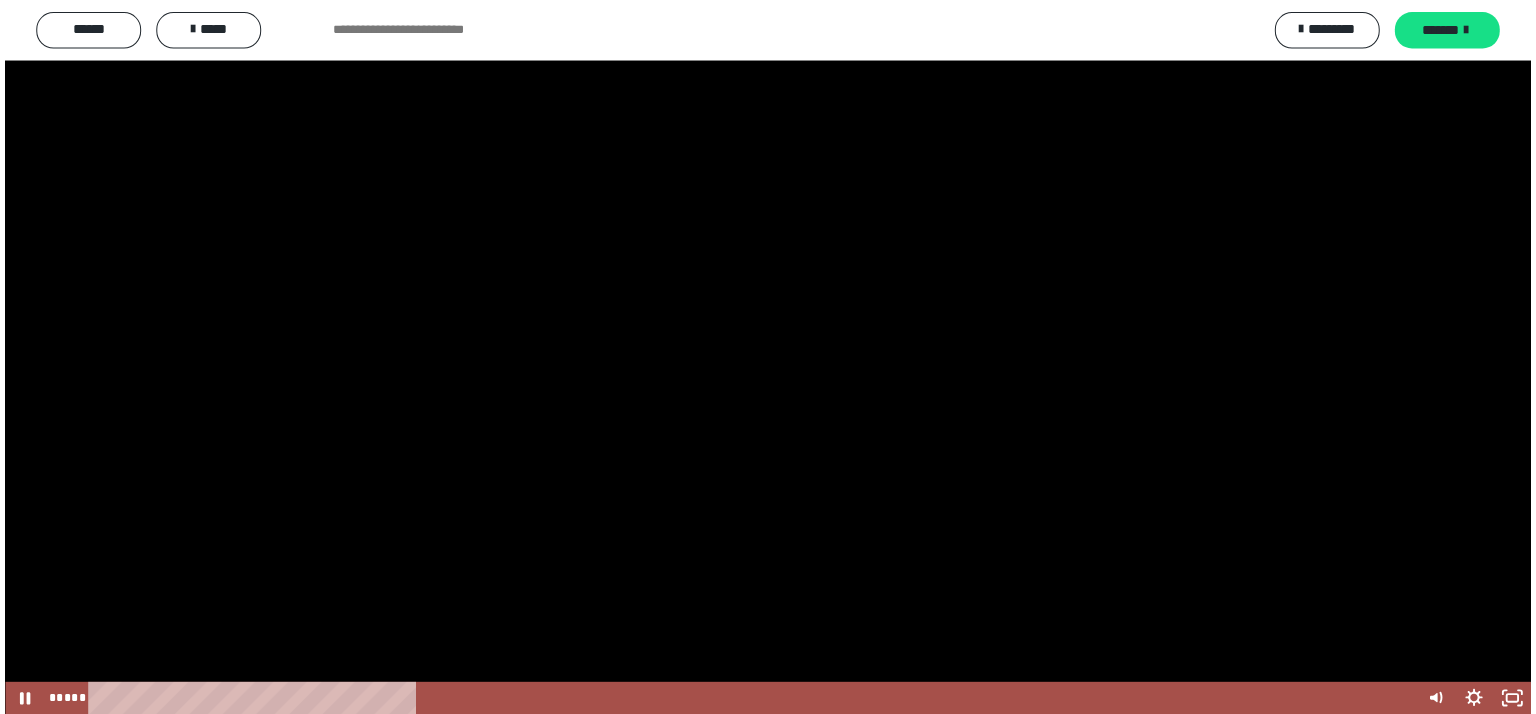 scroll, scrollTop: 3976, scrollLeft: 0, axis: vertical 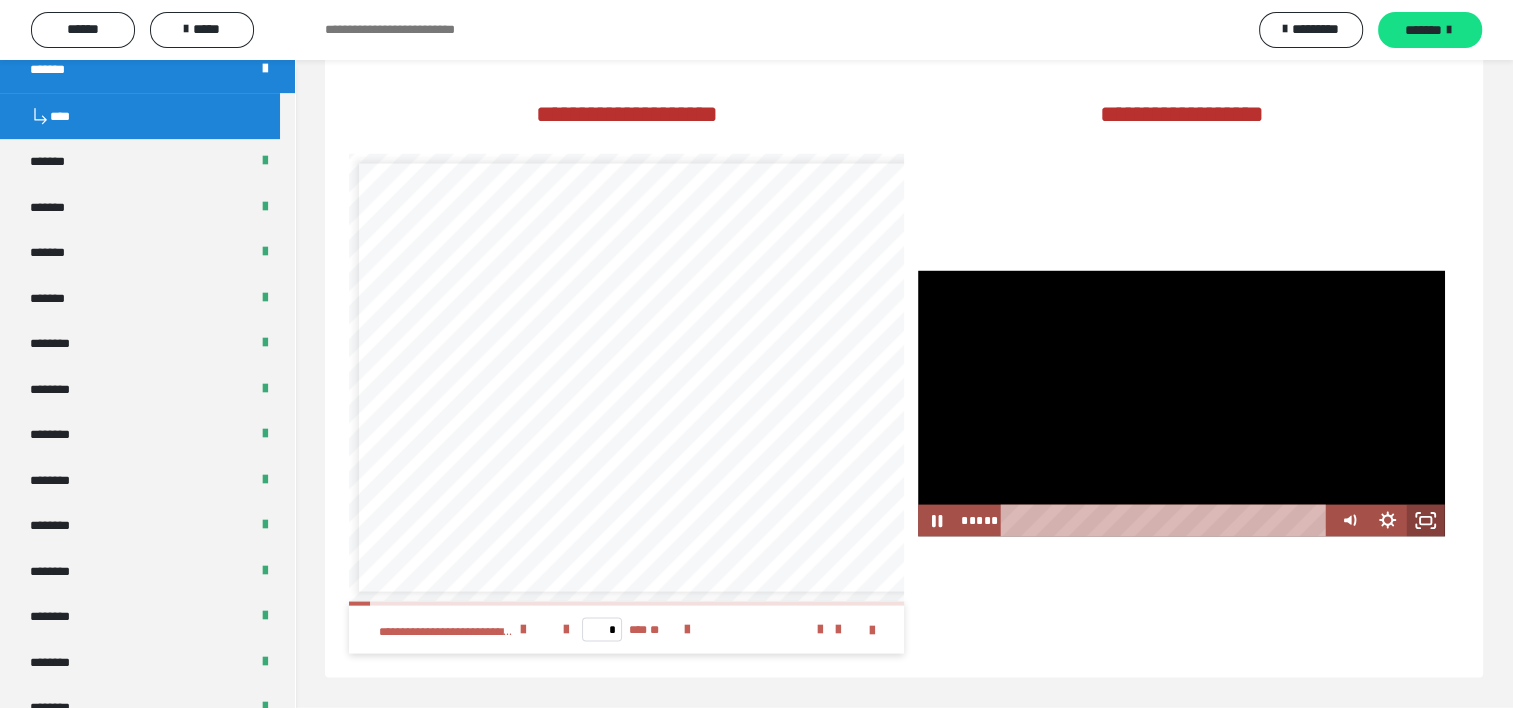 click 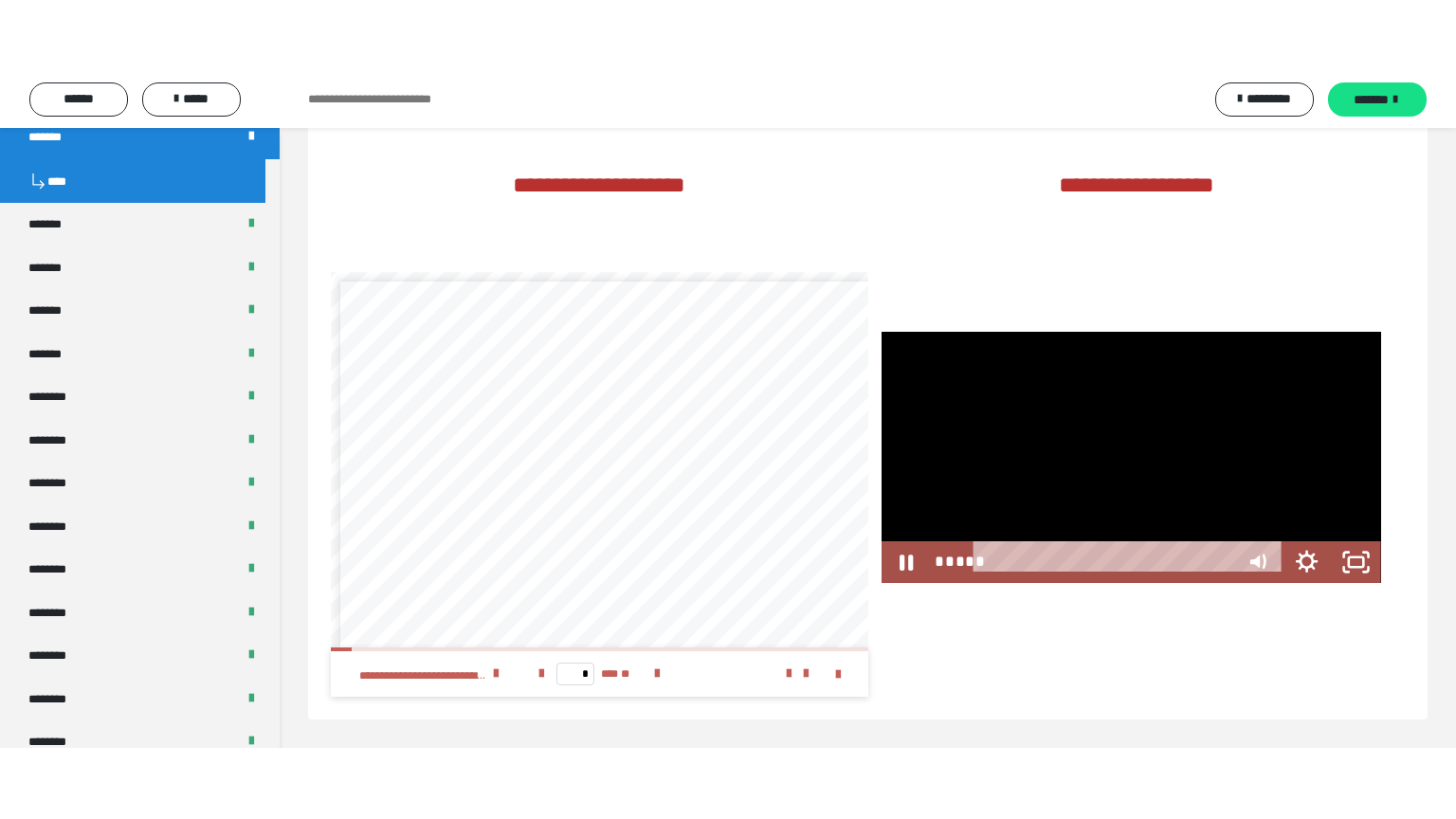 scroll, scrollTop: 3704, scrollLeft: 0, axis: vertical 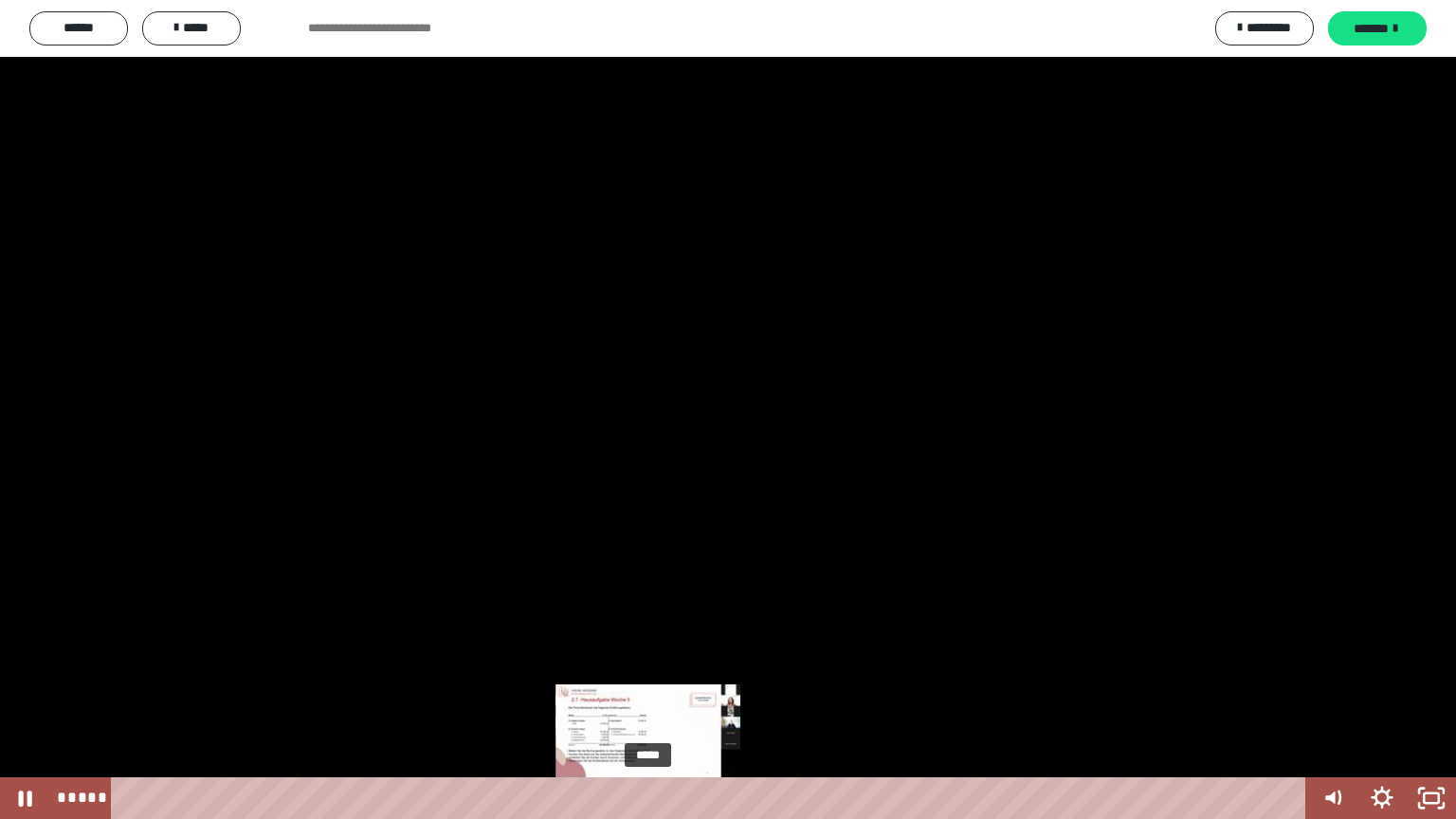click on "*****" at bounding box center [712, 798] 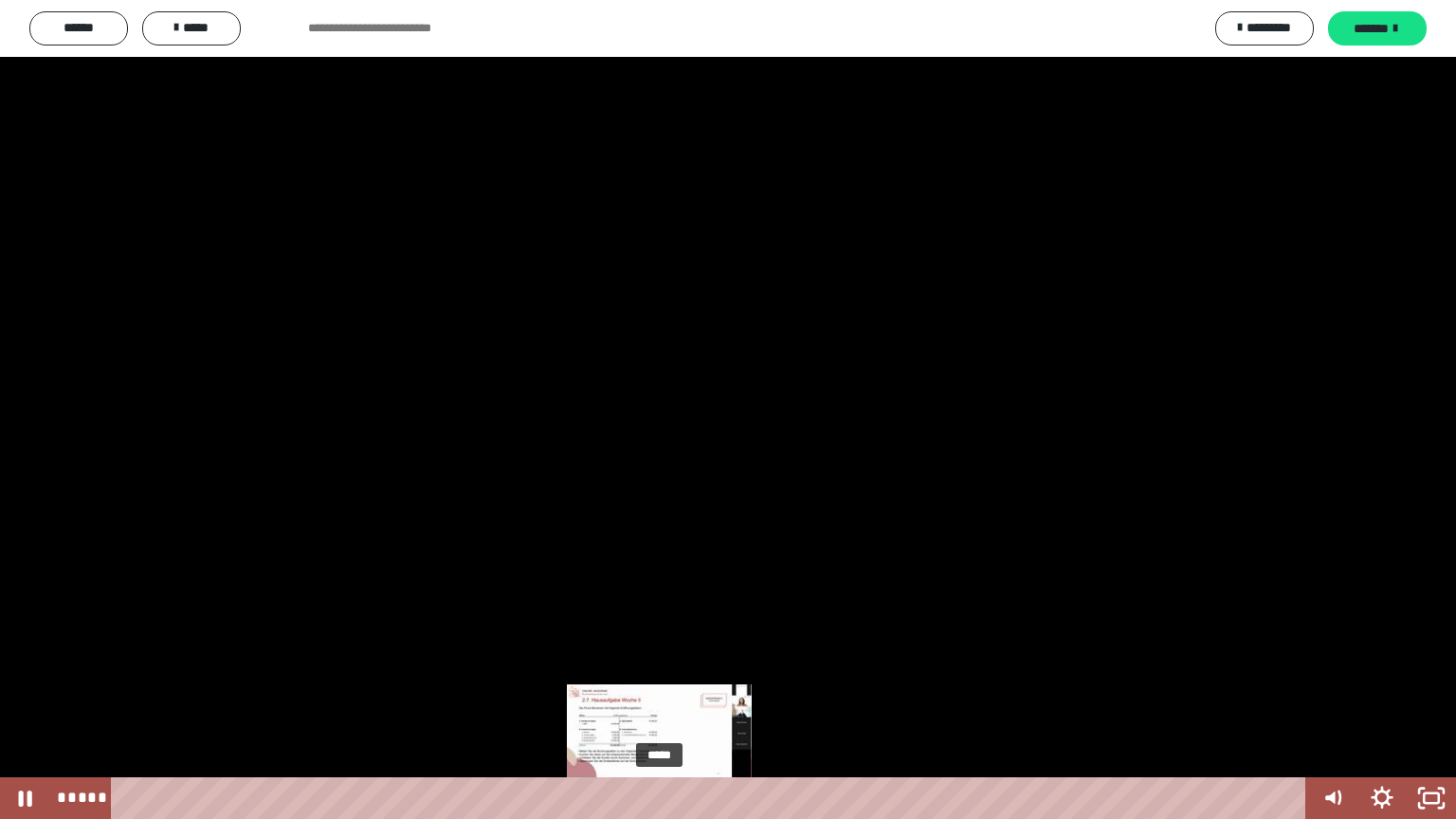 click on "*****" at bounding box center (712, 798) 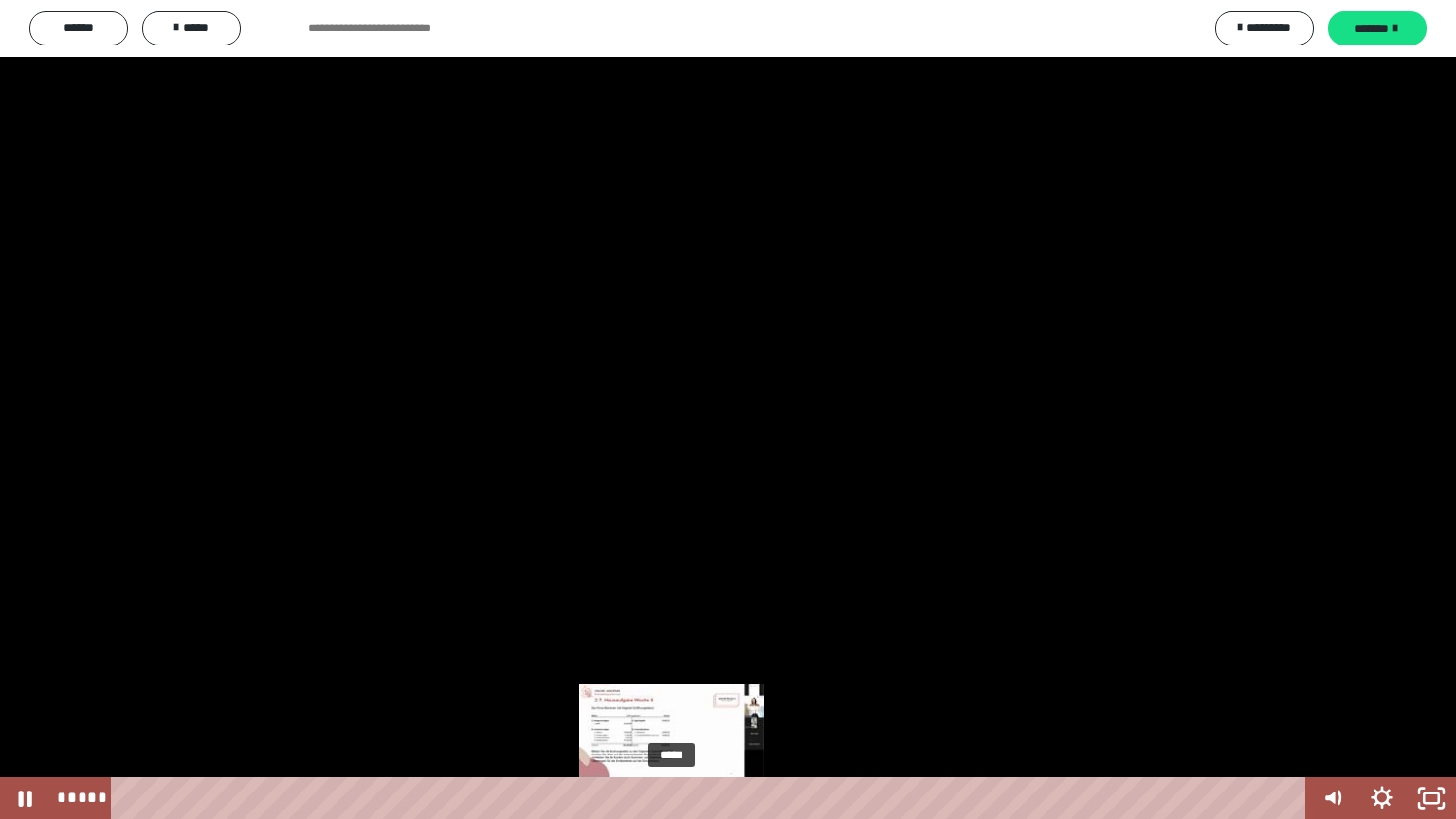 click on "*****" at bounding box center [712, 798] 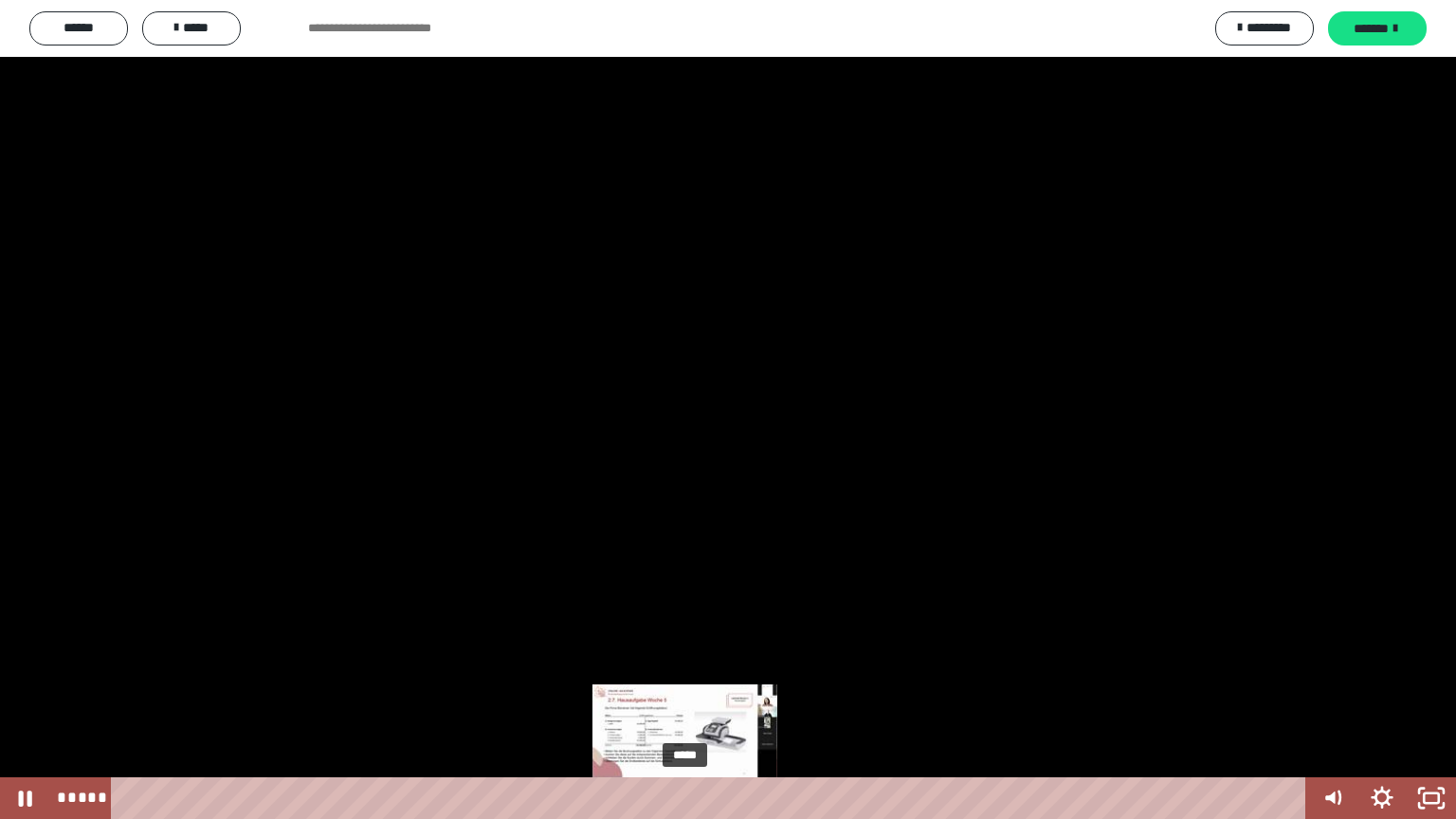 click on "*****" at bounding box center (712, 798) 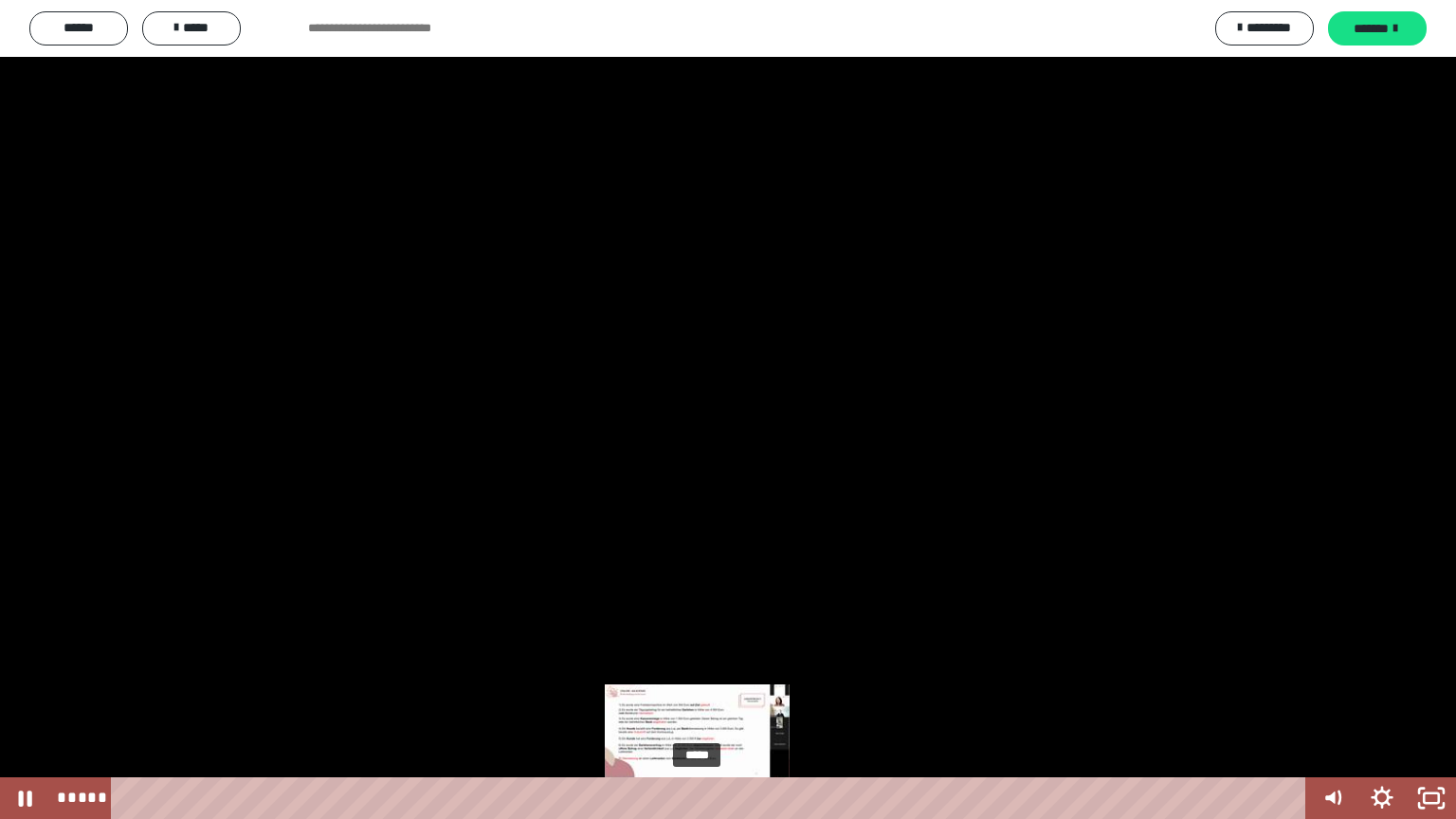 click on "*****" at bounding box center (712, 798) 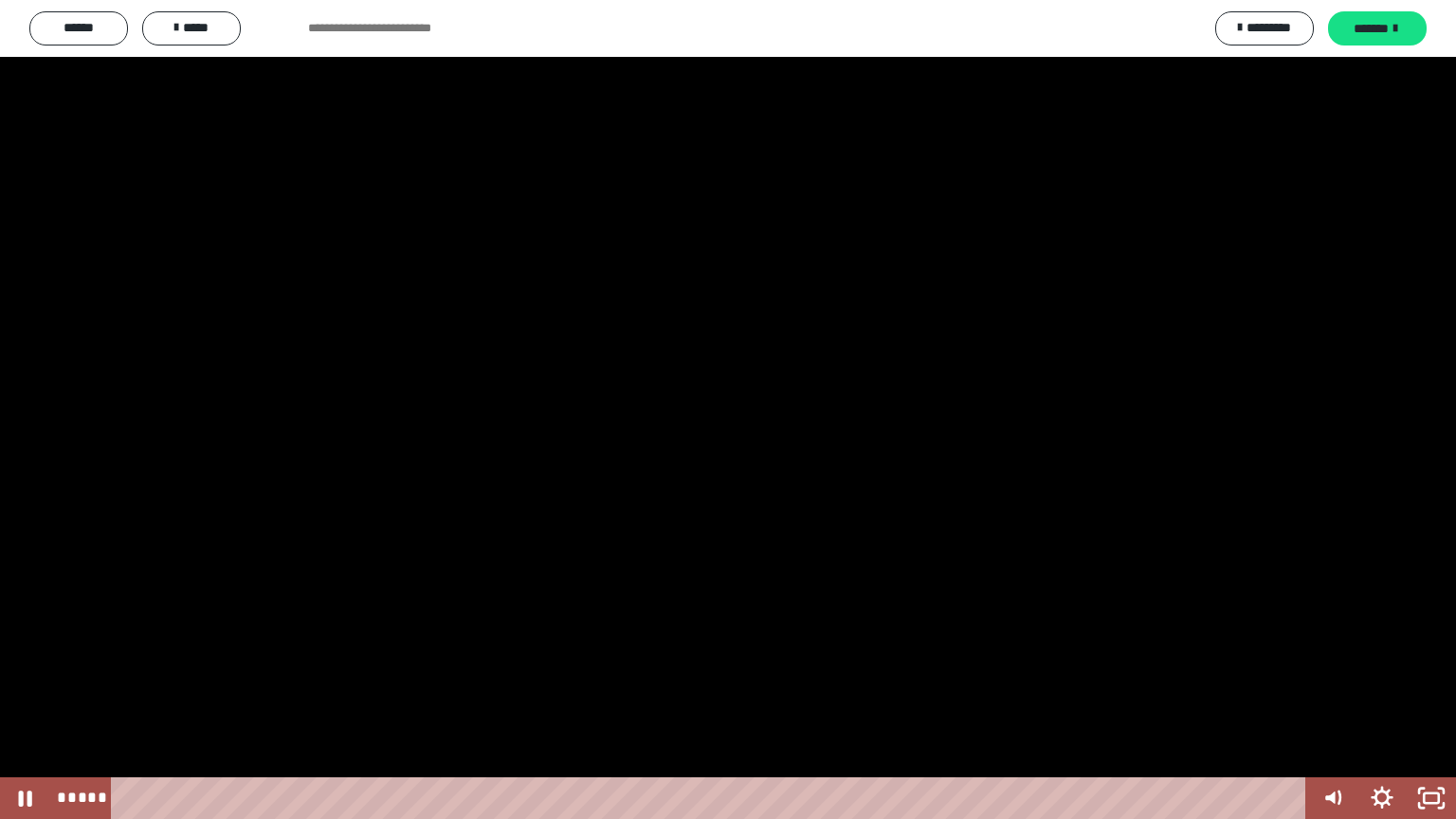 click at bounding box center (728, 410) 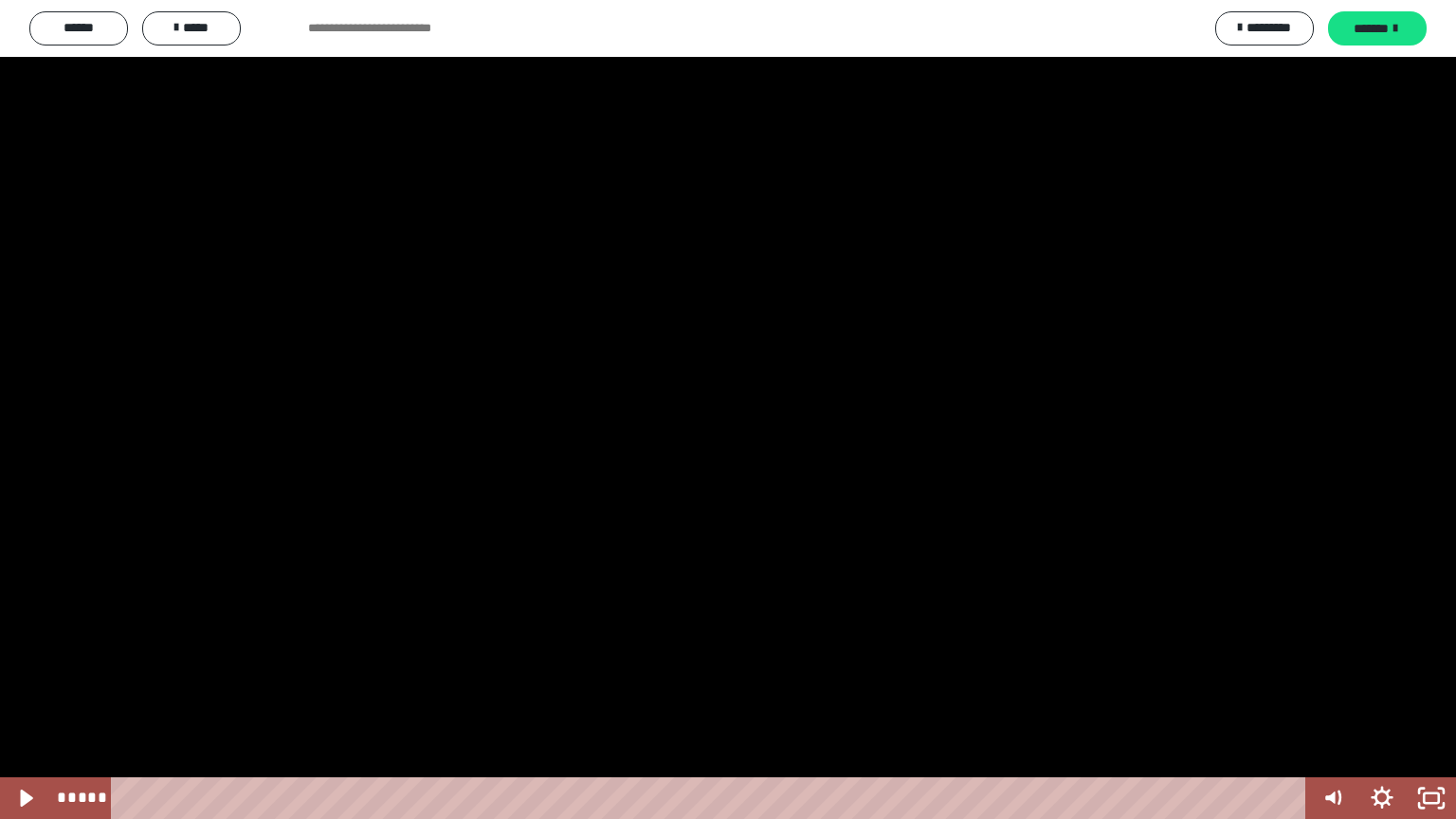 click at bounding box center [728, 410] 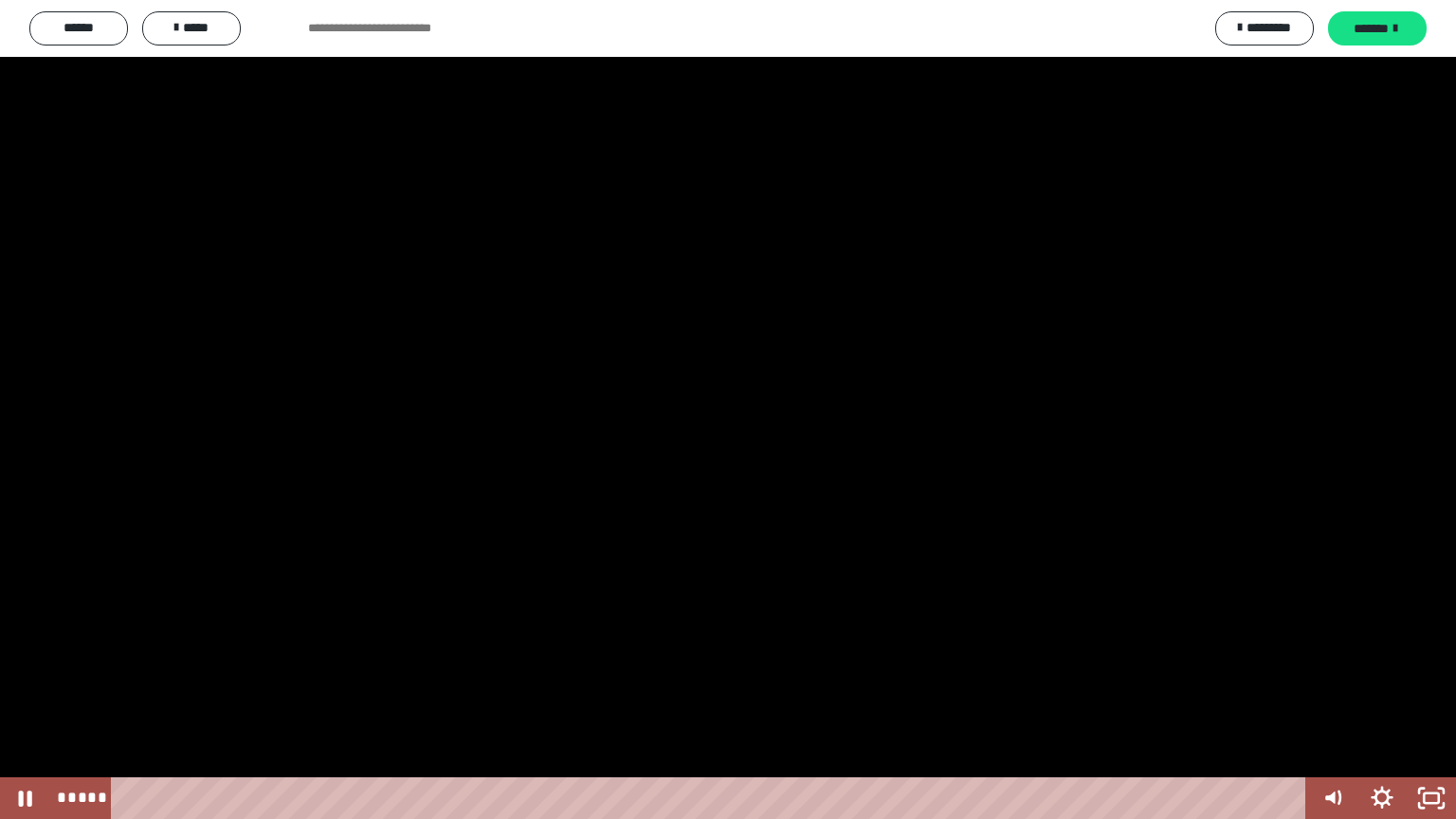 click at bounding box center [728, 410] 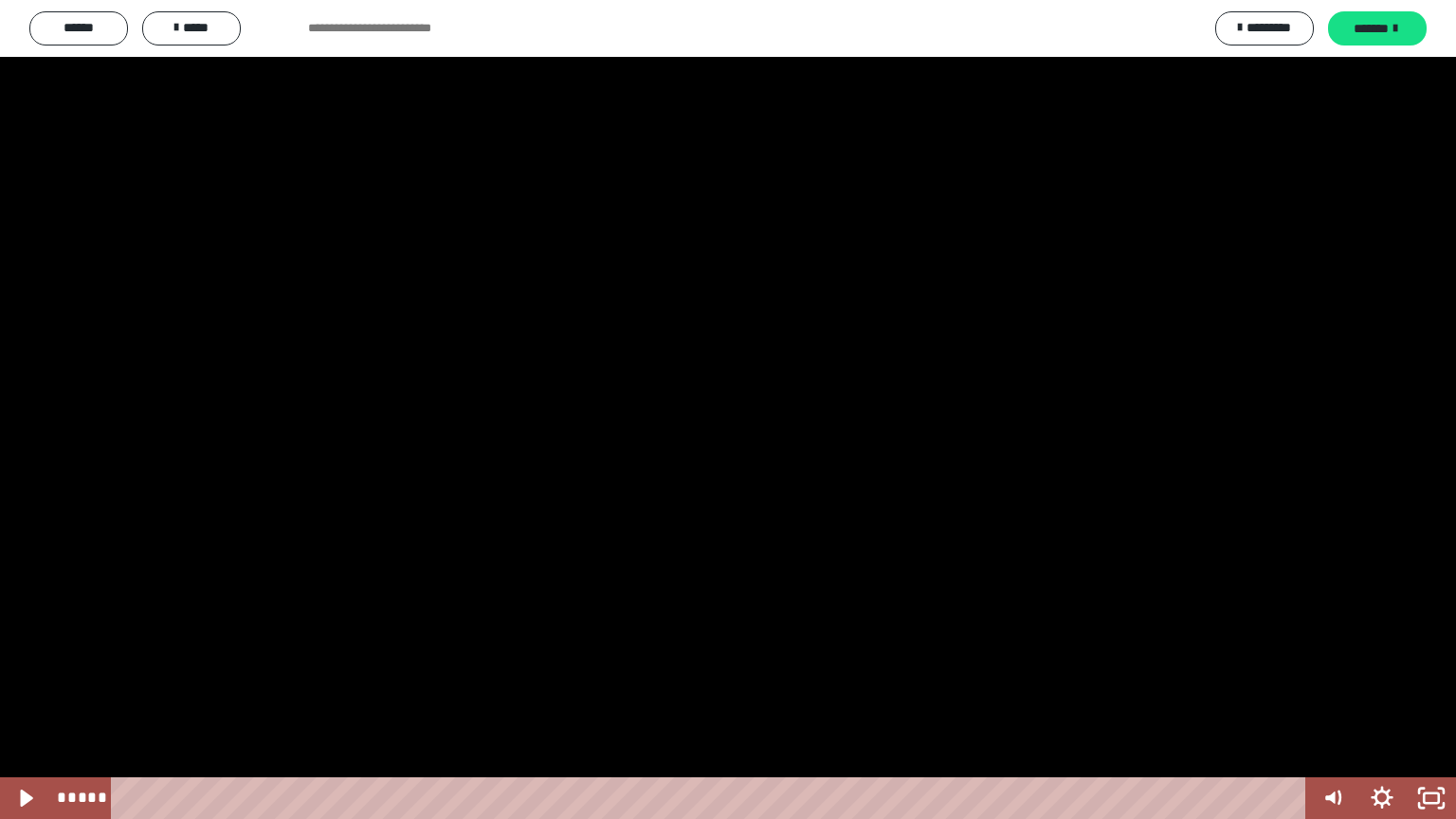 click at bounding box center [728, 410] 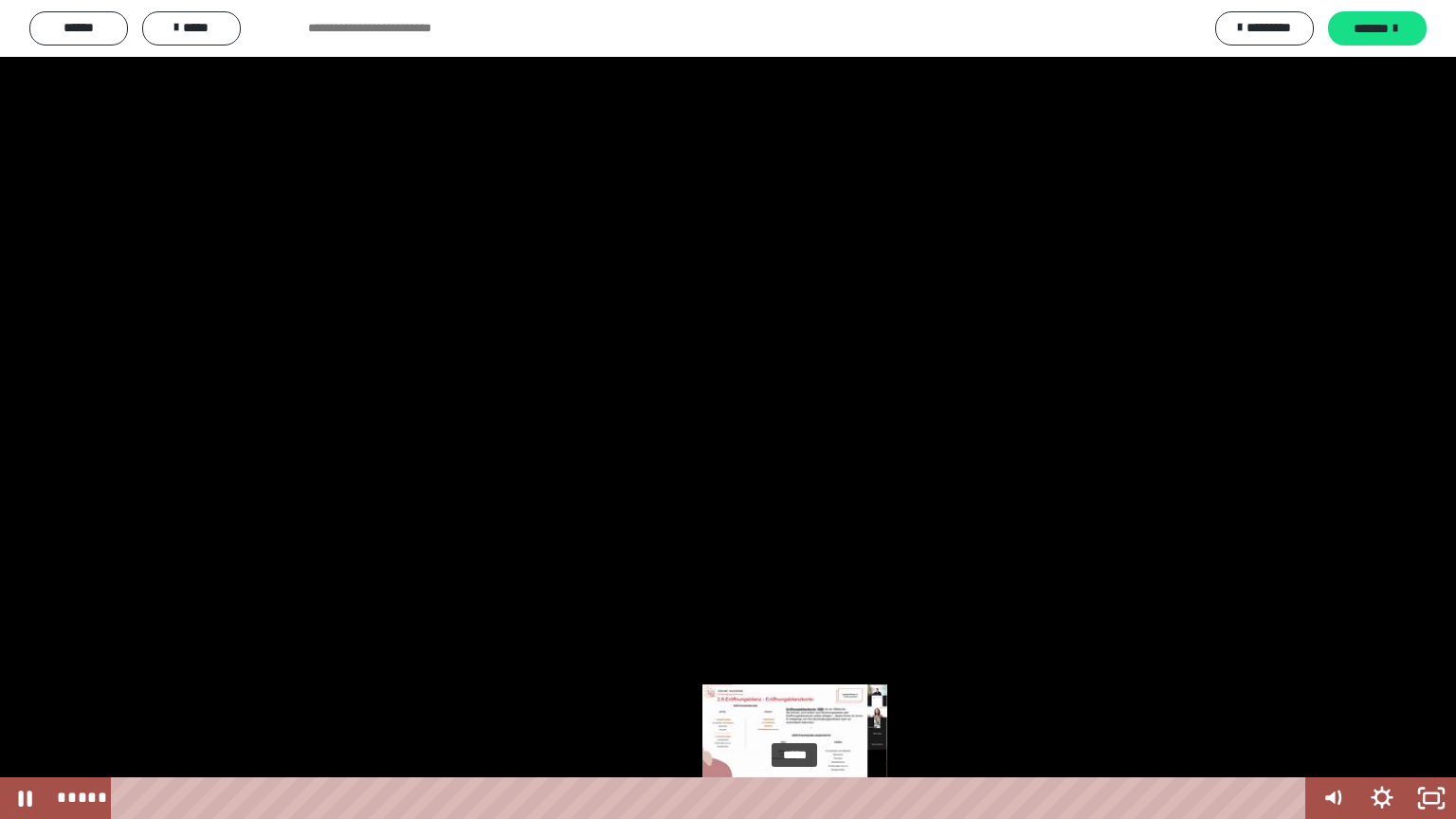 click on "*****" at bounding box center [712, 798] 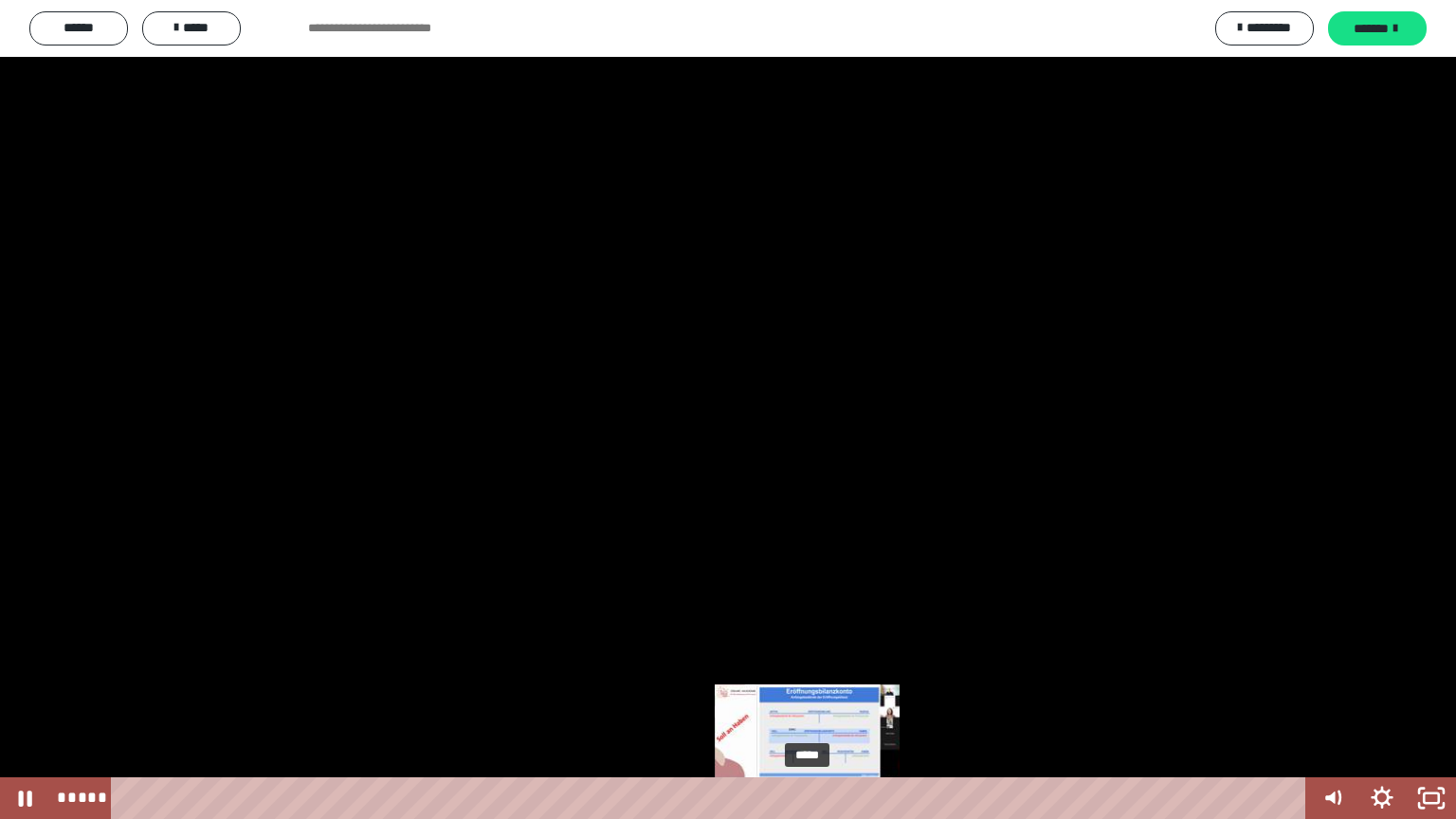 click on "*****" at bounding box center (712, 798) 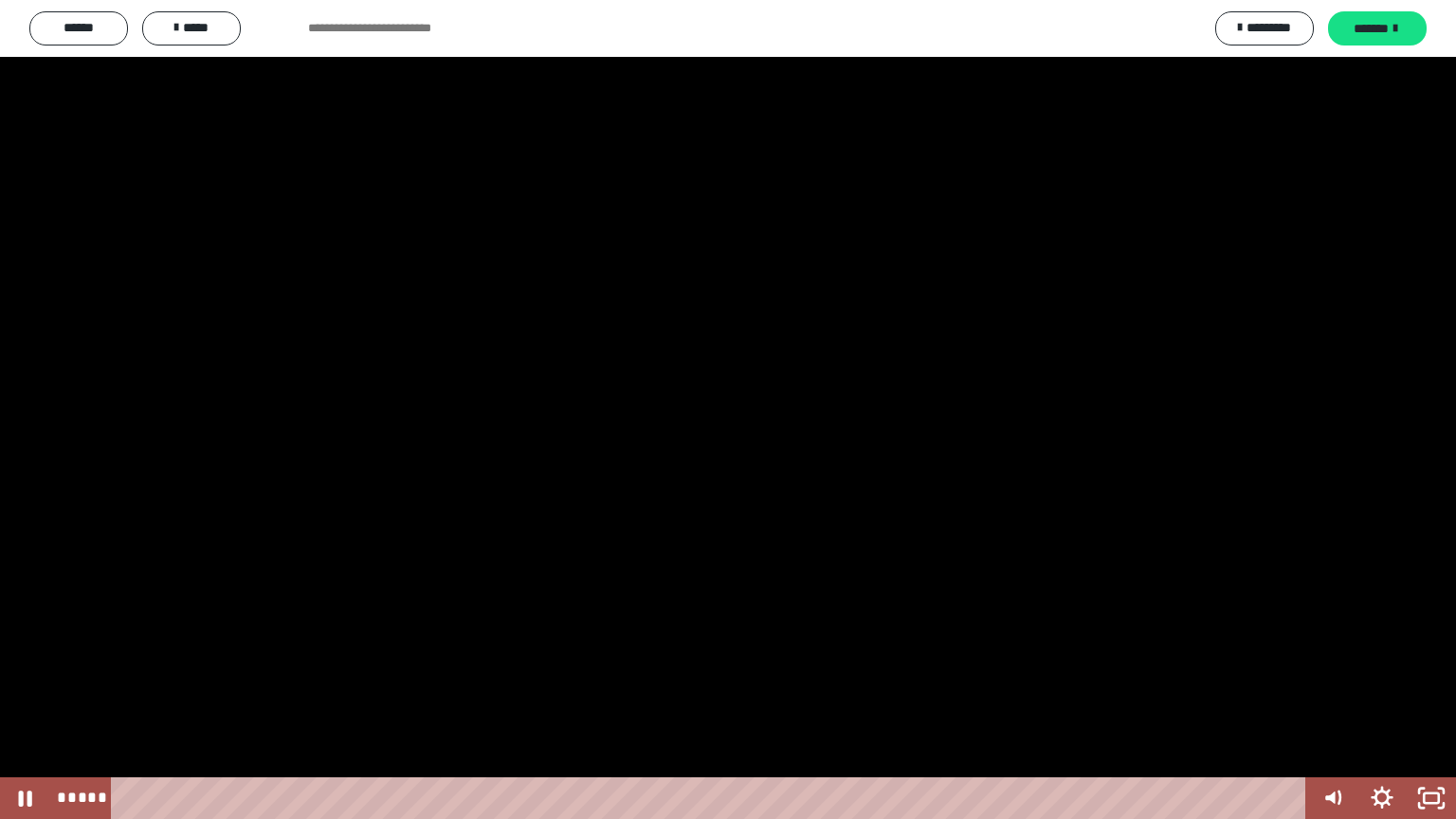 click at bounding box center [728, 410] 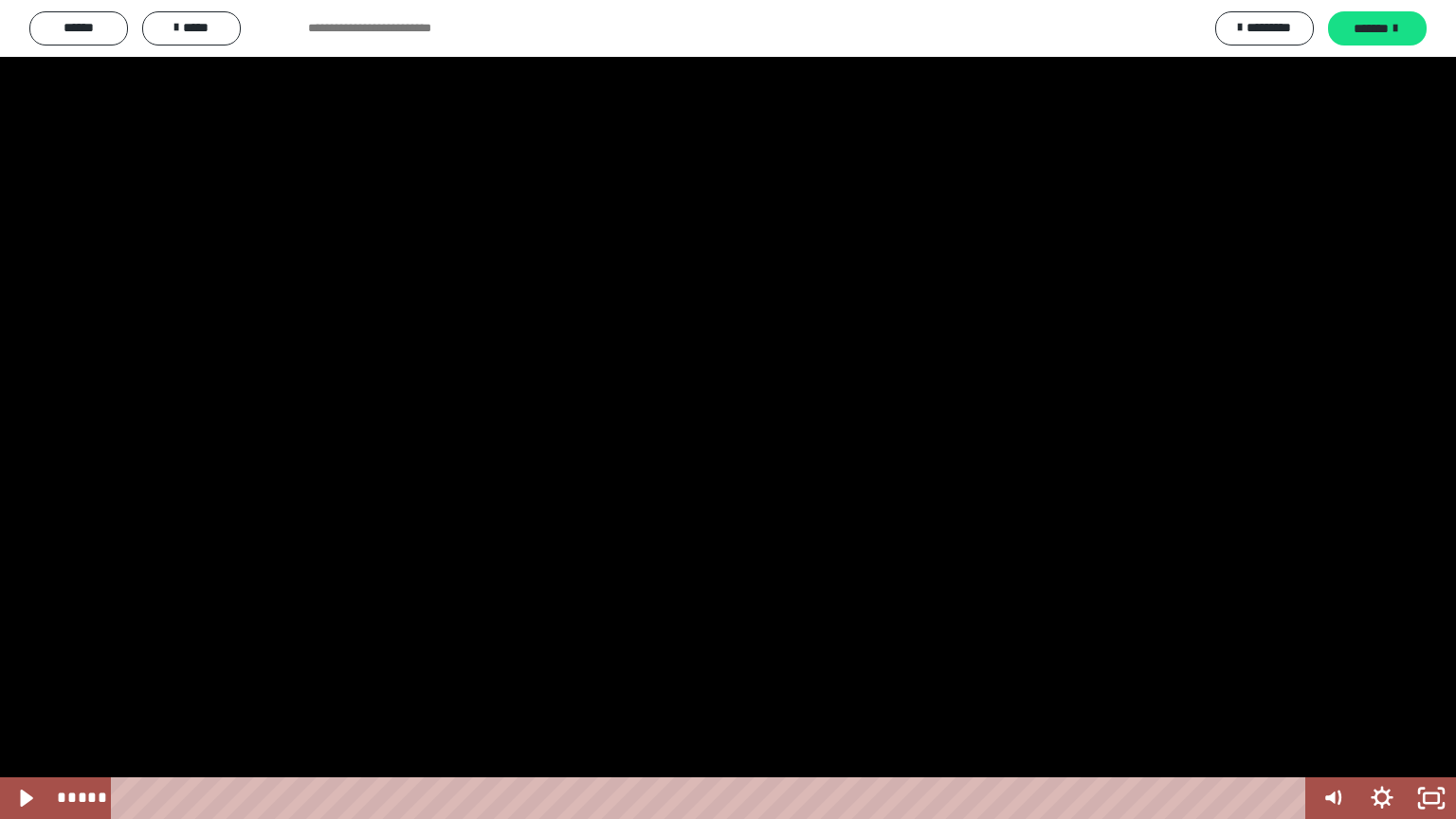 click at bounding box center [728, 410] 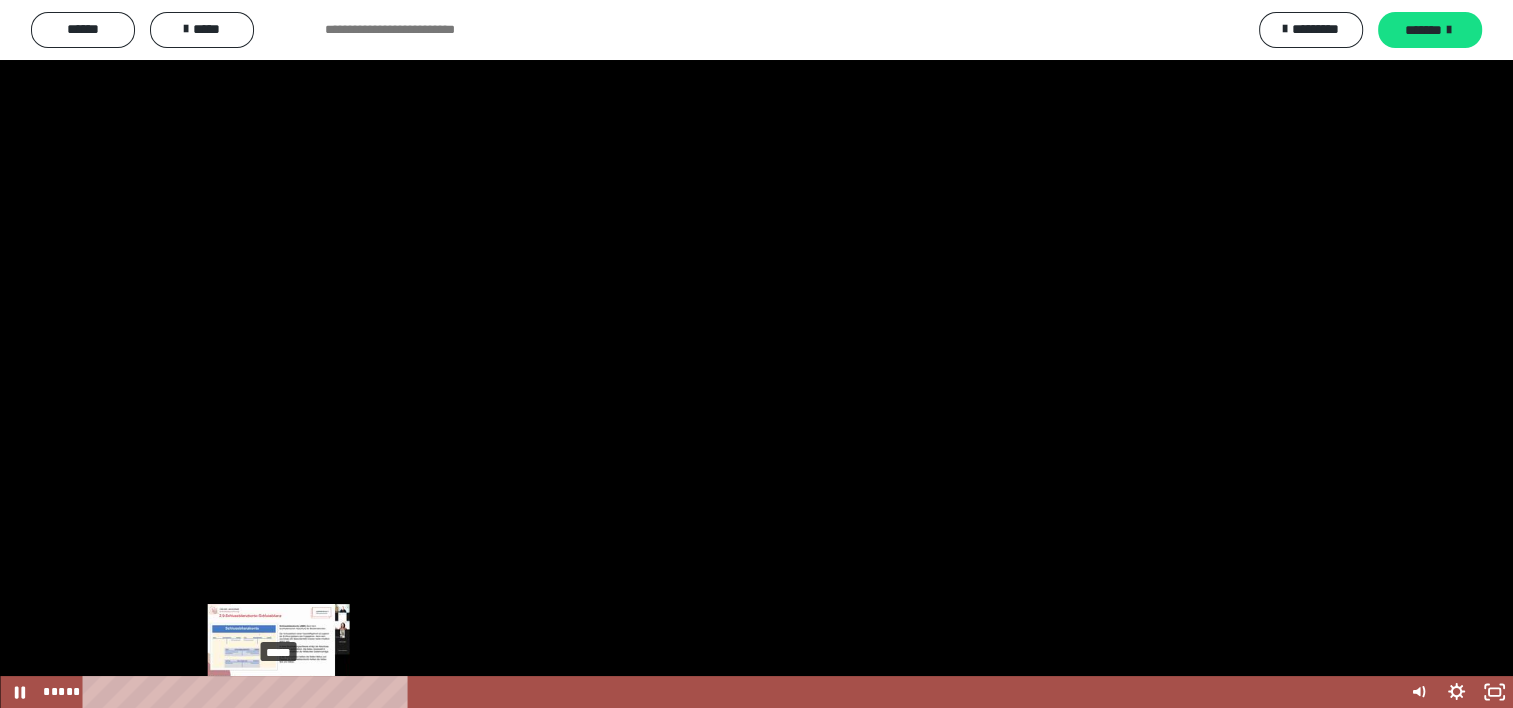 scroll, scrollTop: 3976, scrollLeft: 0, axis: vertical 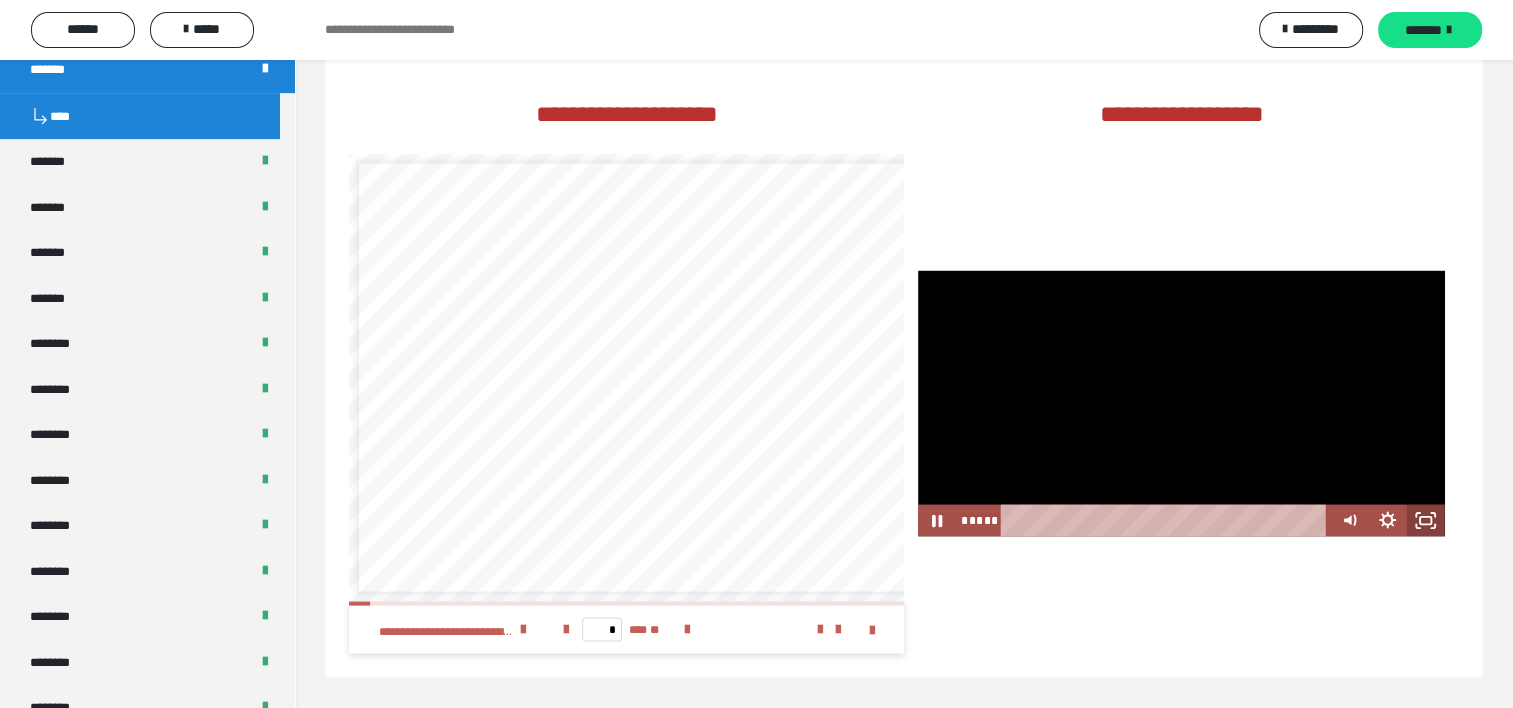 click 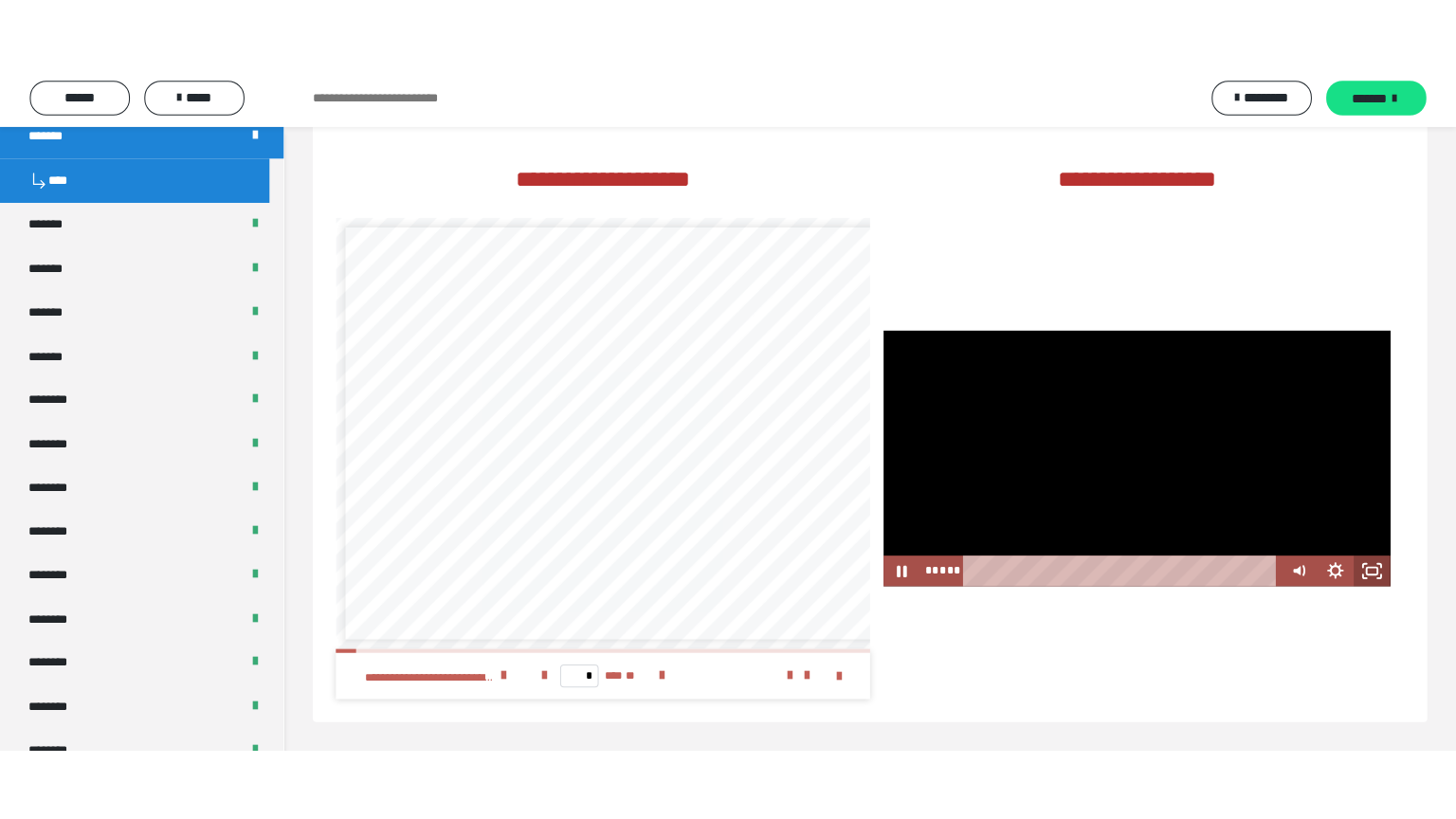 scroll, scrollTop: 3704, scrollLeft: 0, axis: vertical 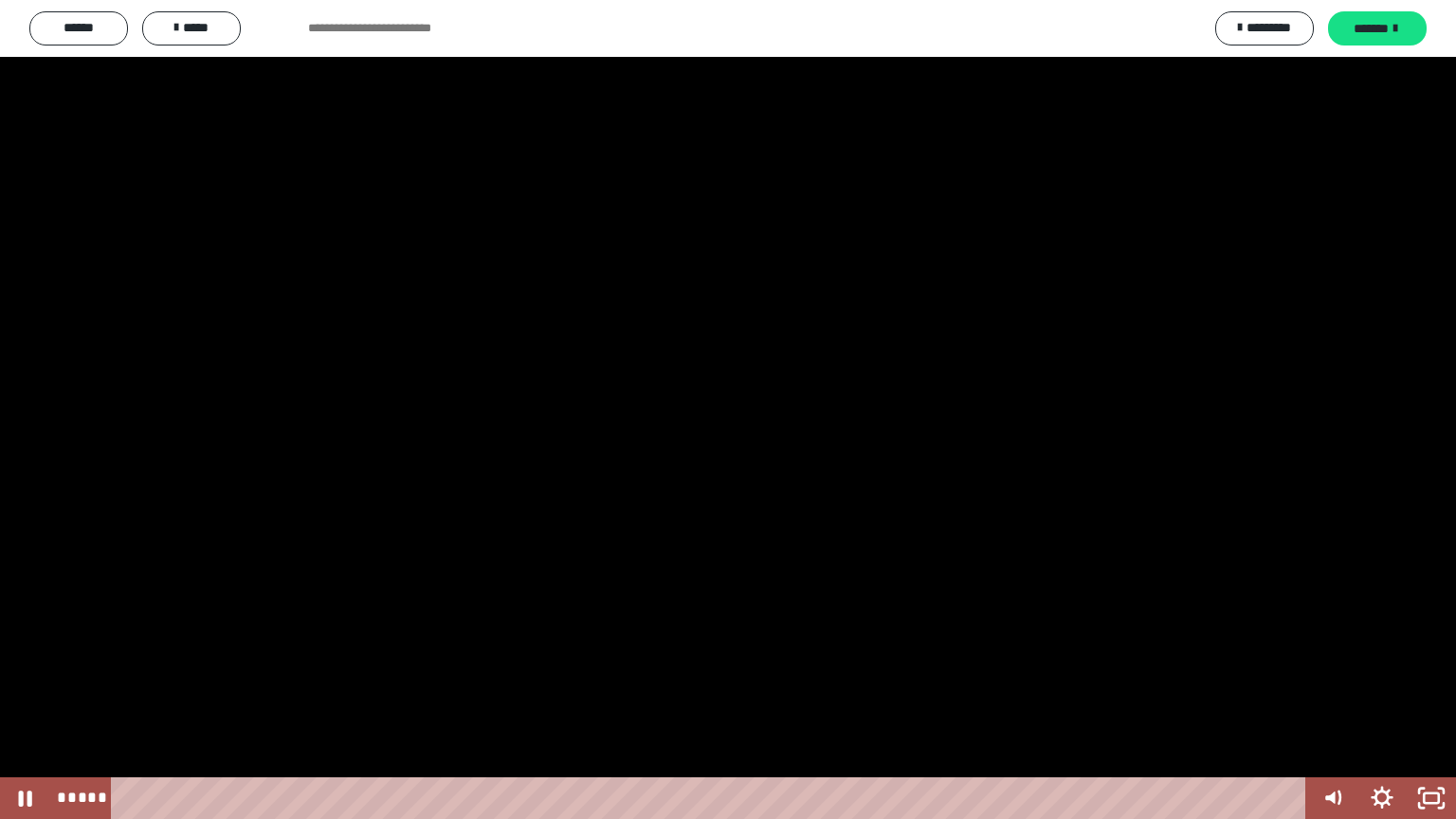 click at bounding box center (728, 410) 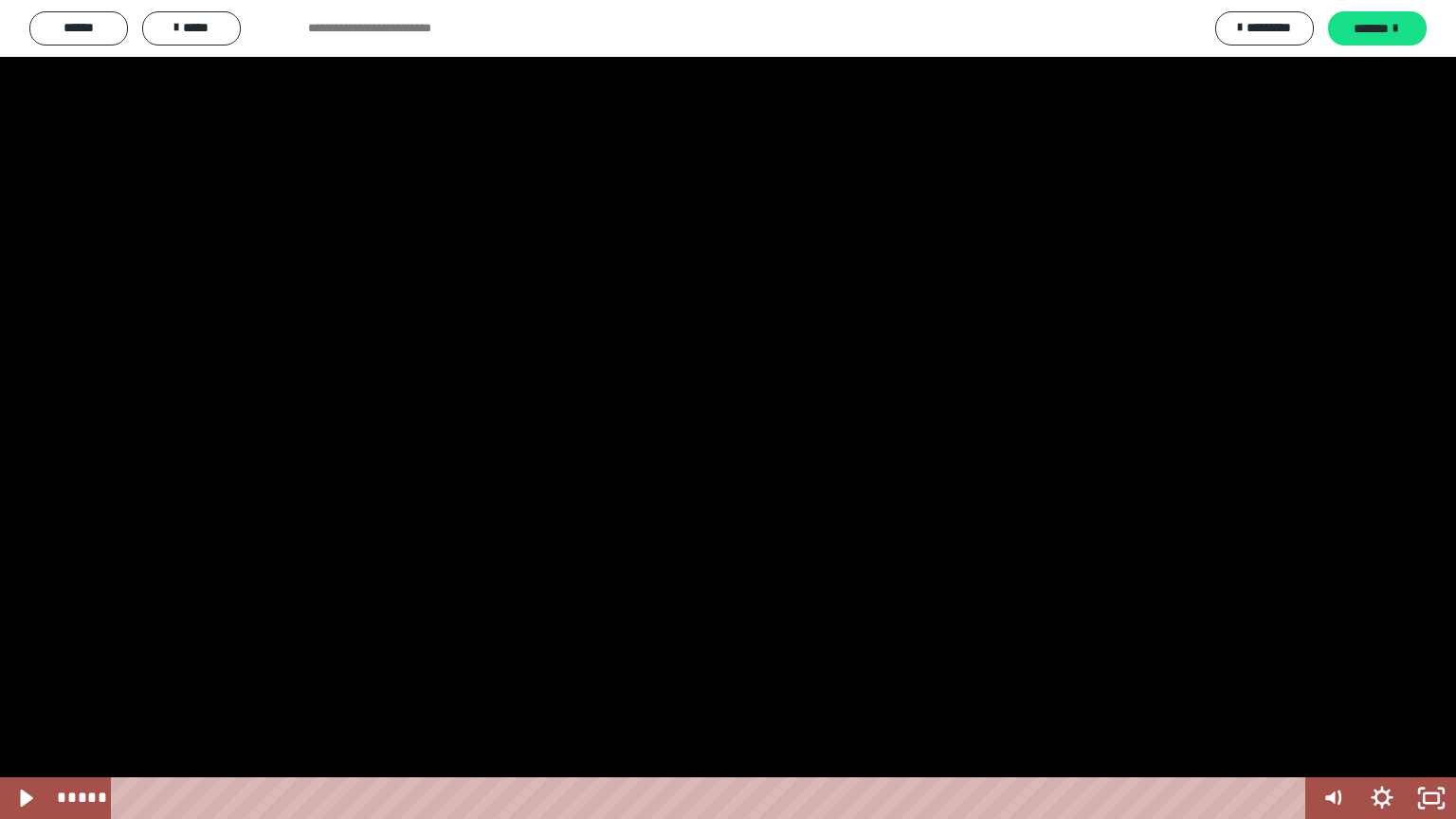 click at bounding box center (728, 410) 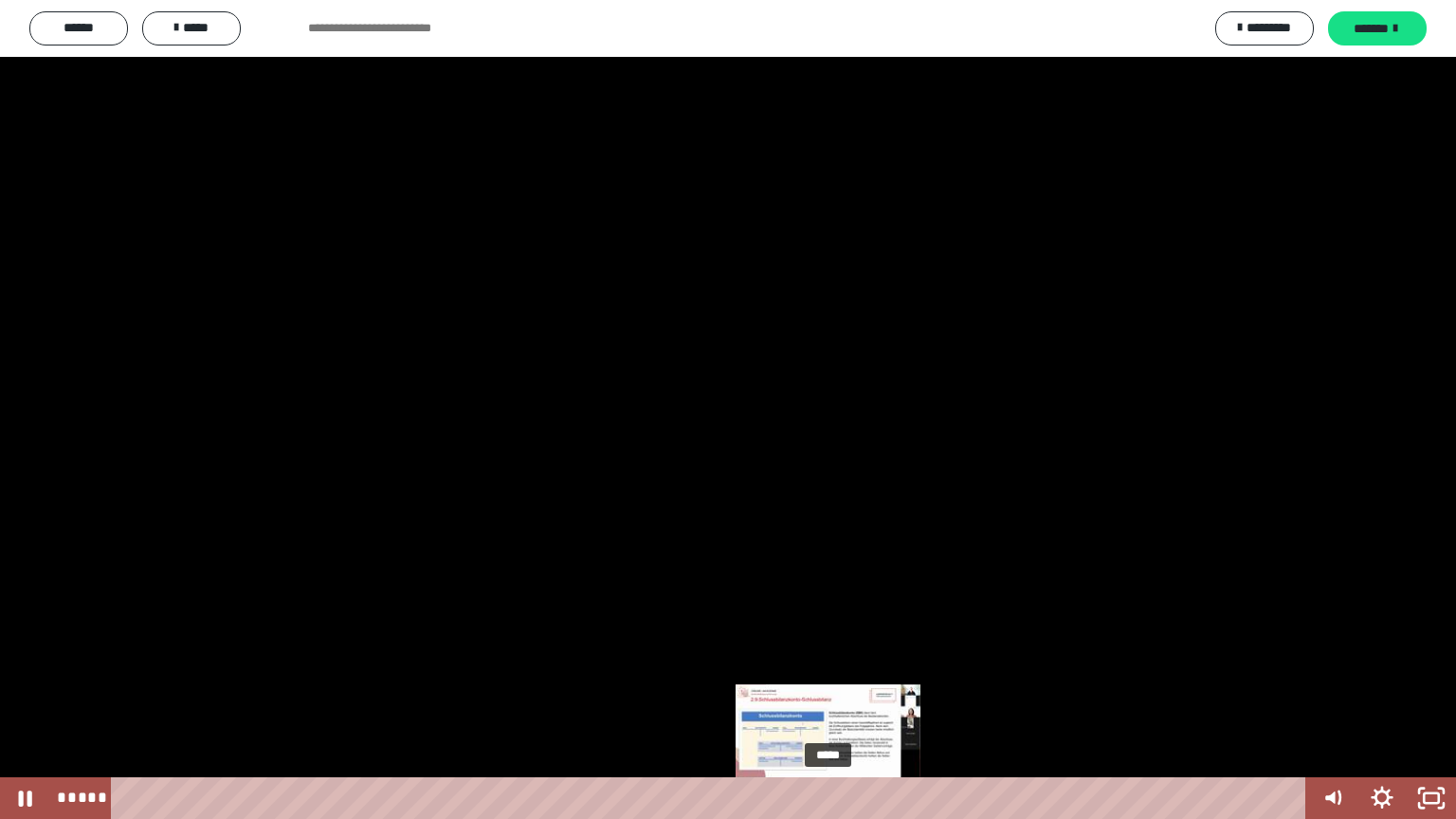 click on "*****" at bounding box center (712, 798) 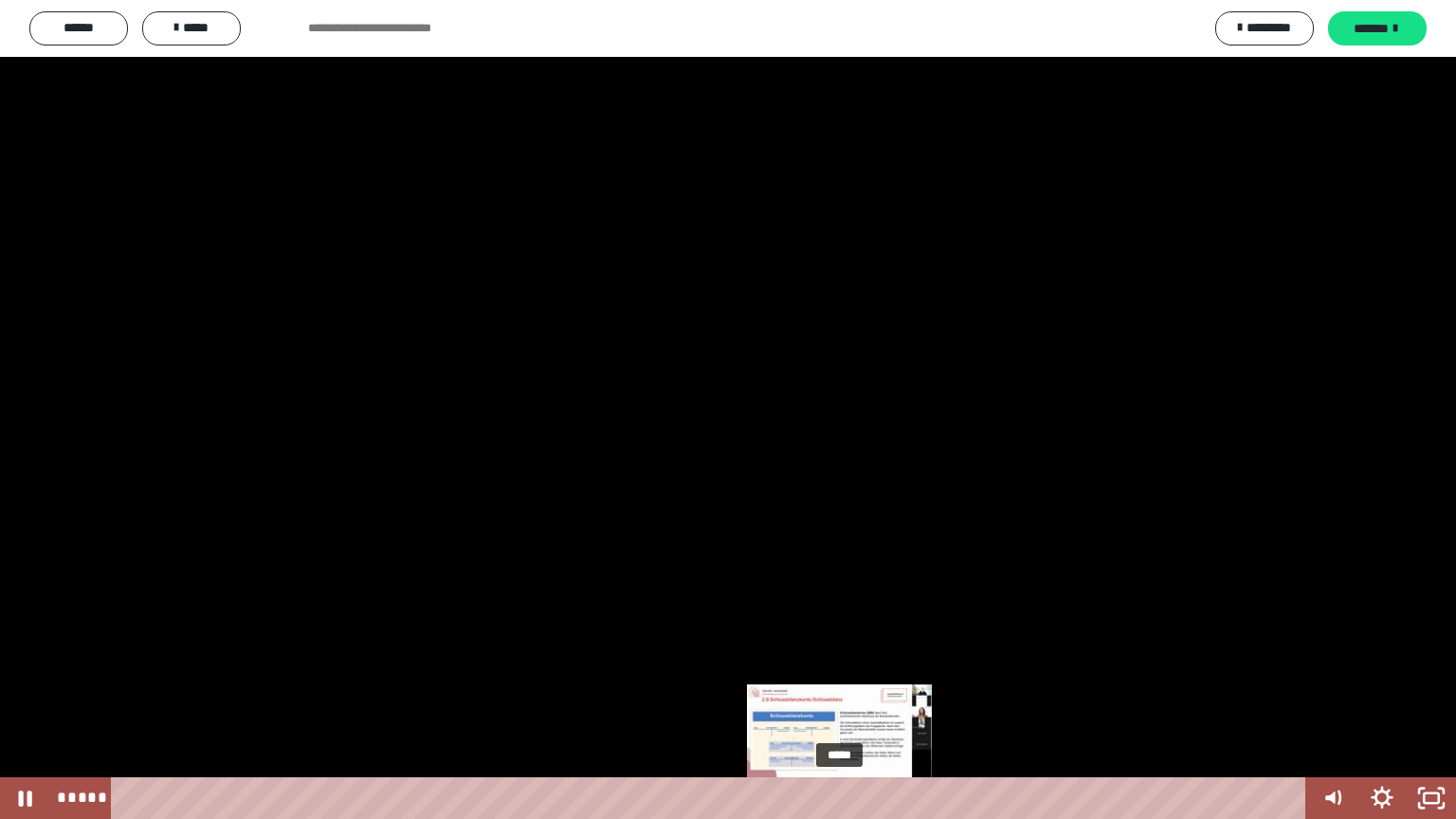 click on "*****" at bounding box center (712, 798) 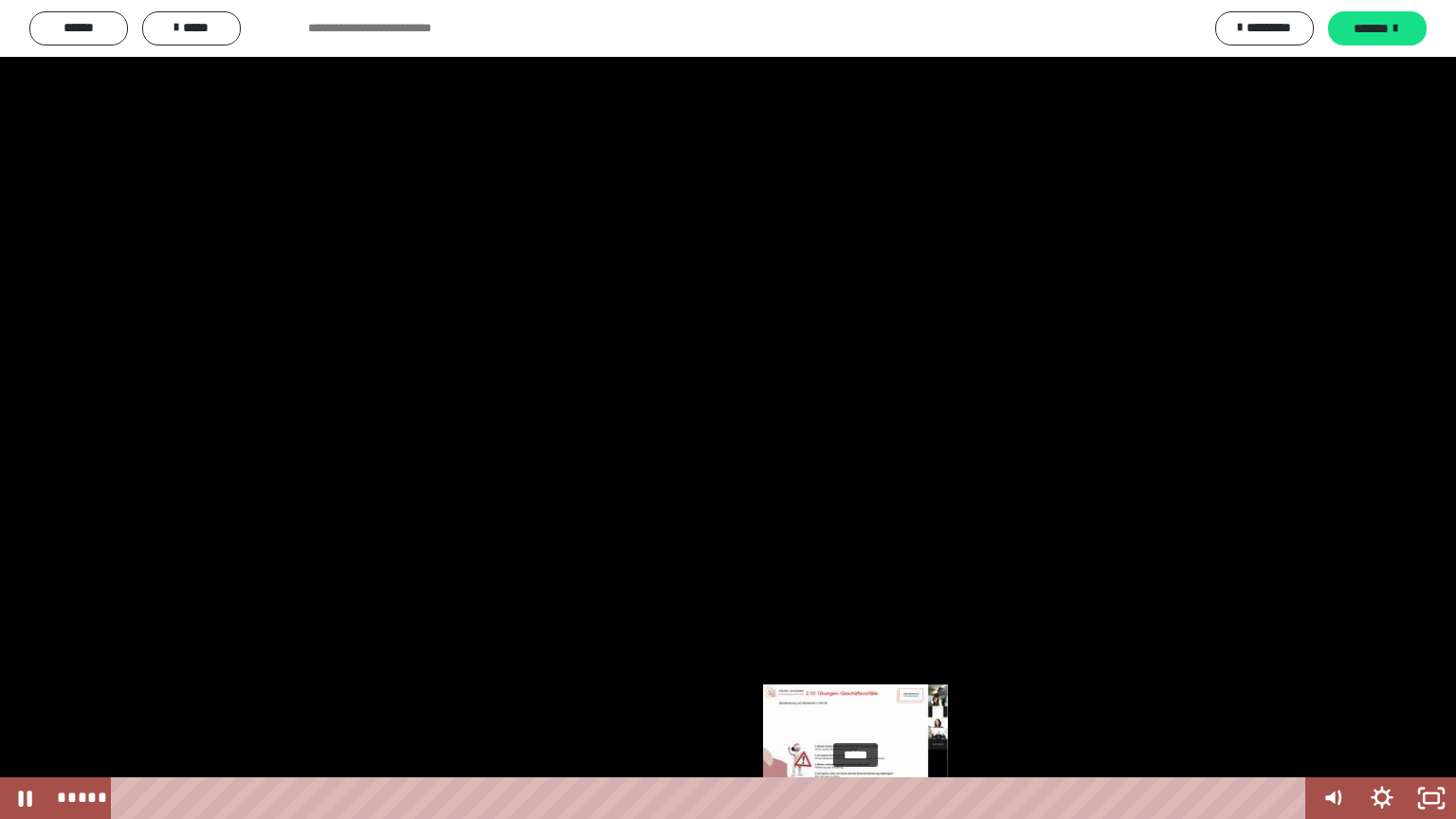 click on "*****" at bounding box center [712, 798] 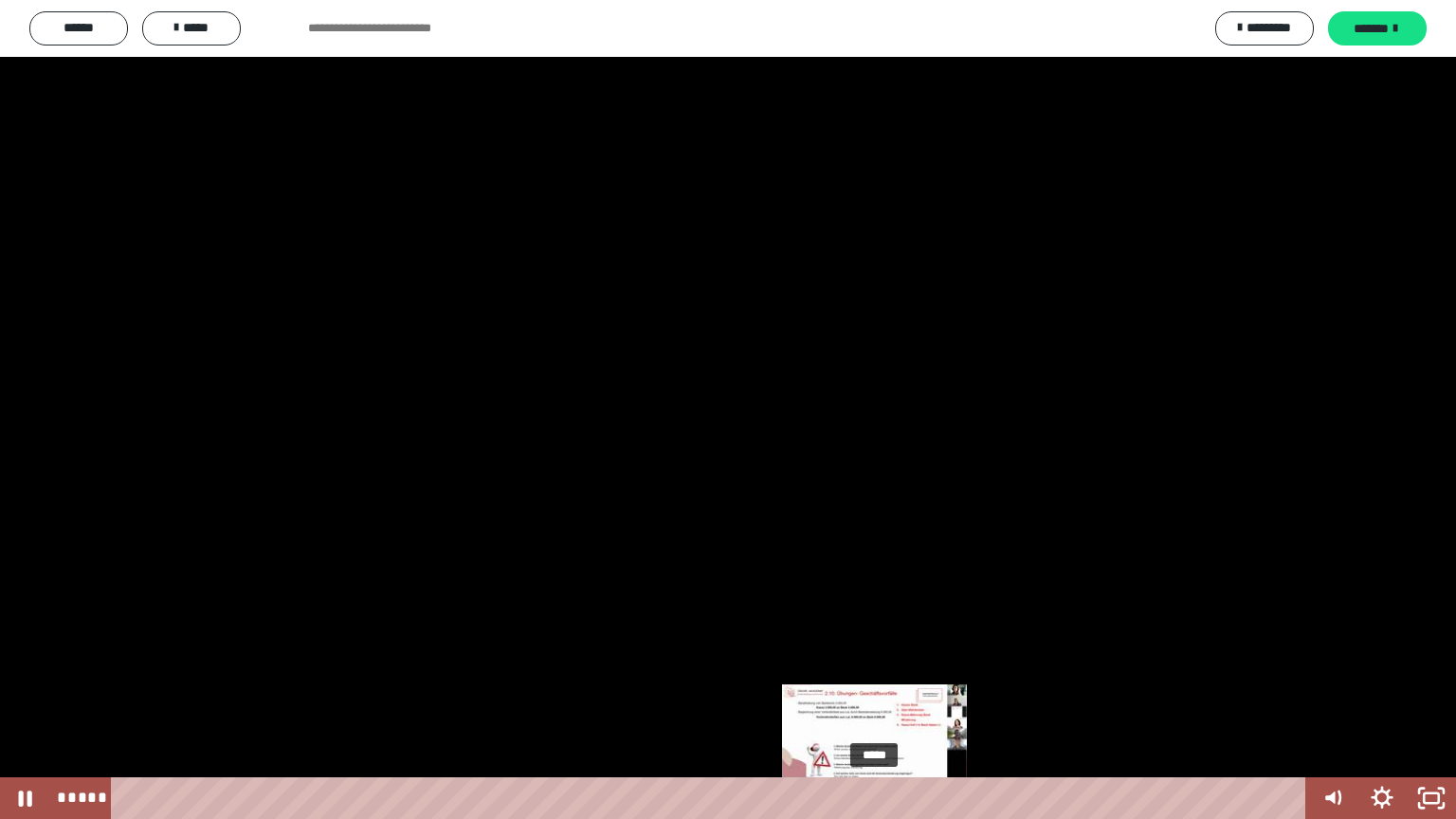 click on "*****" at bounding box center (712, 798) 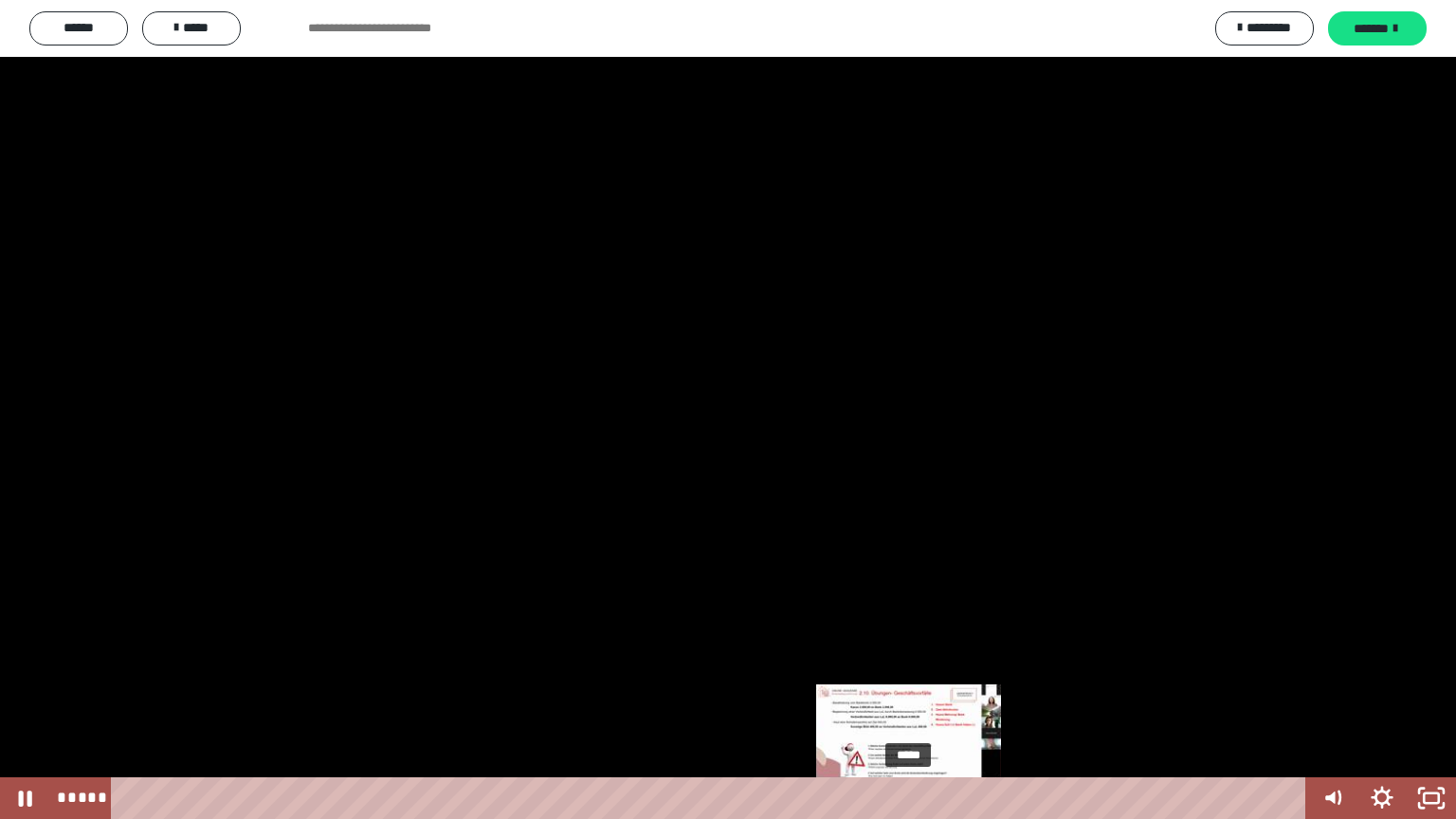 click on "*****" at bounding box center [712, 798] 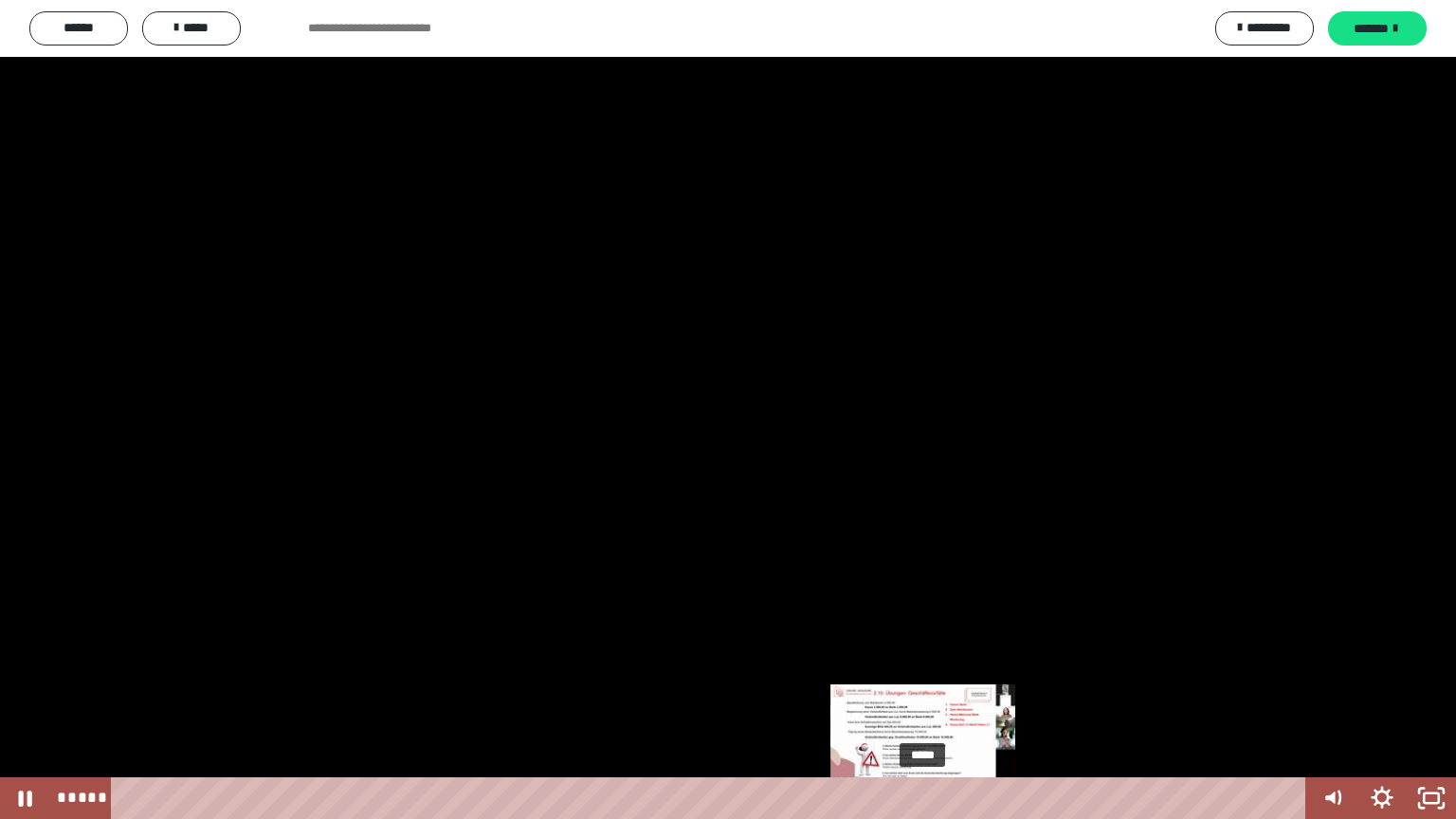 click on "*****" at bounding box center [712, 798] 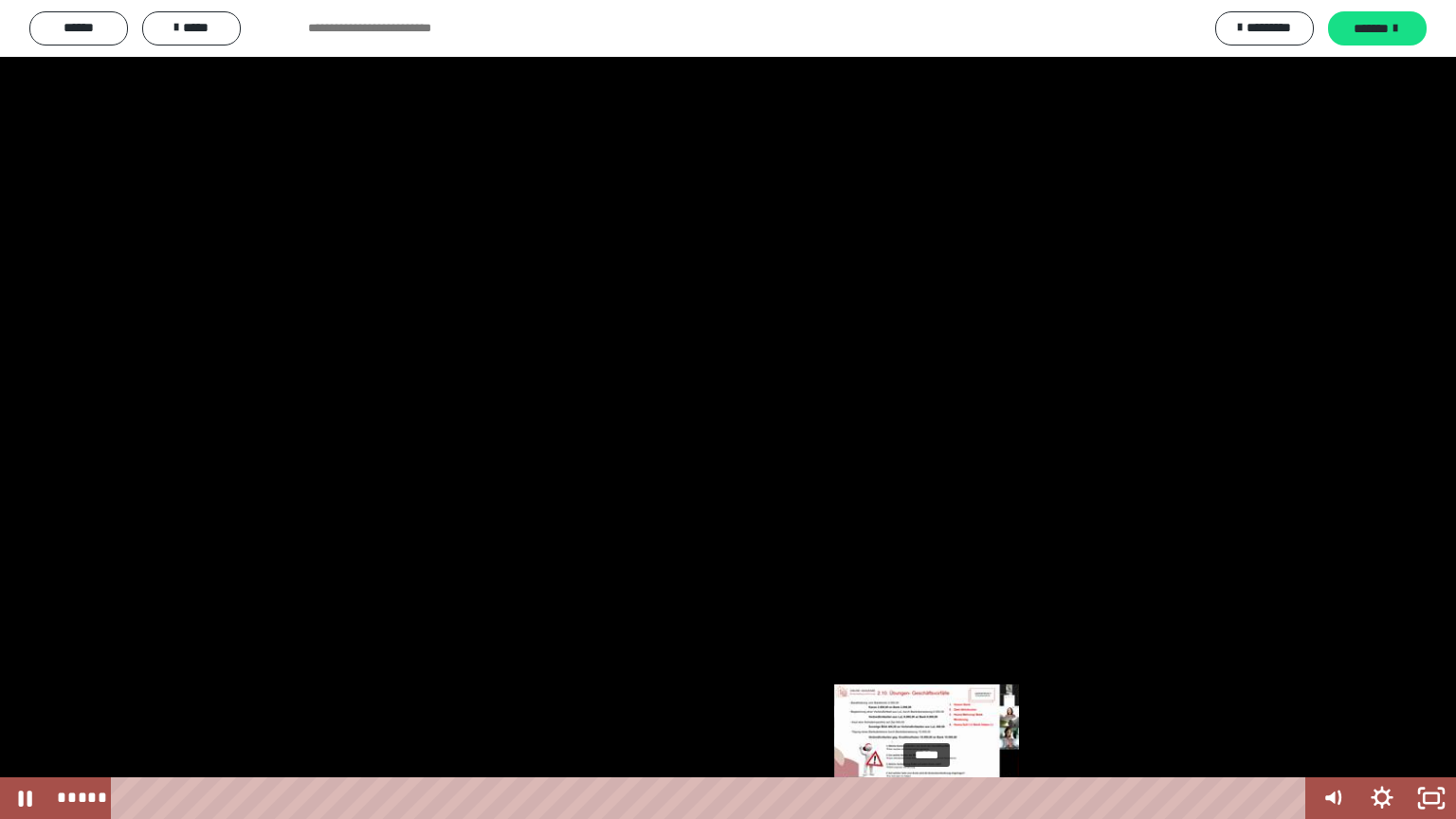 click at bounding box center (927, 798) 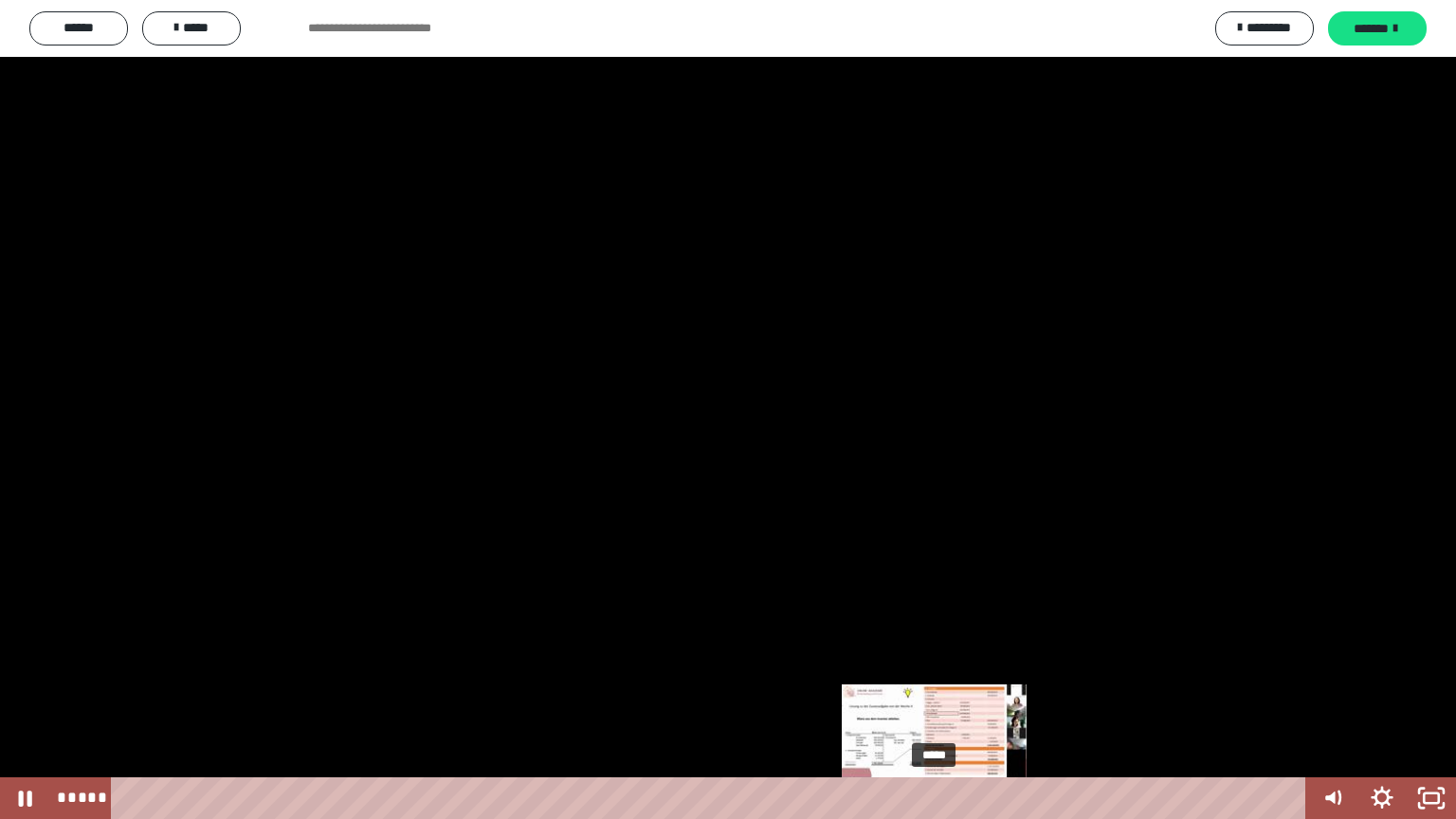 click on "*****" at bounding box center [712, 798] 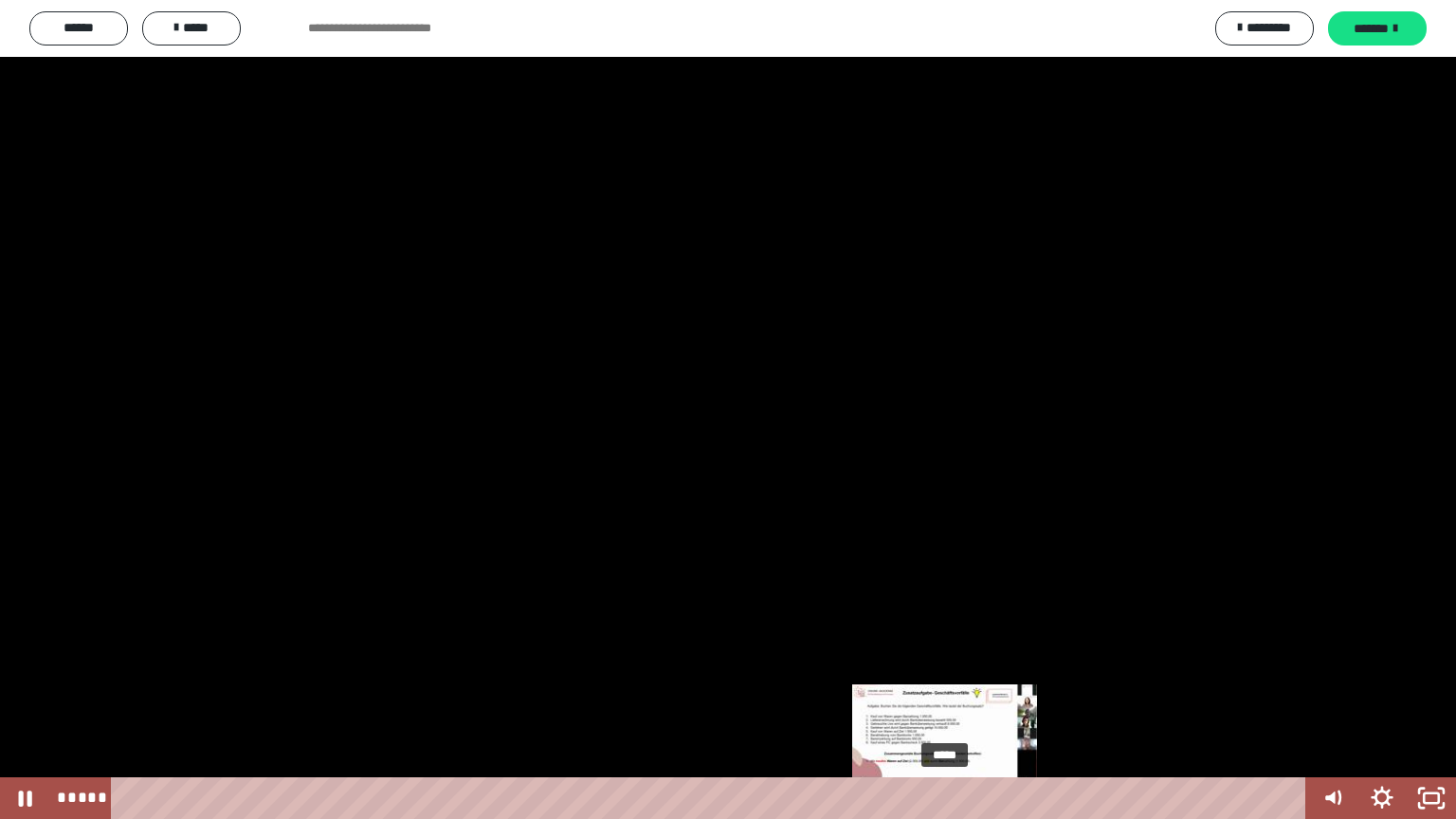 click on "*****" at bounding box center (712, 798) 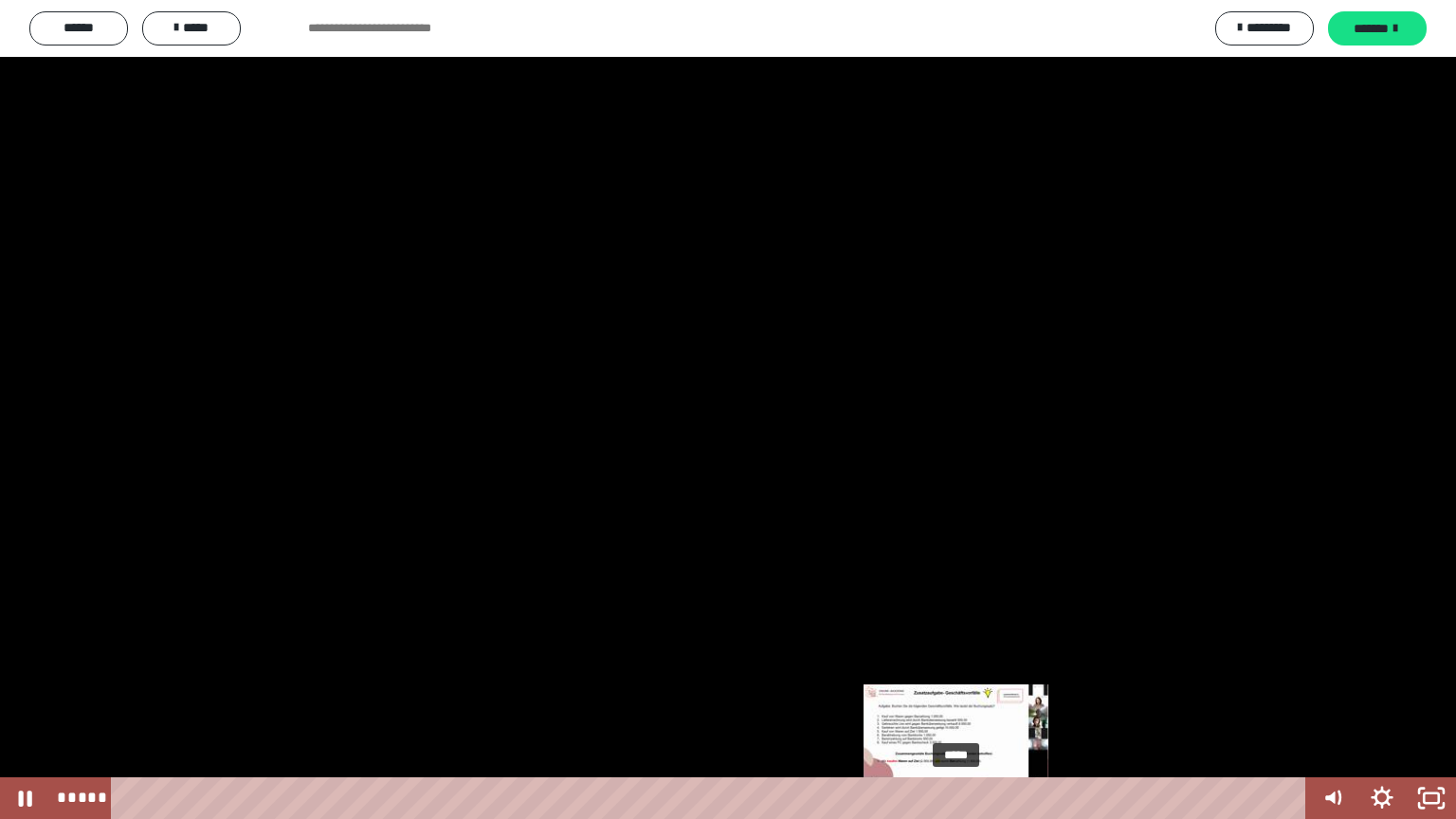 click on "*****" at bounding box center [712, 798] 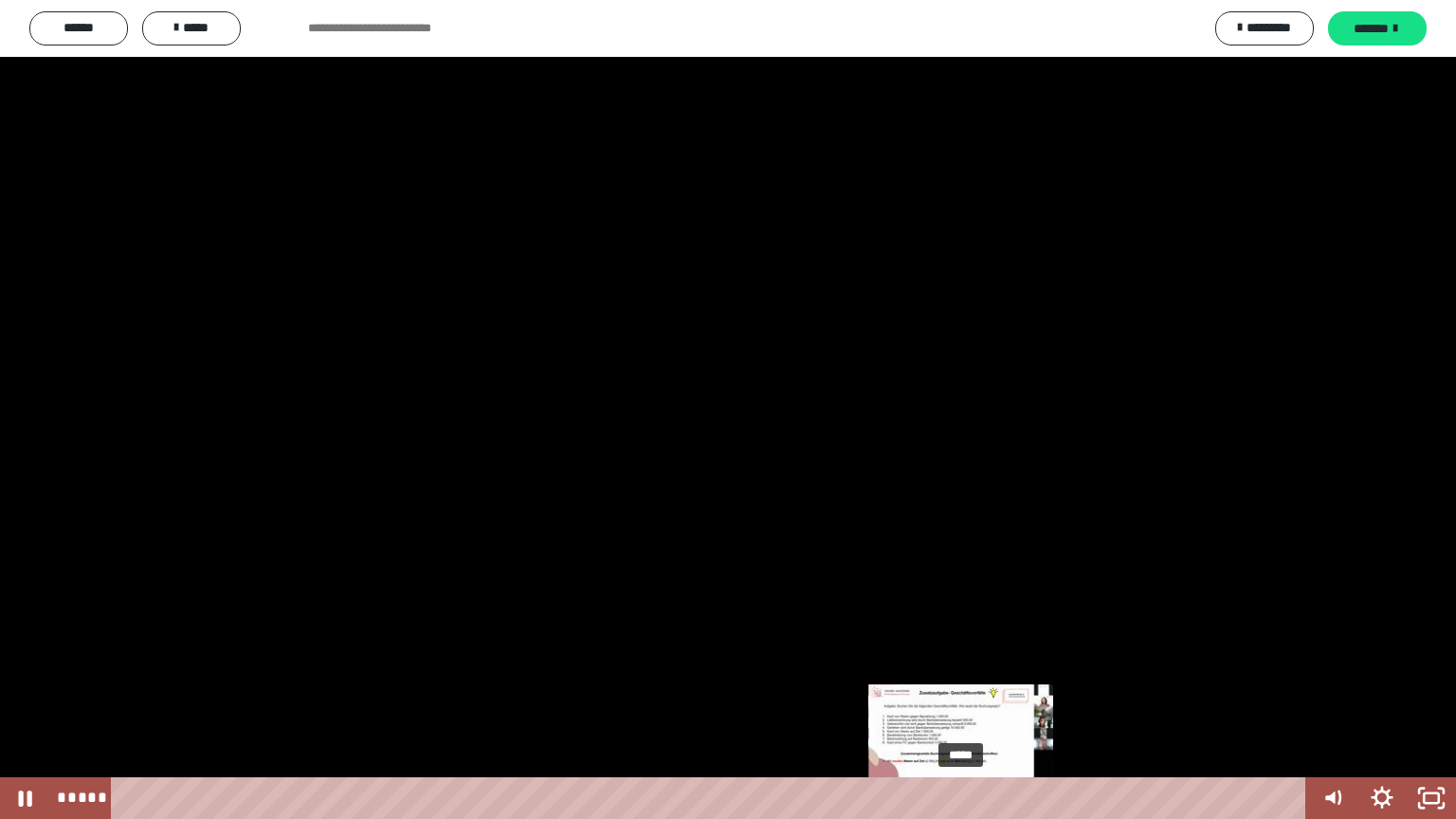 click at bounding box center (960, 798) 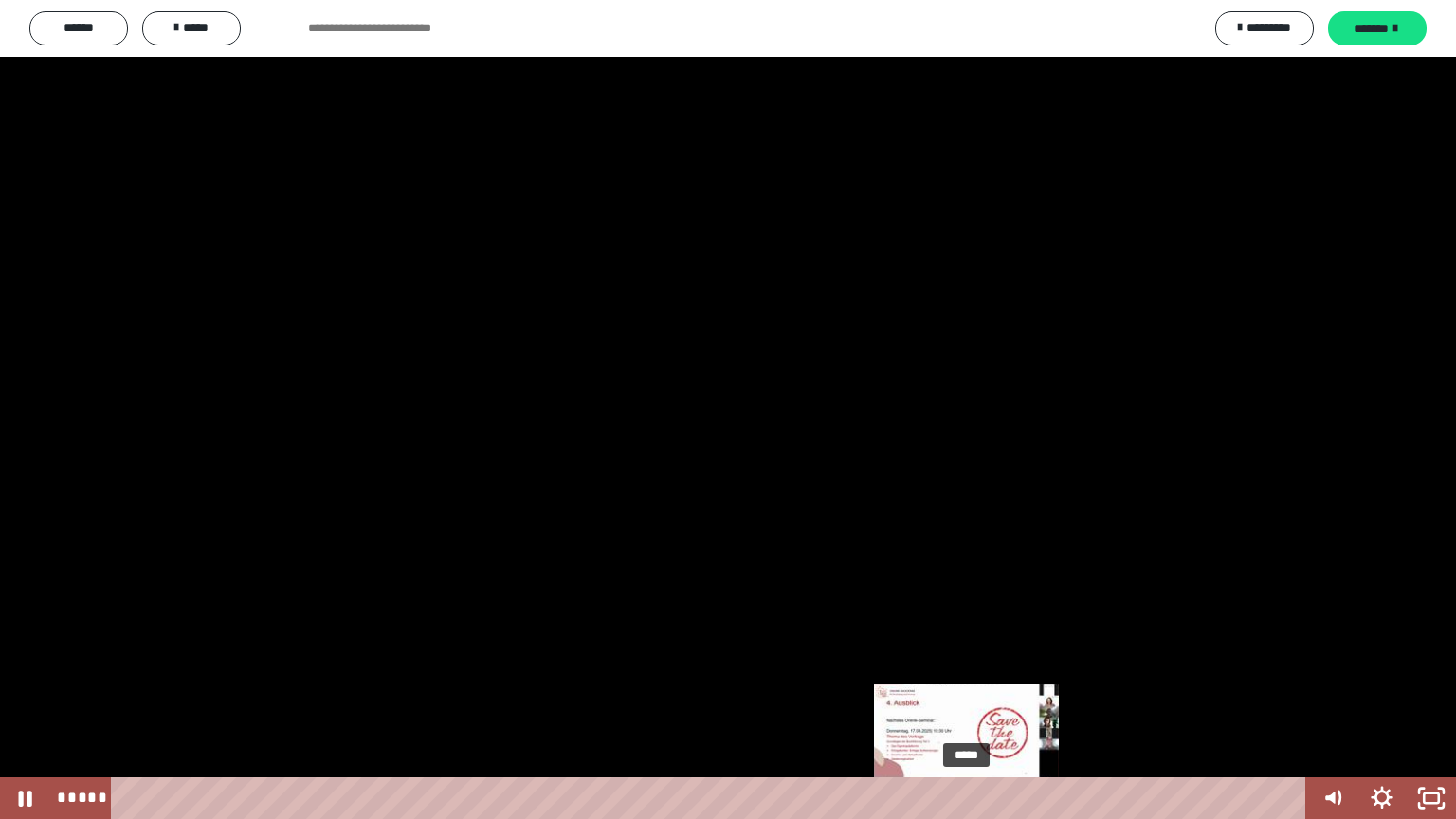 click on "*****" at bounding box center (712, 798) 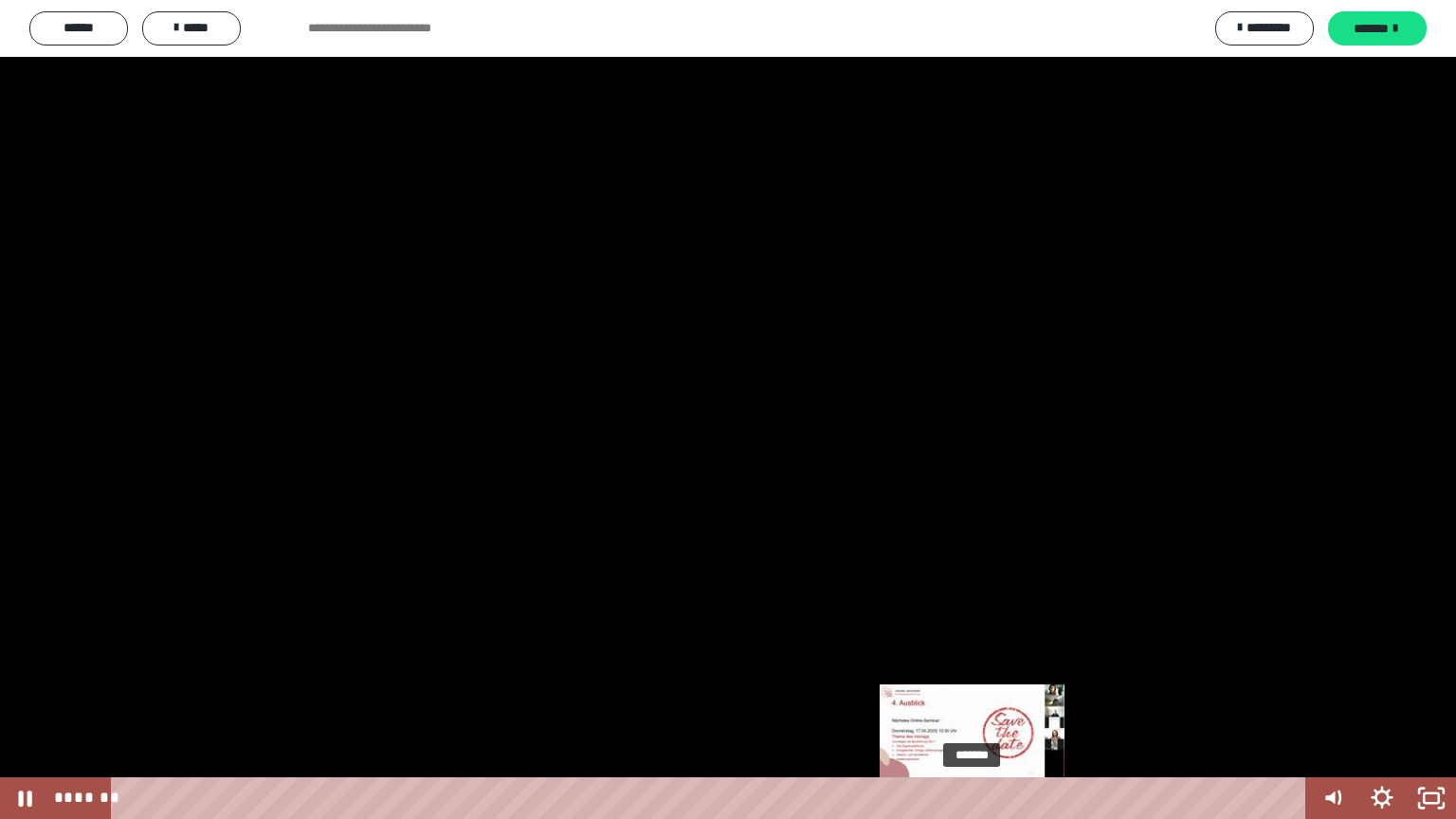 click on "*******" at bounding box center [712, 798] 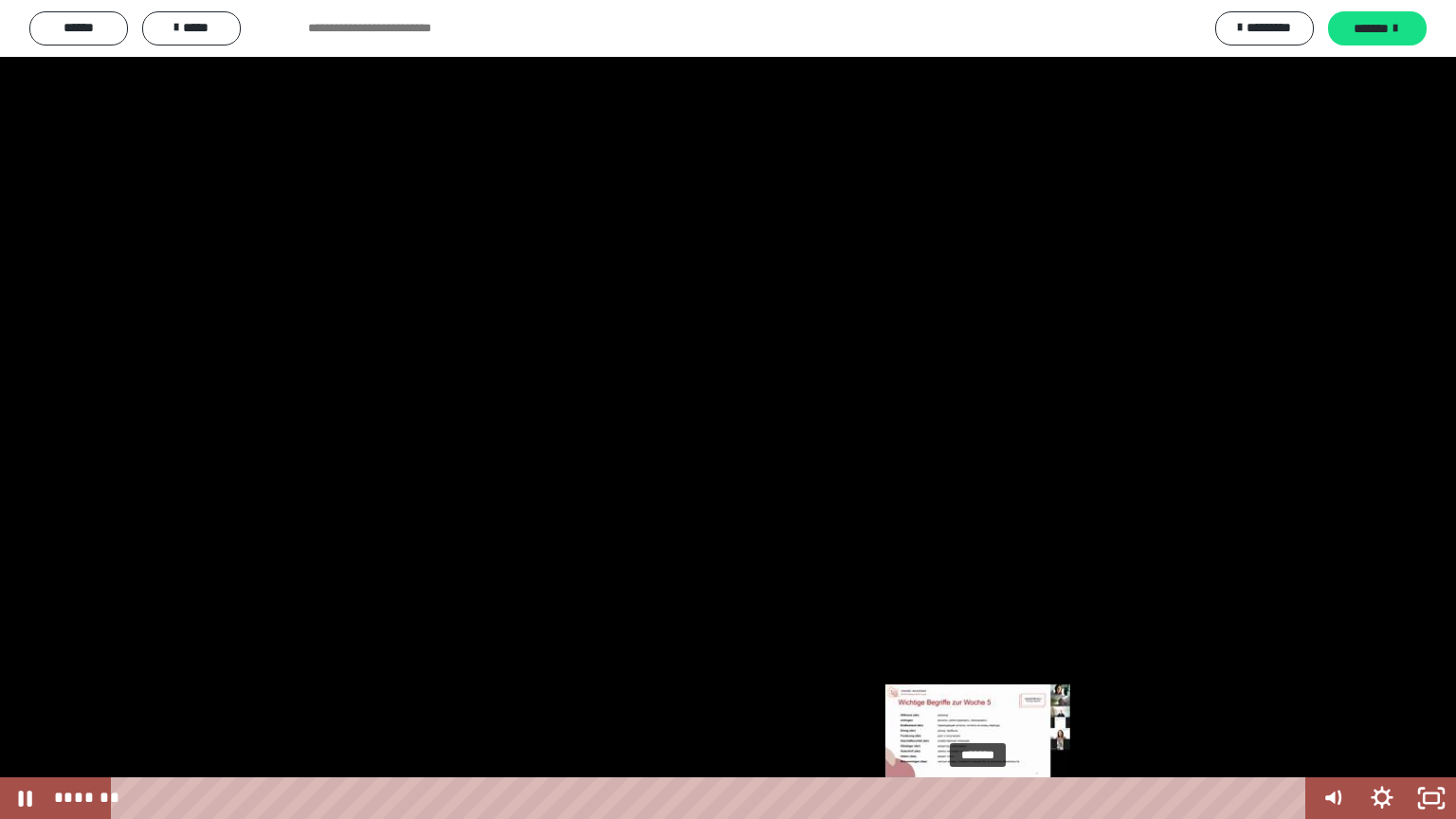 click on "*******" at bounding box center [712, 798] 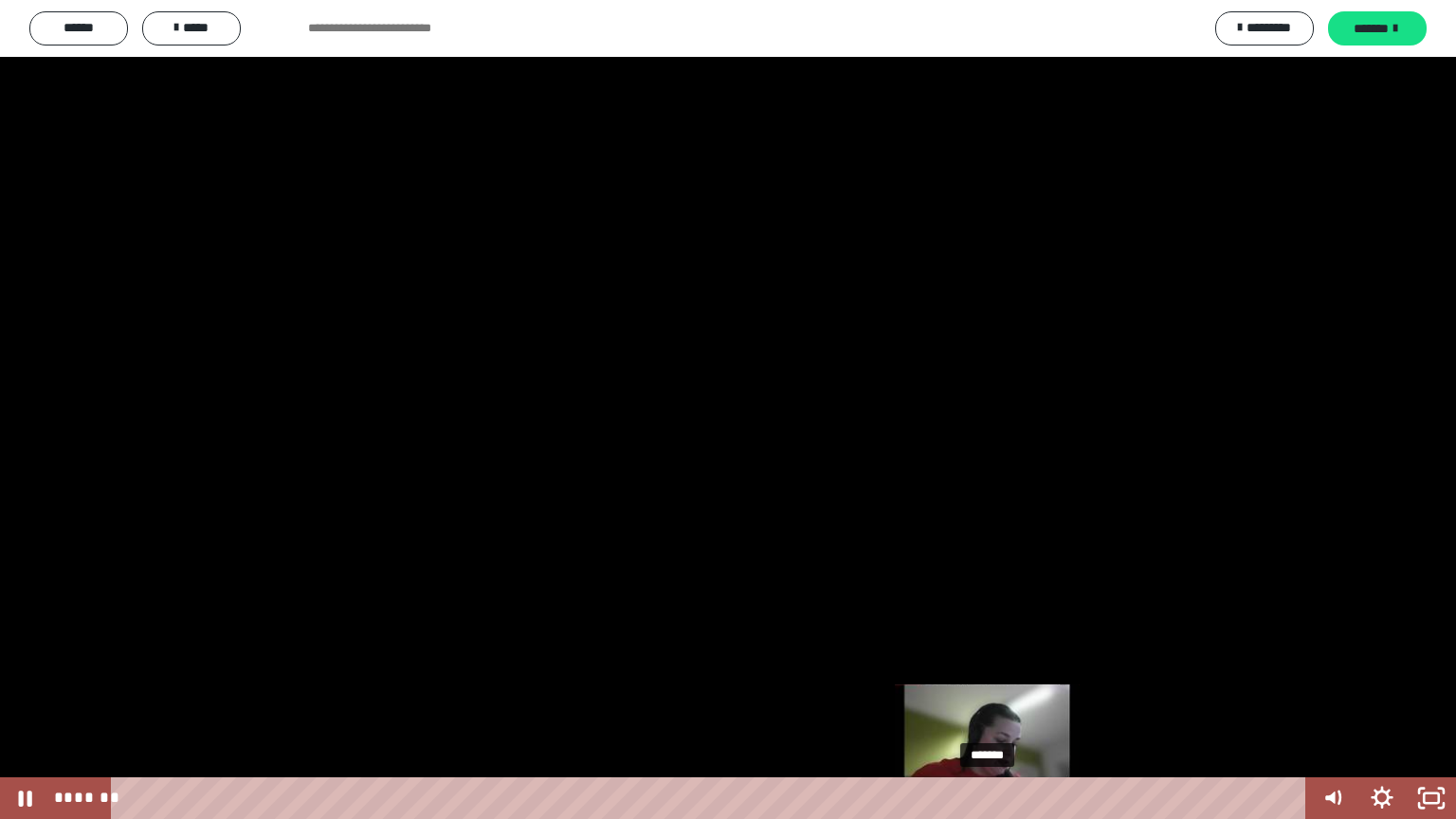 click on "*******" at bounding box center (712, 798) 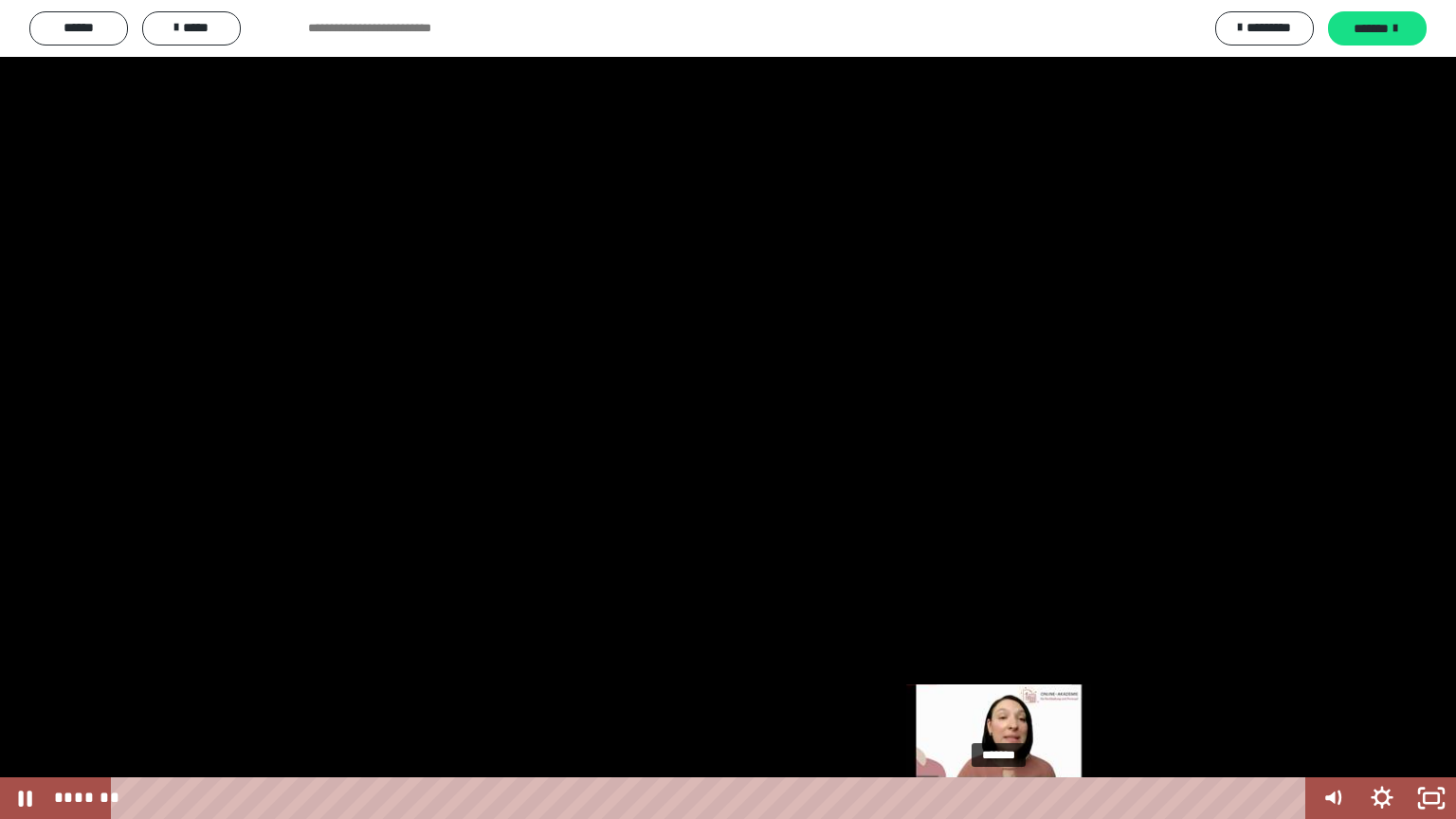 click on "*******" at bounding box center [712, 798] 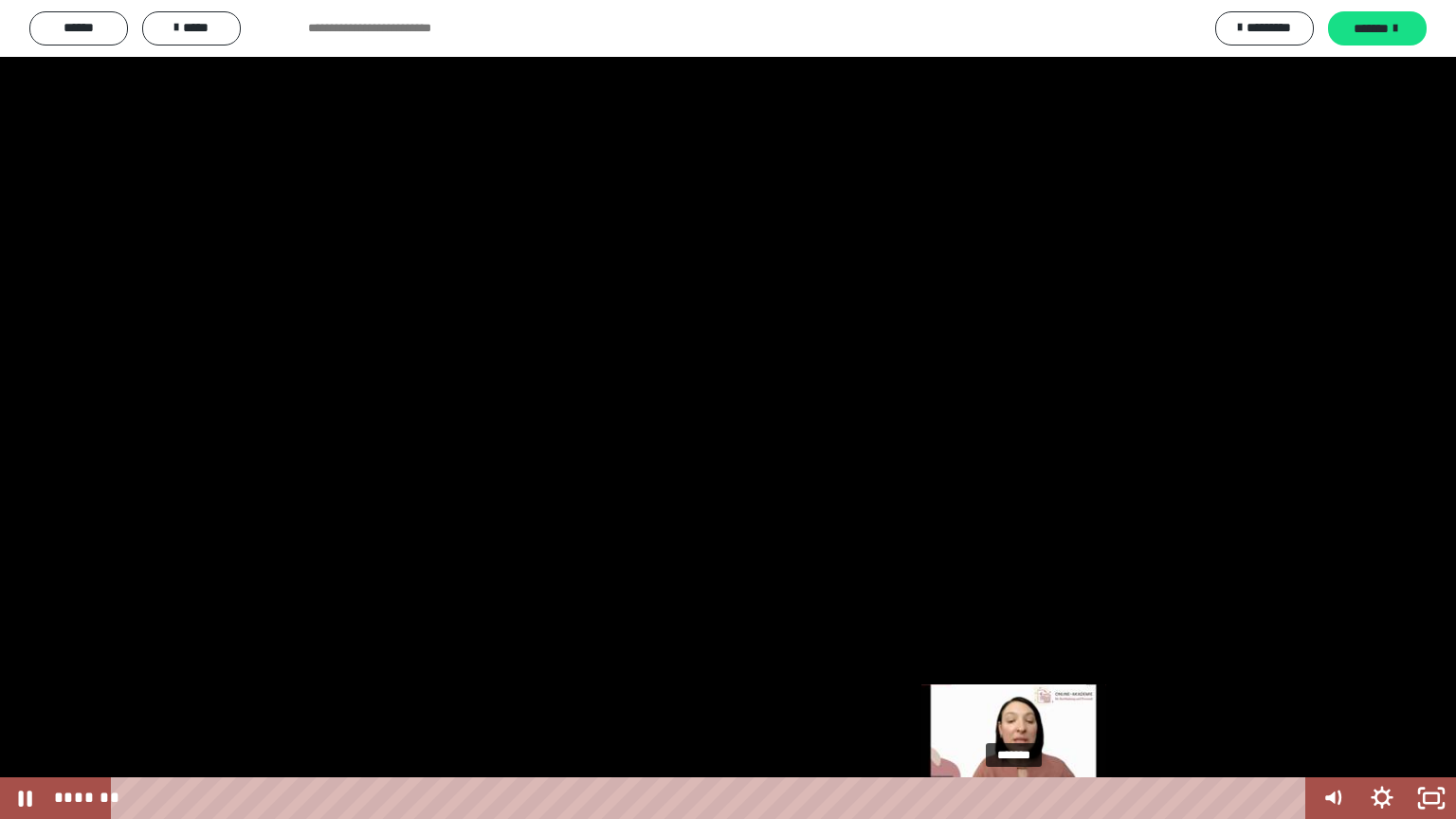 click on "*******" at bounding box center [712, 798] 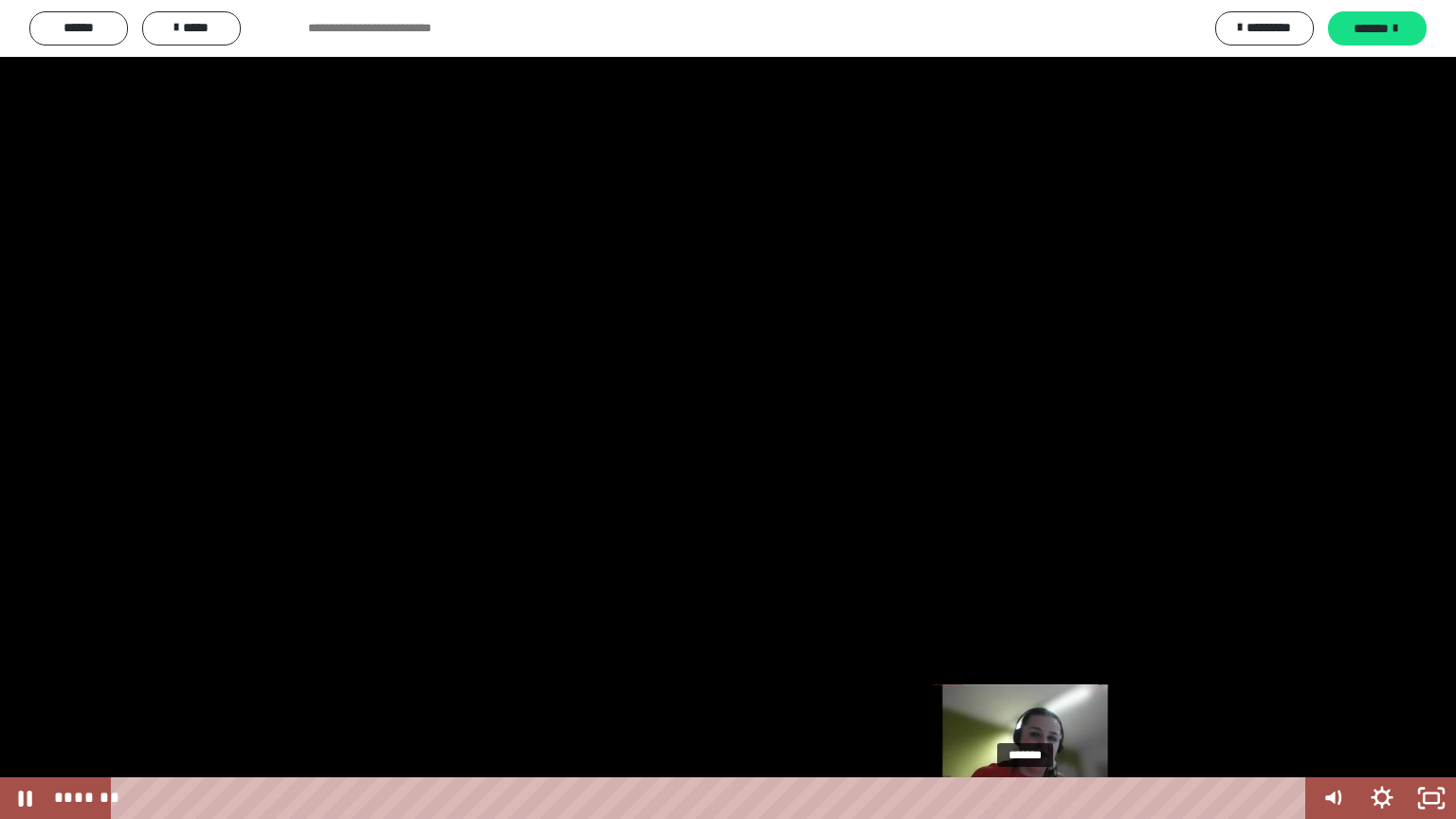 click on "*******" at bounding box center [712, 798] 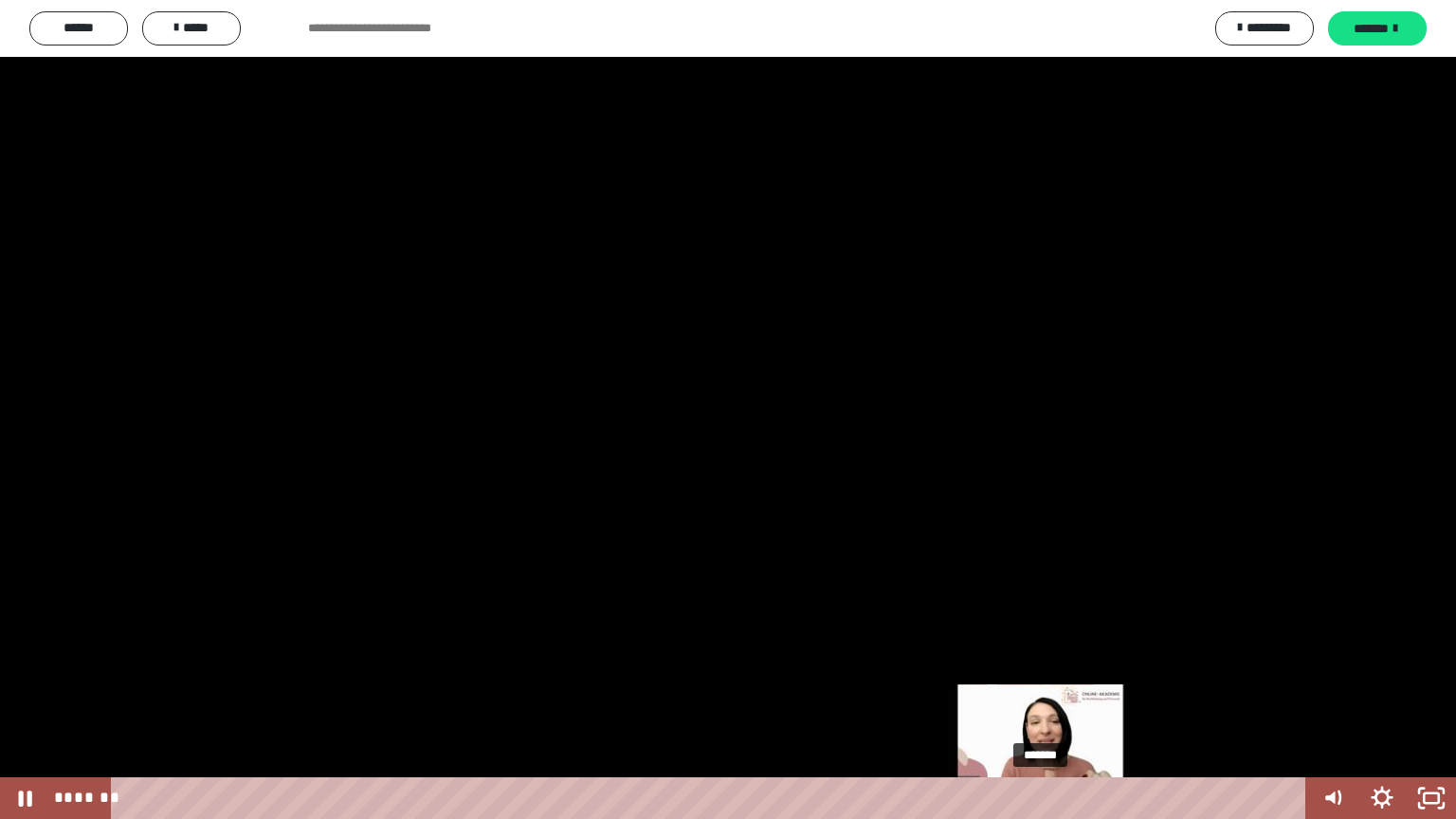 click on "*******" at bounding box center (712, 798) 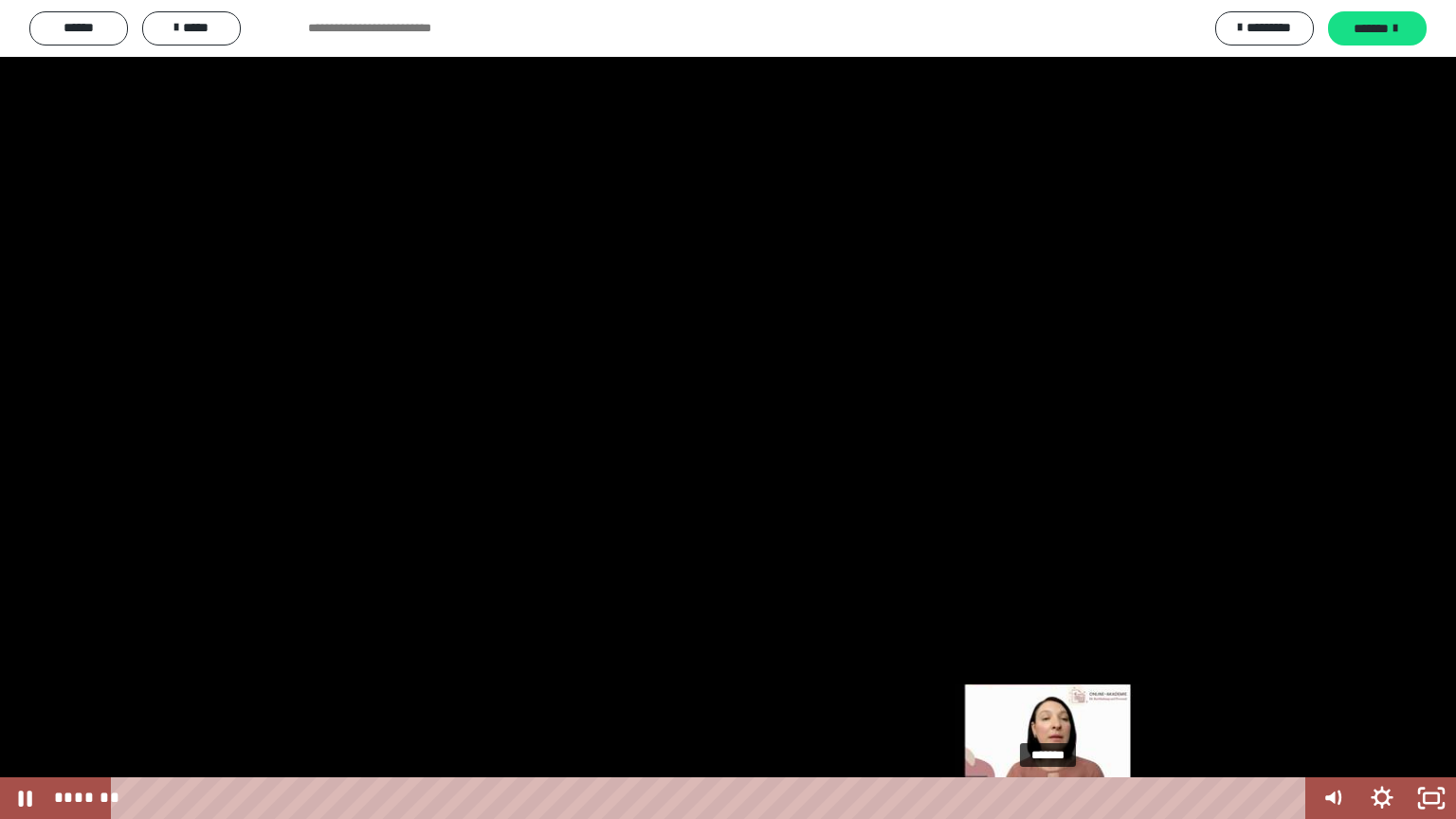 click on "*******" at bounding box center (712, 798) 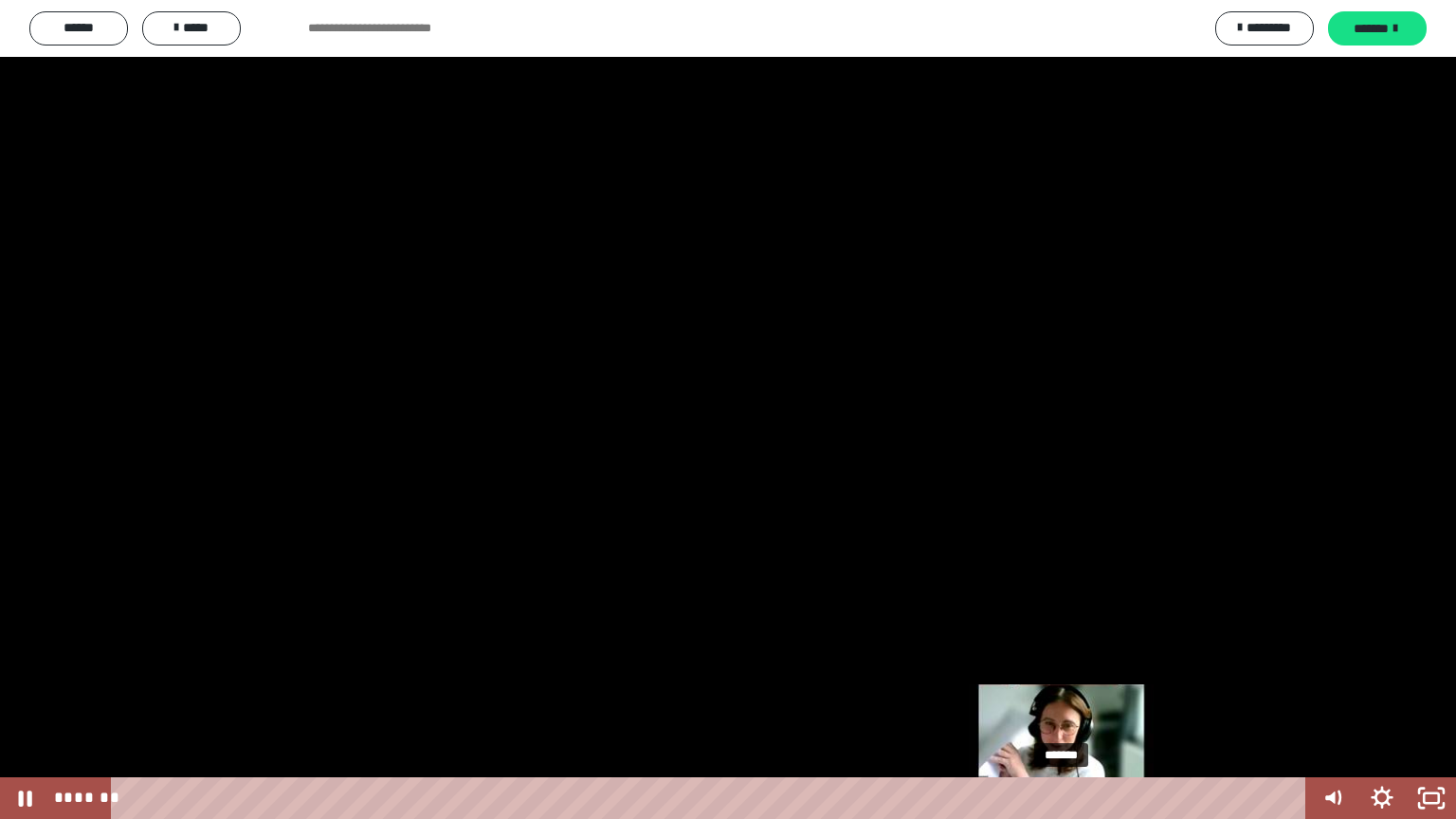 click on "*******" at bounding box center [712, 798] 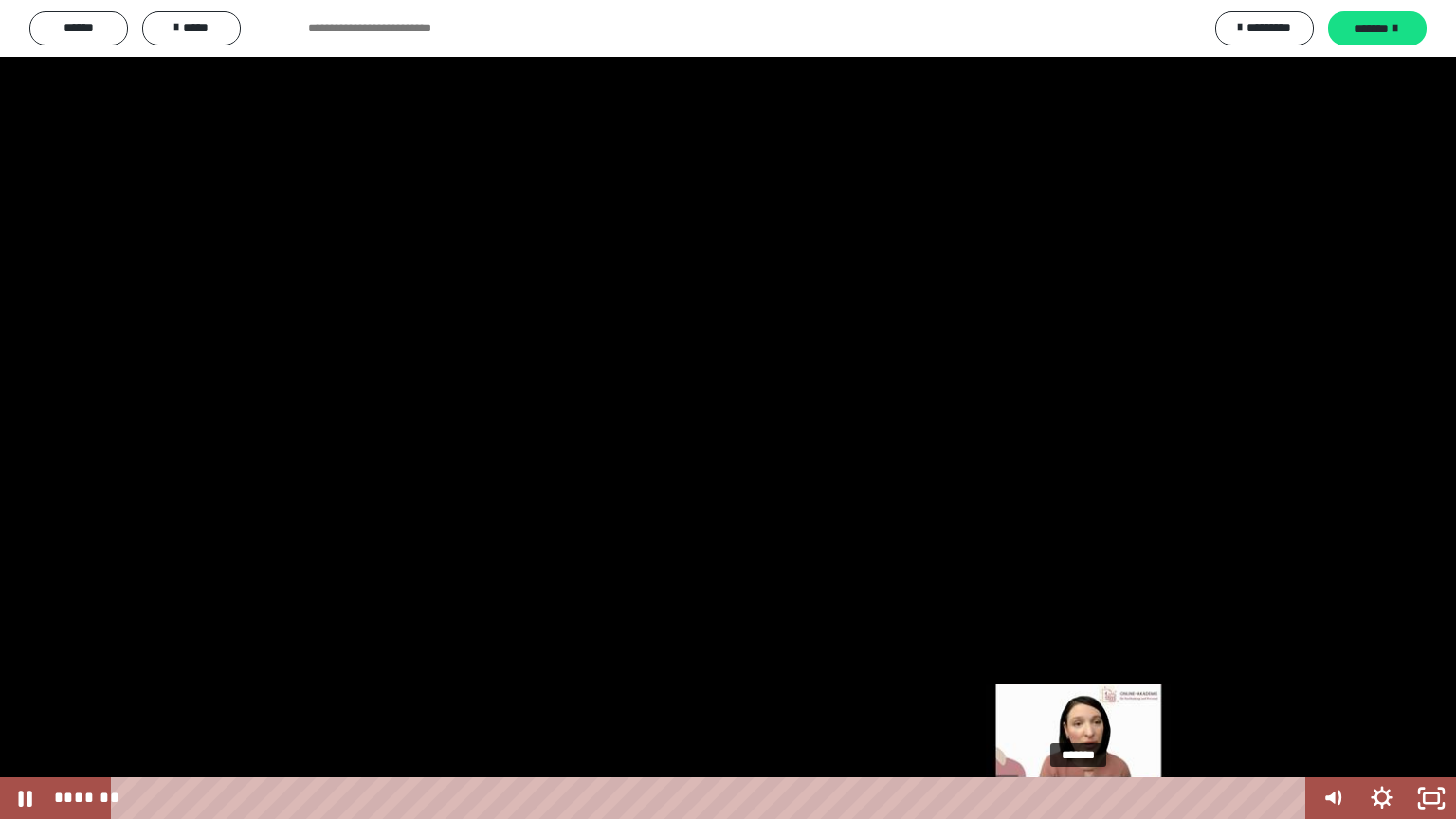 click on "*******" at bounding box center [712, 798] 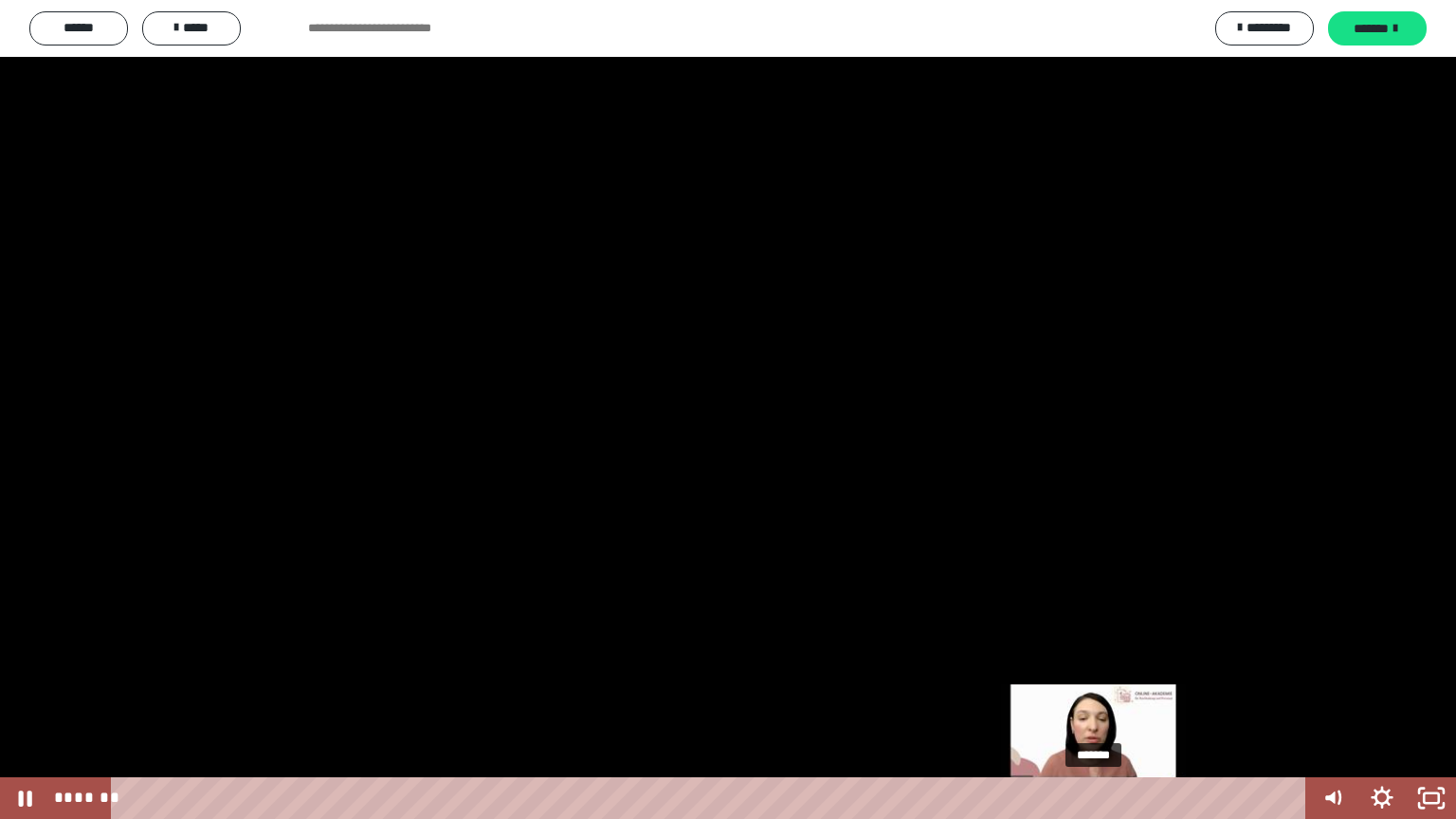 click on "*******" at bounding box center (712, 798) 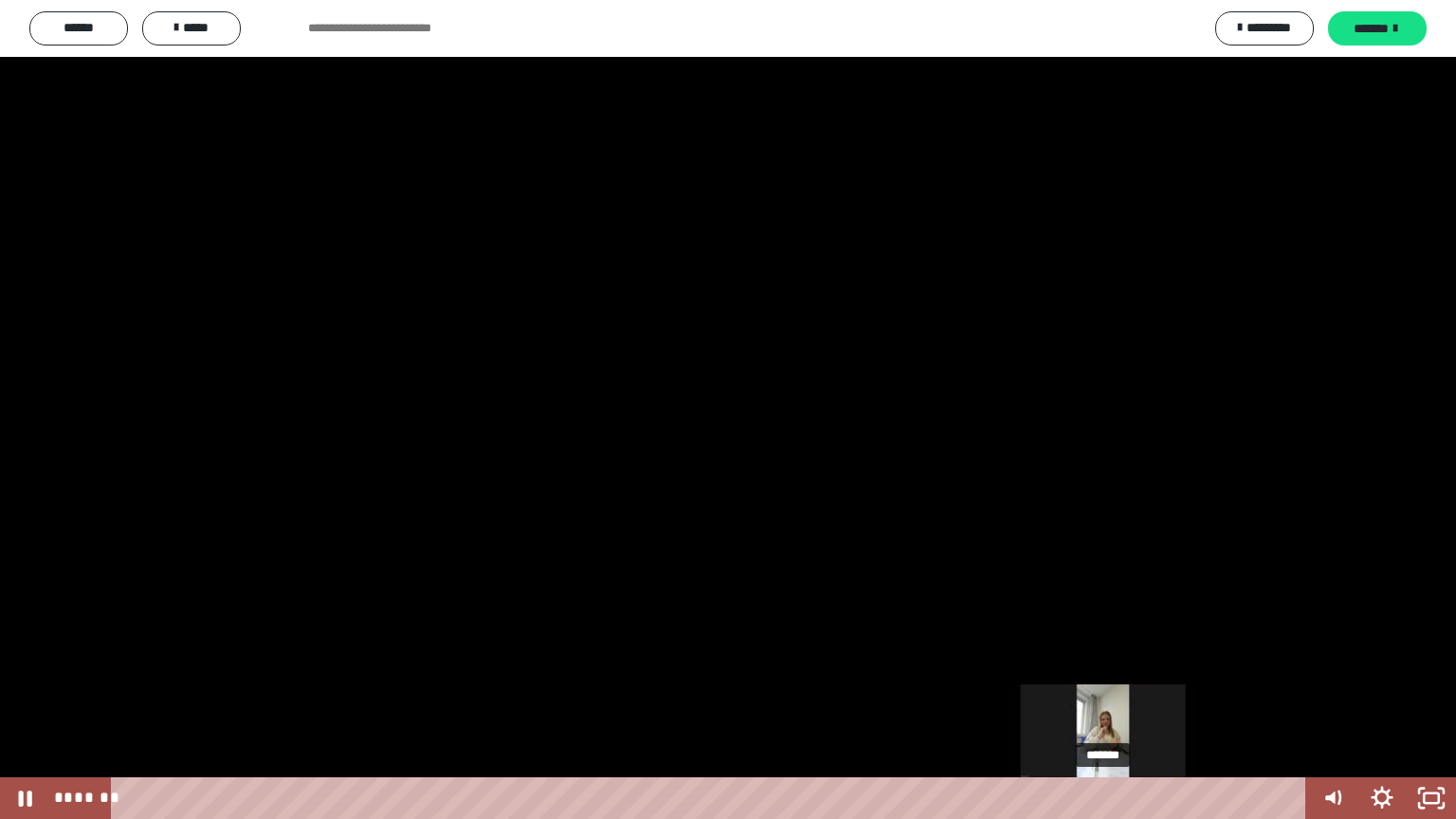 click on "*******" at bounding box center [712, 798] 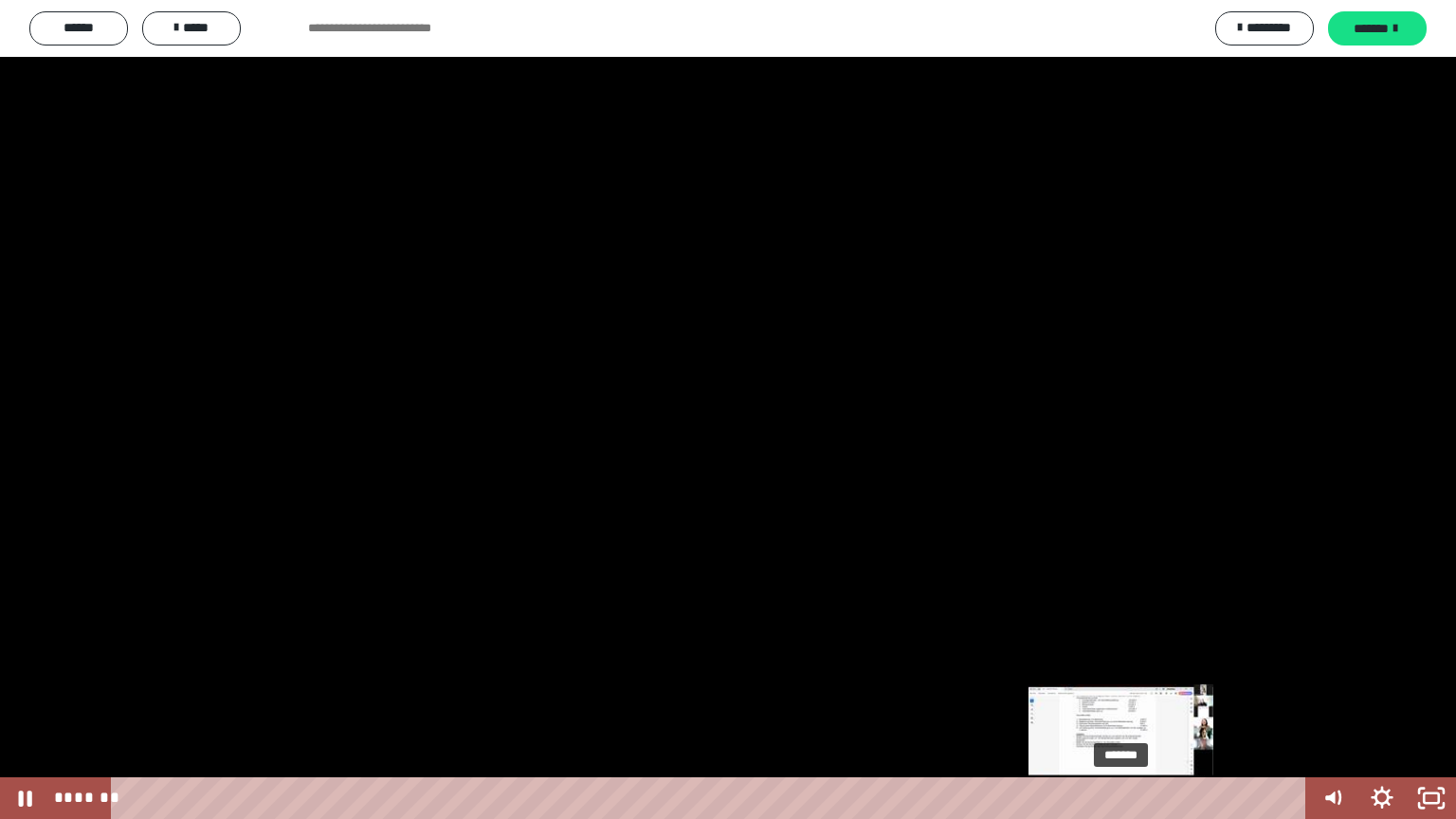 click on "*******" at bounding box center [712, 798] 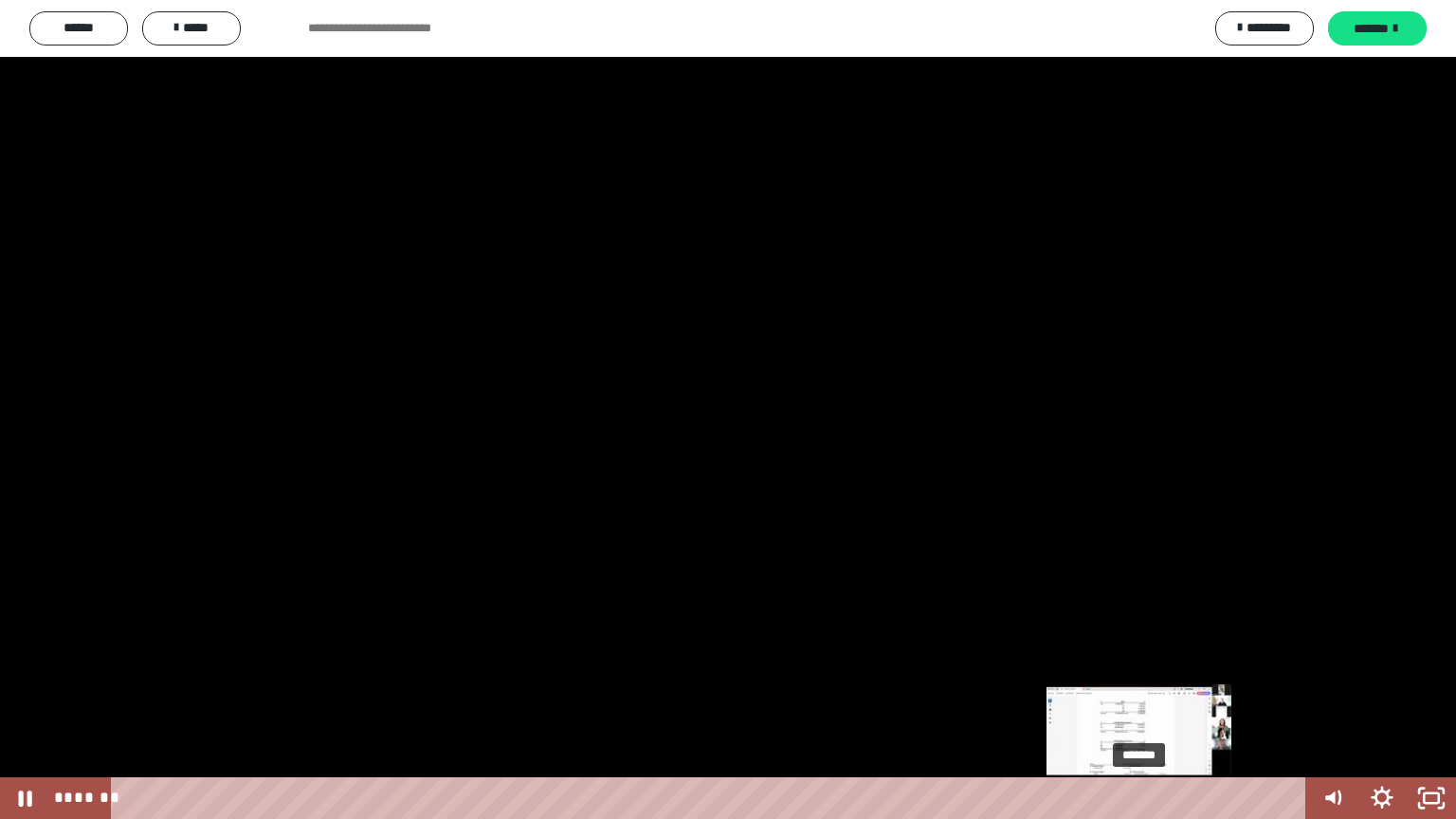 click on "*******" at bounding box center [712, 798] 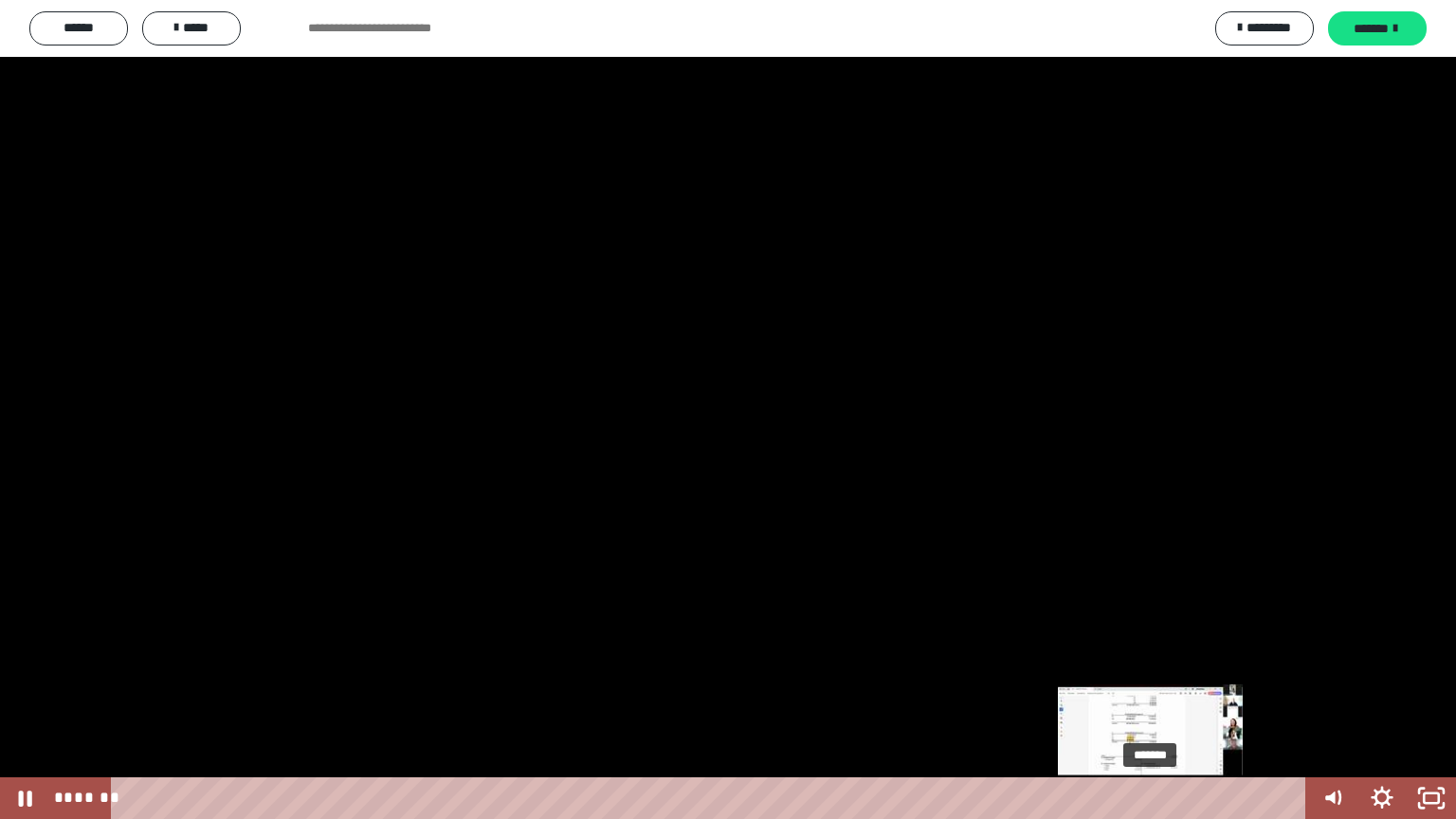 click on "*******" at bounding box center [712, 798] 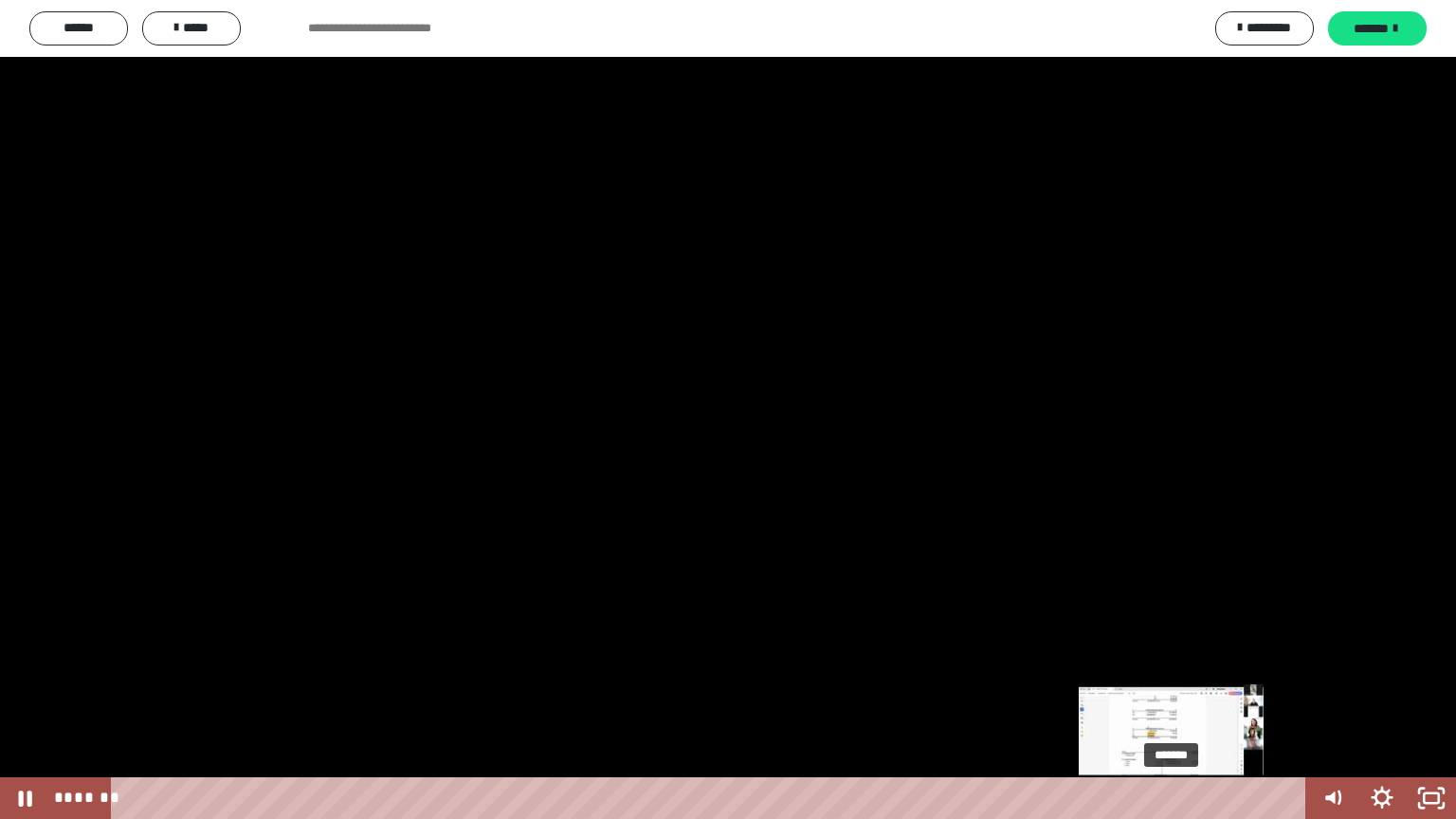 click on "*******" at bounding box center [712, 798] 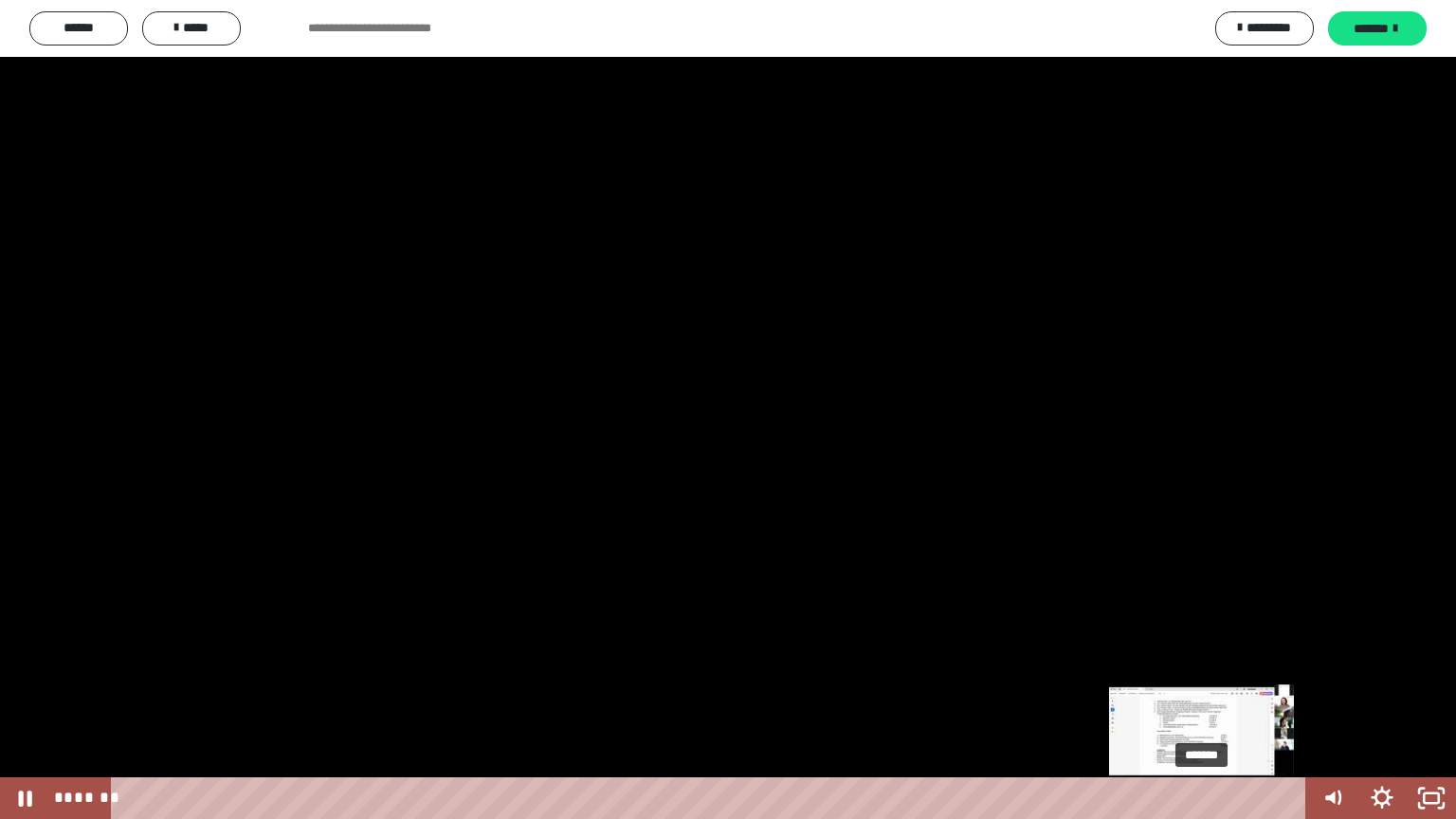 click on "*******" at bounding box center (712, 798) 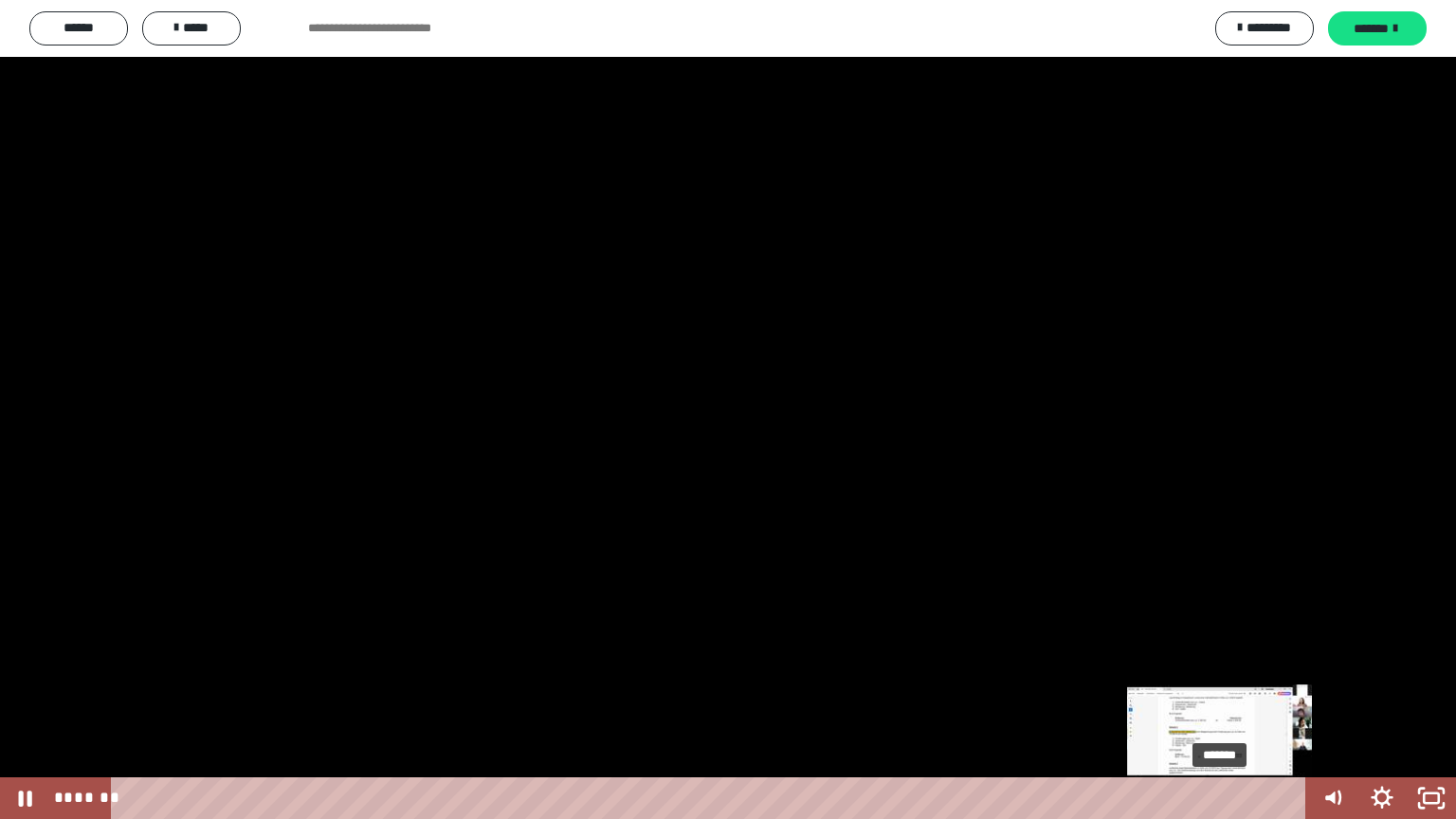 click on "*******" at bounding box center [712, 798] 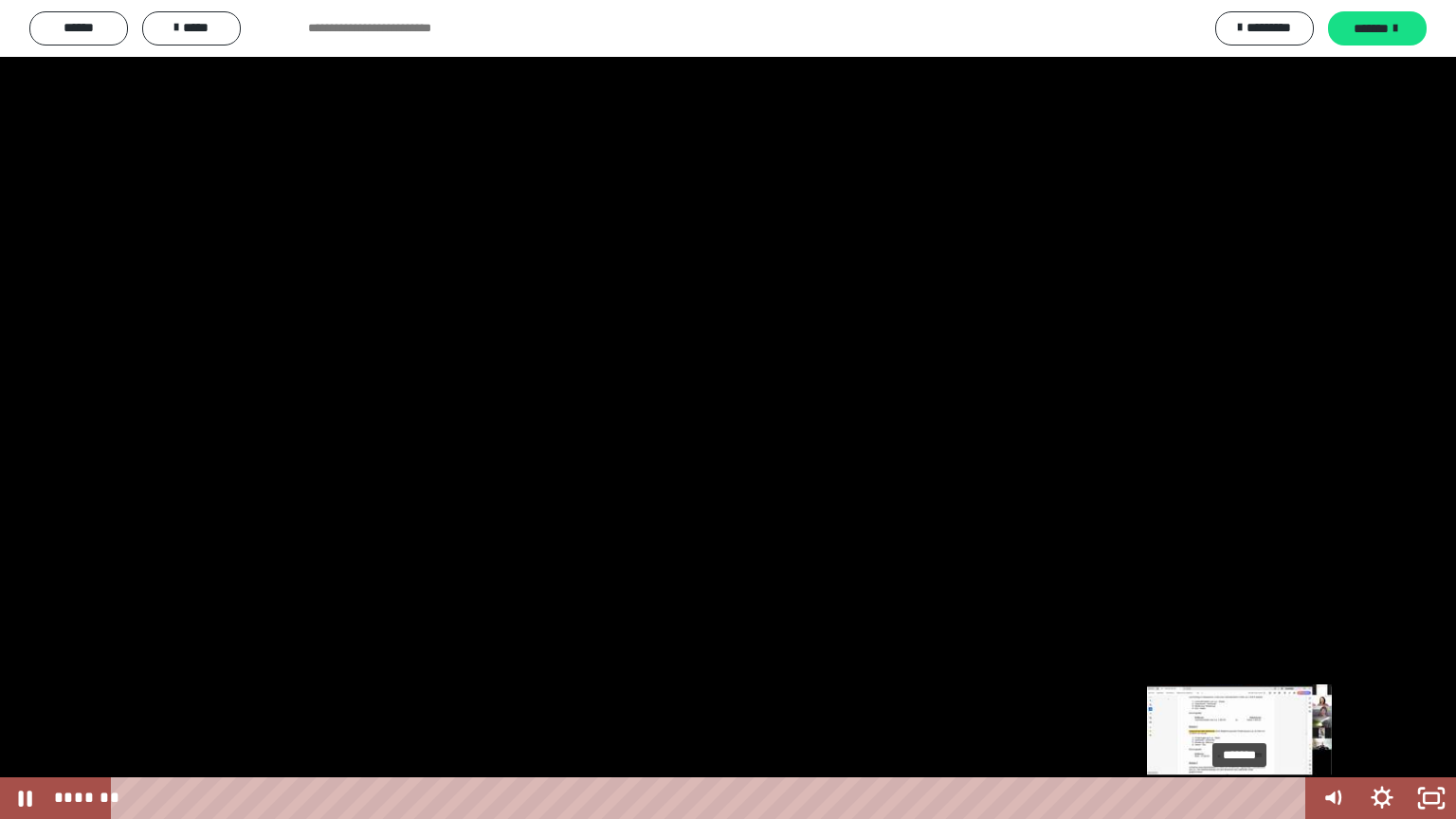 click on "*******" at bounding box center (712, 798) 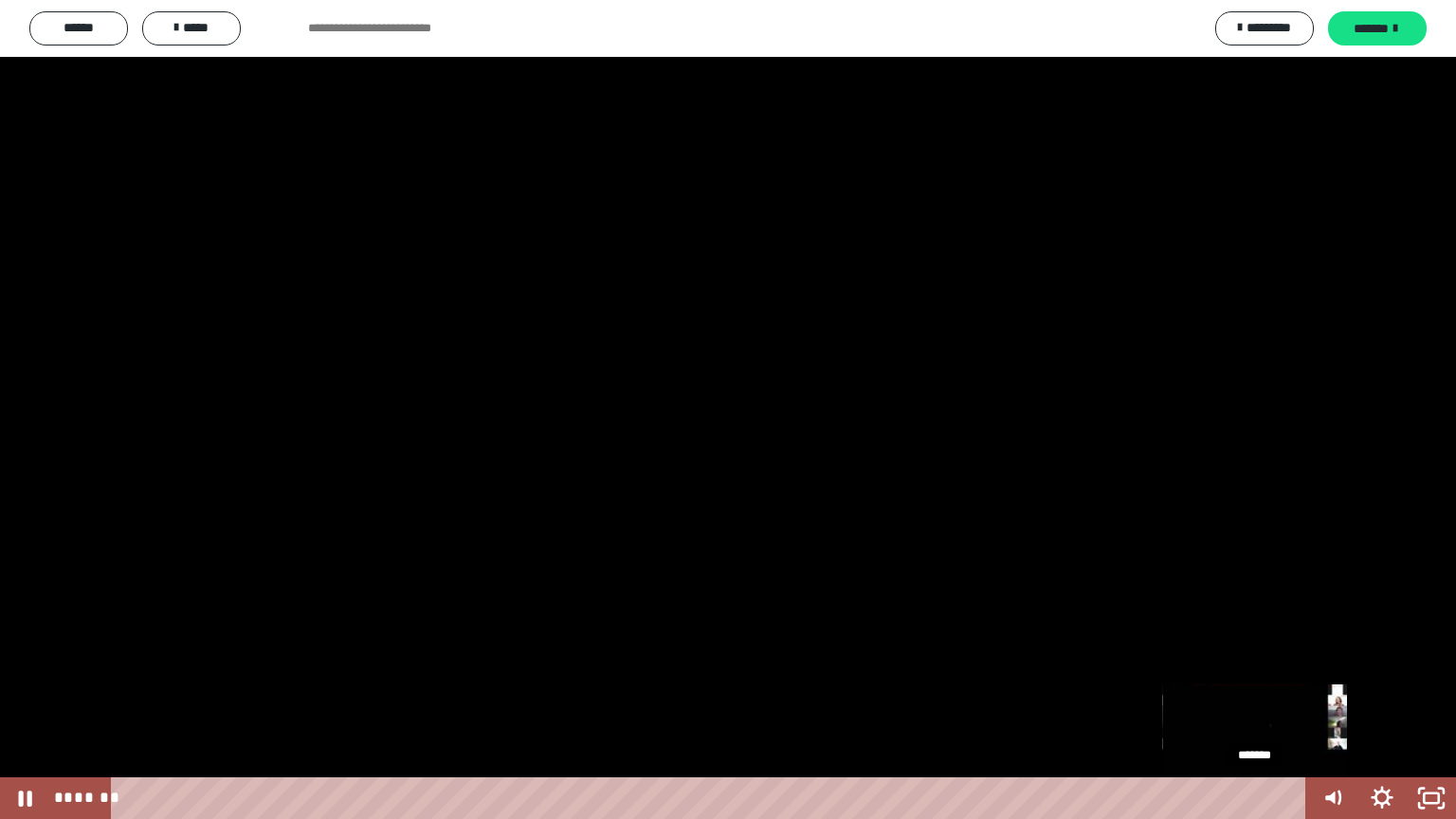 click on "*******" at bounding box center (712, 798) 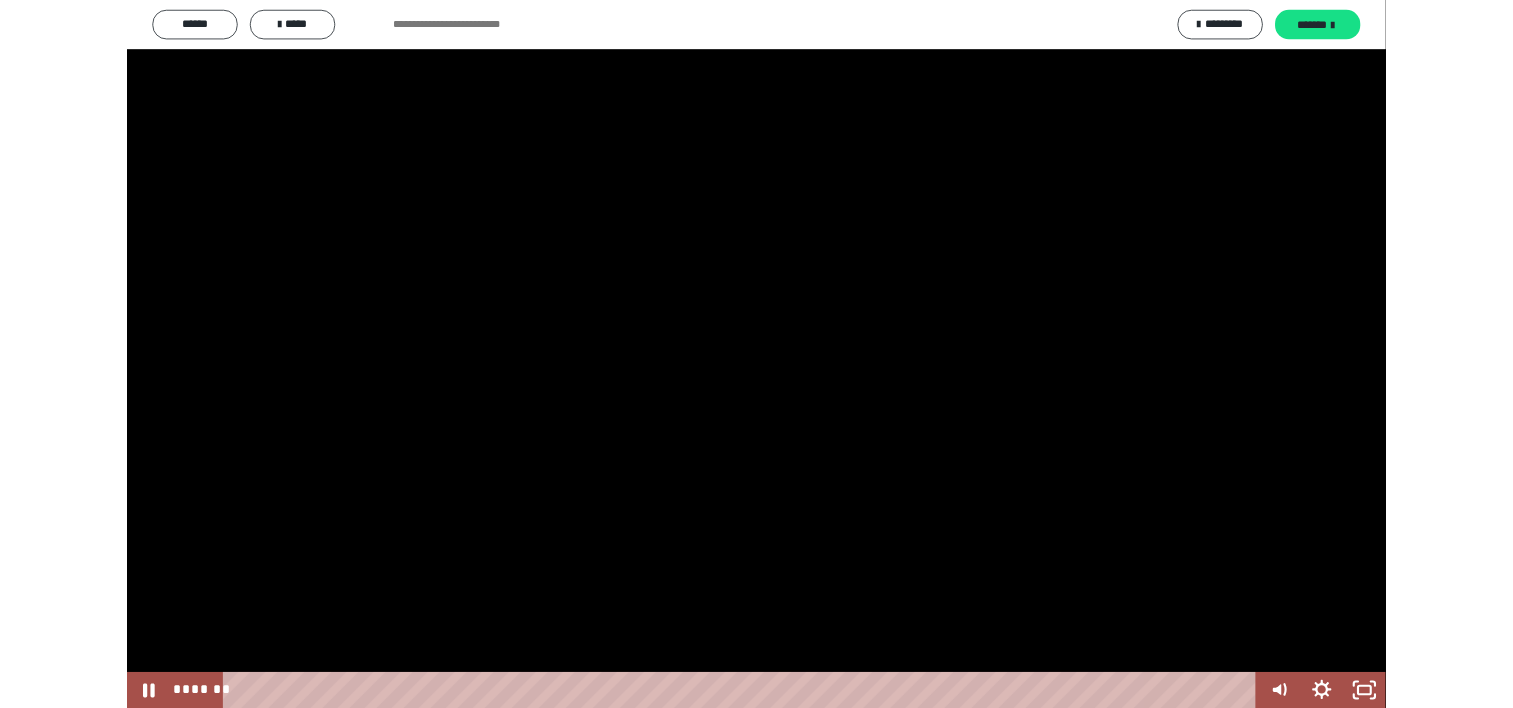 scroll, scrollTop: 3876, scrollLeft: 0, axis: vertical 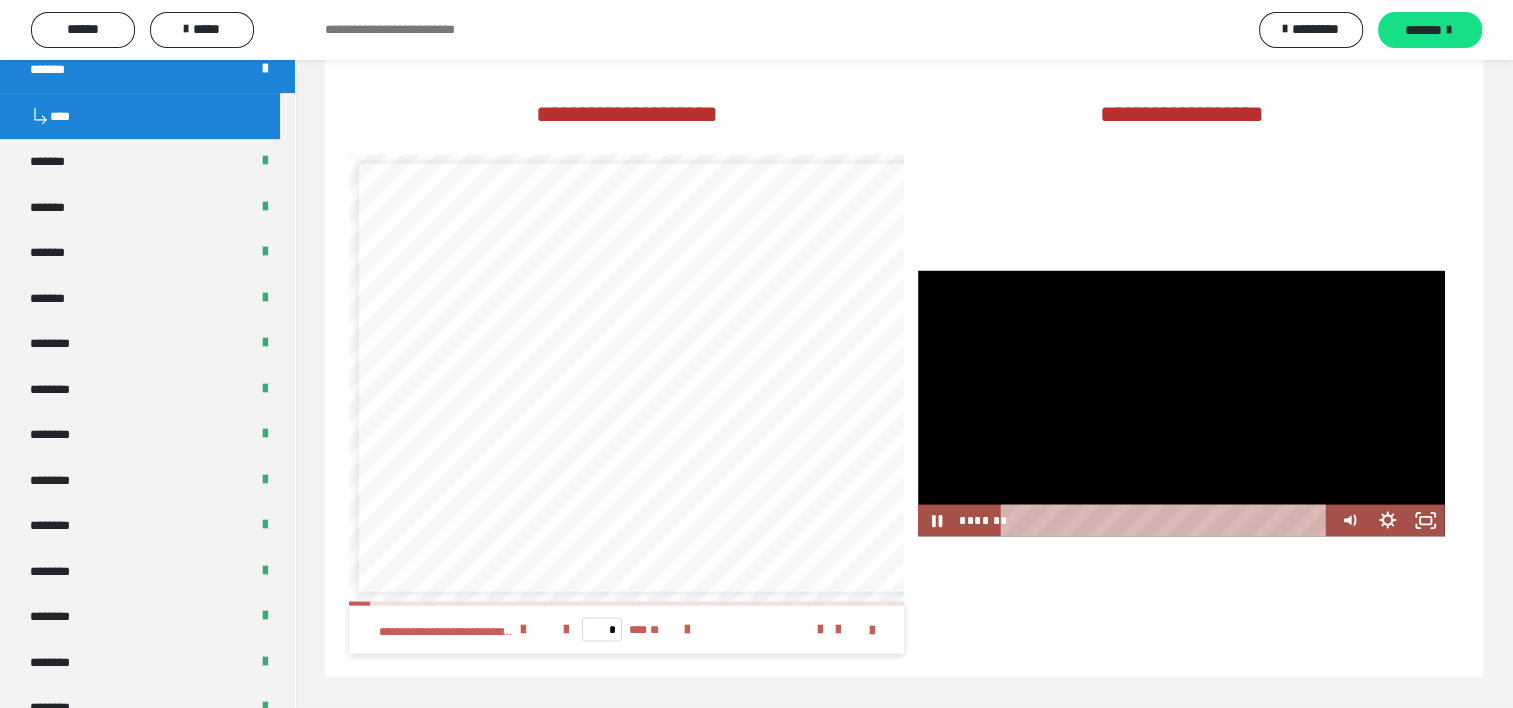 click at bounding box center [1181, 403] 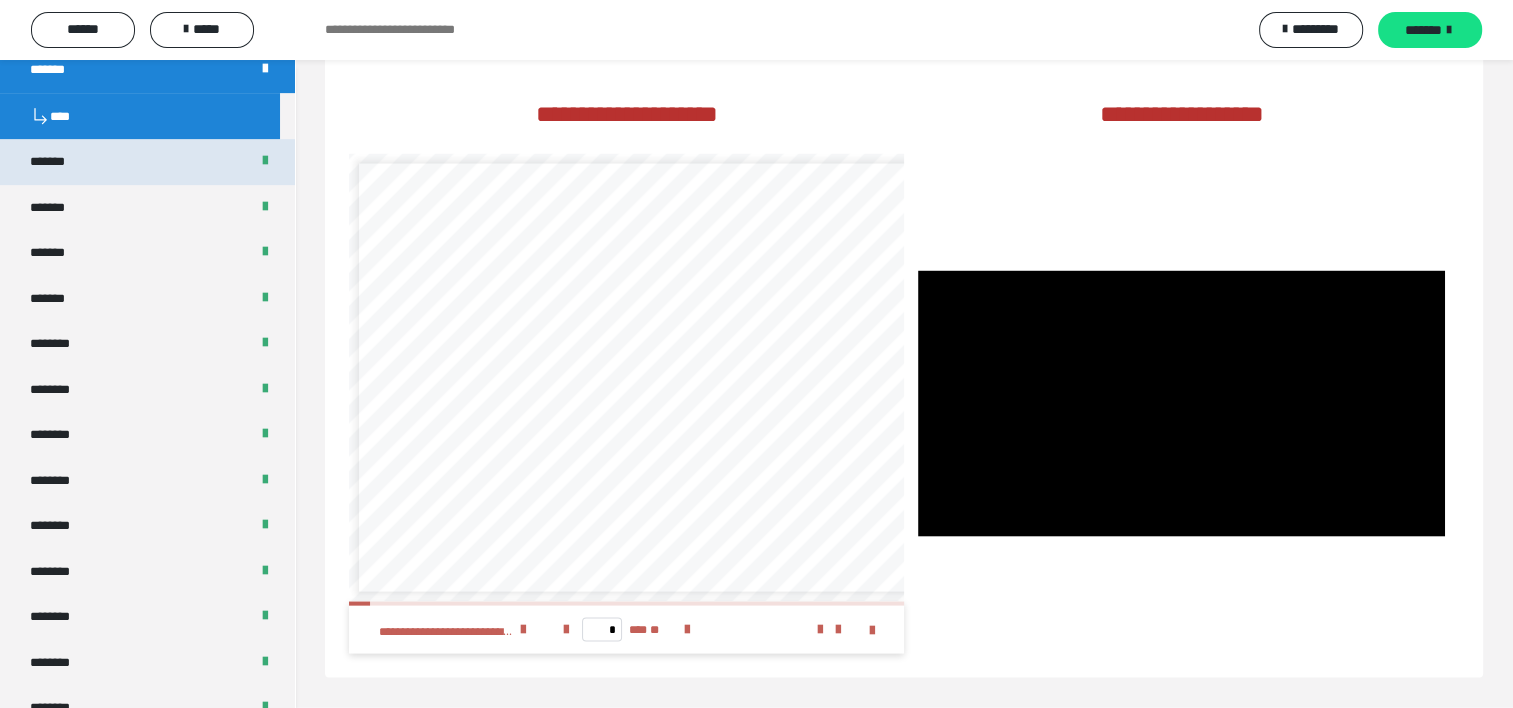 click on "*******" at bounding box center [147, 162] 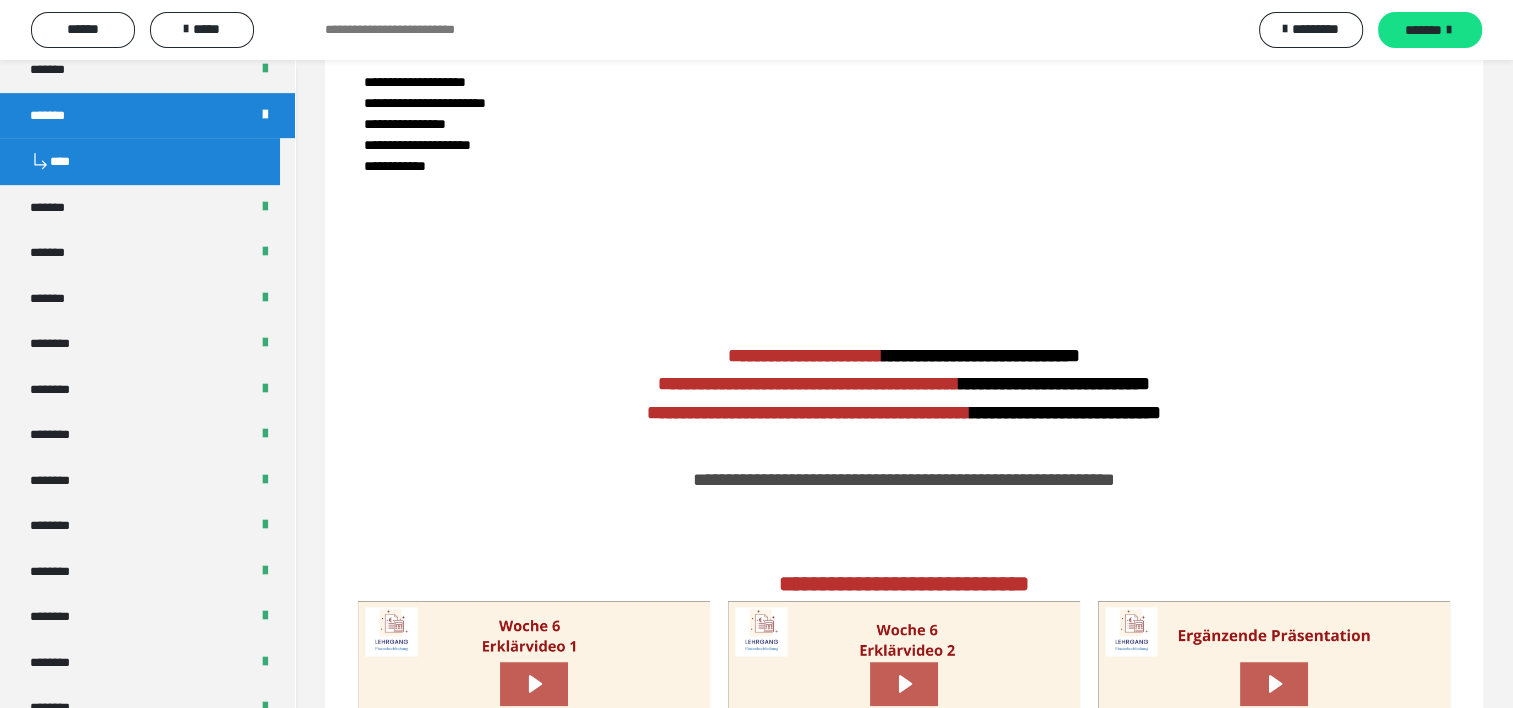 scroll, scrollTop: 1082, scrollLeft: 0, axis: vertical 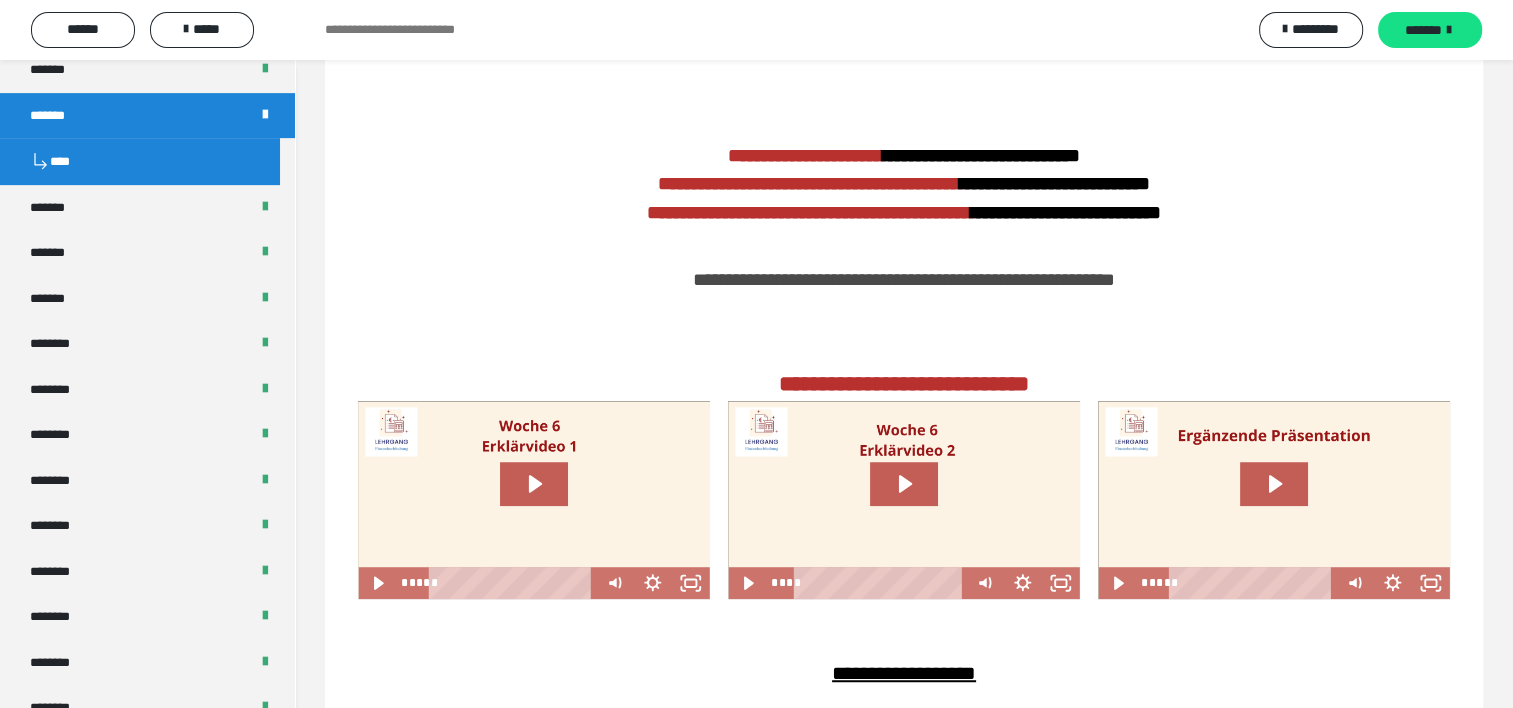 click 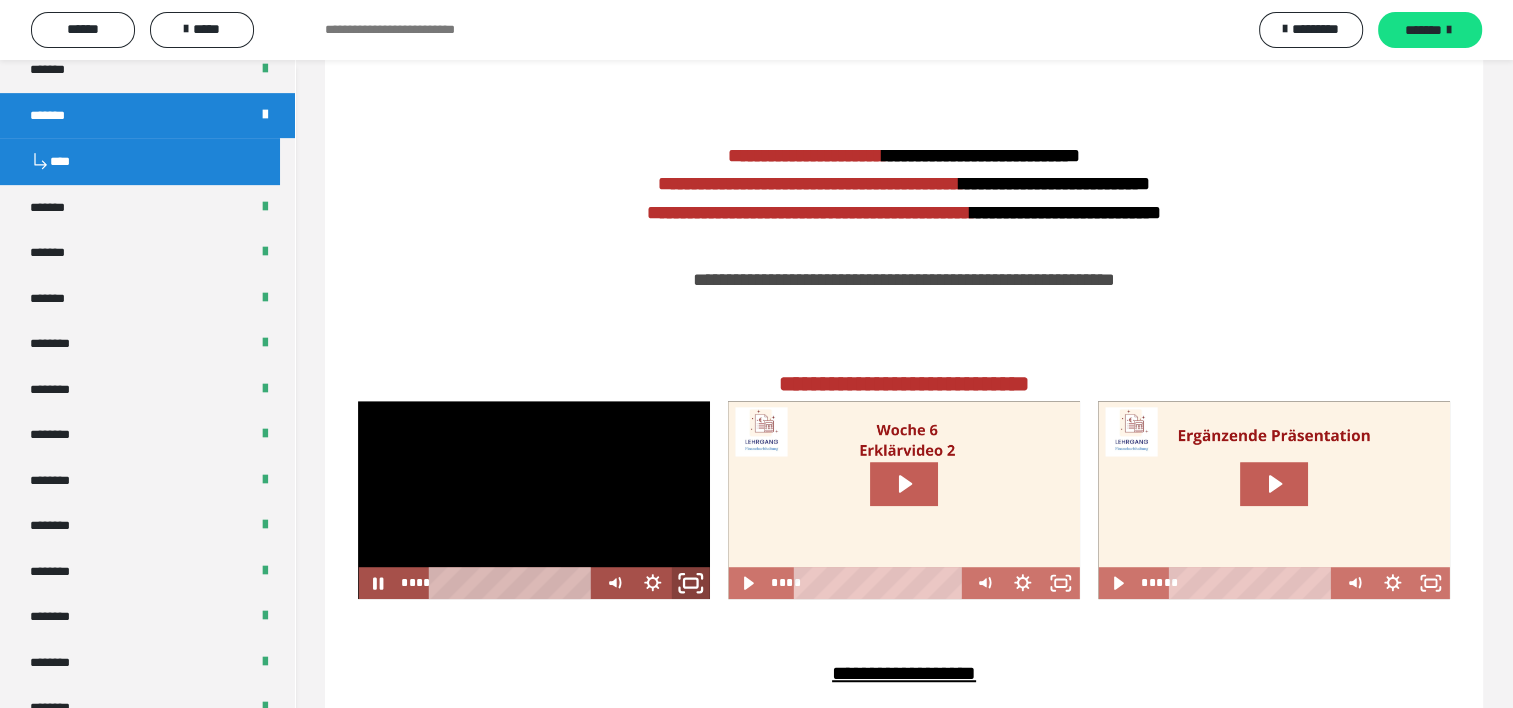 click 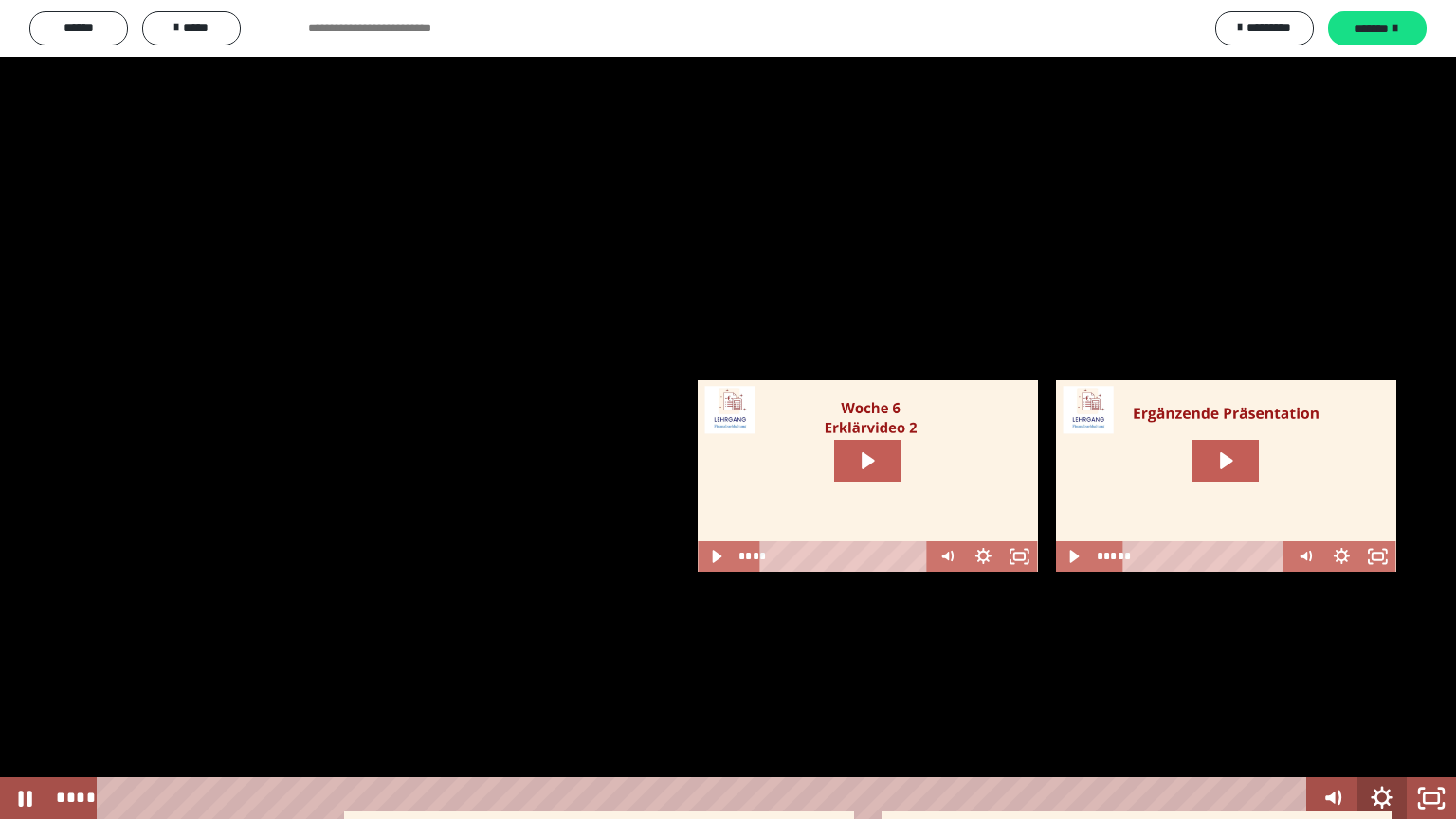 click 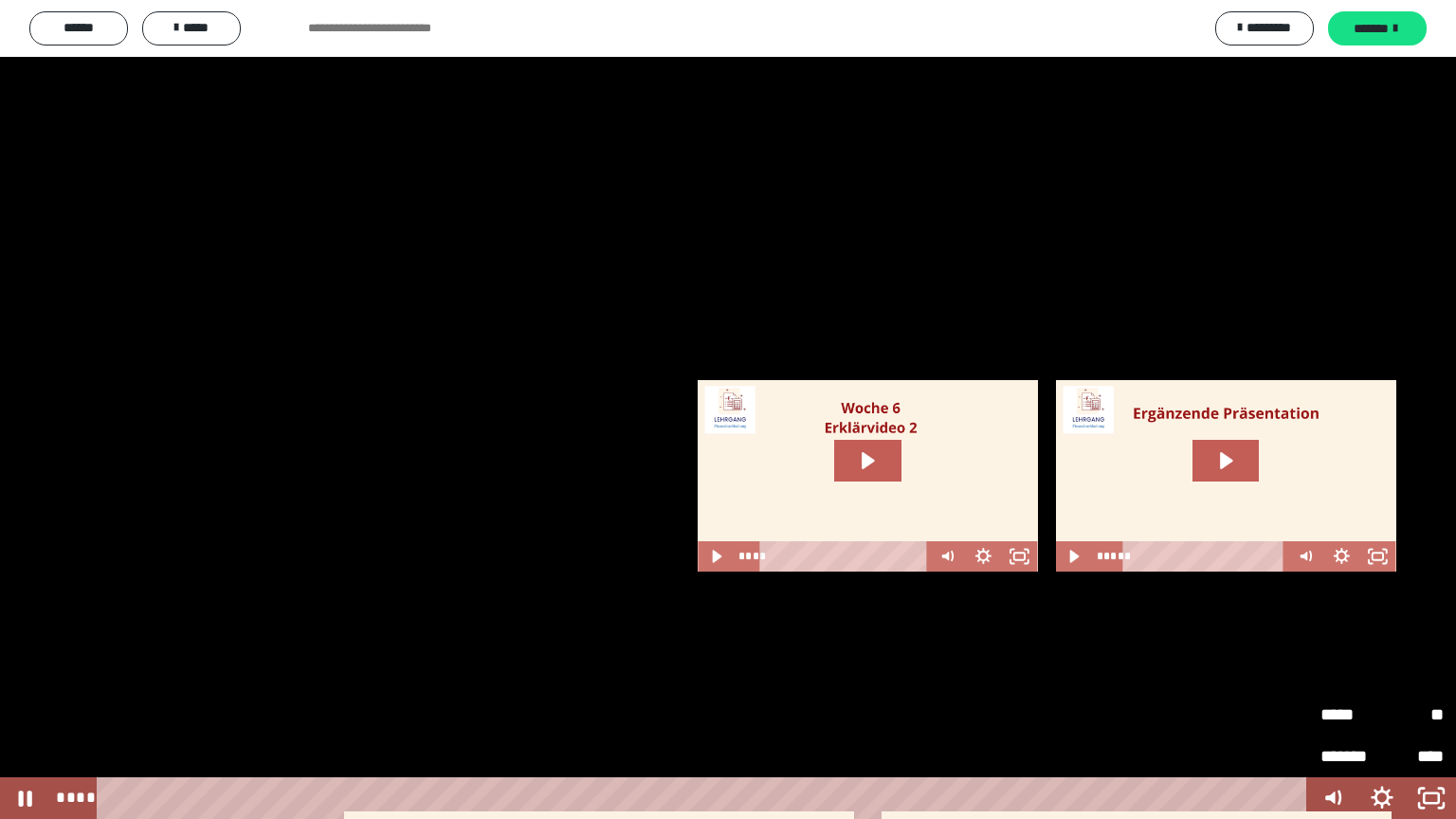 click on "**" at bounding box center (1412, 710) 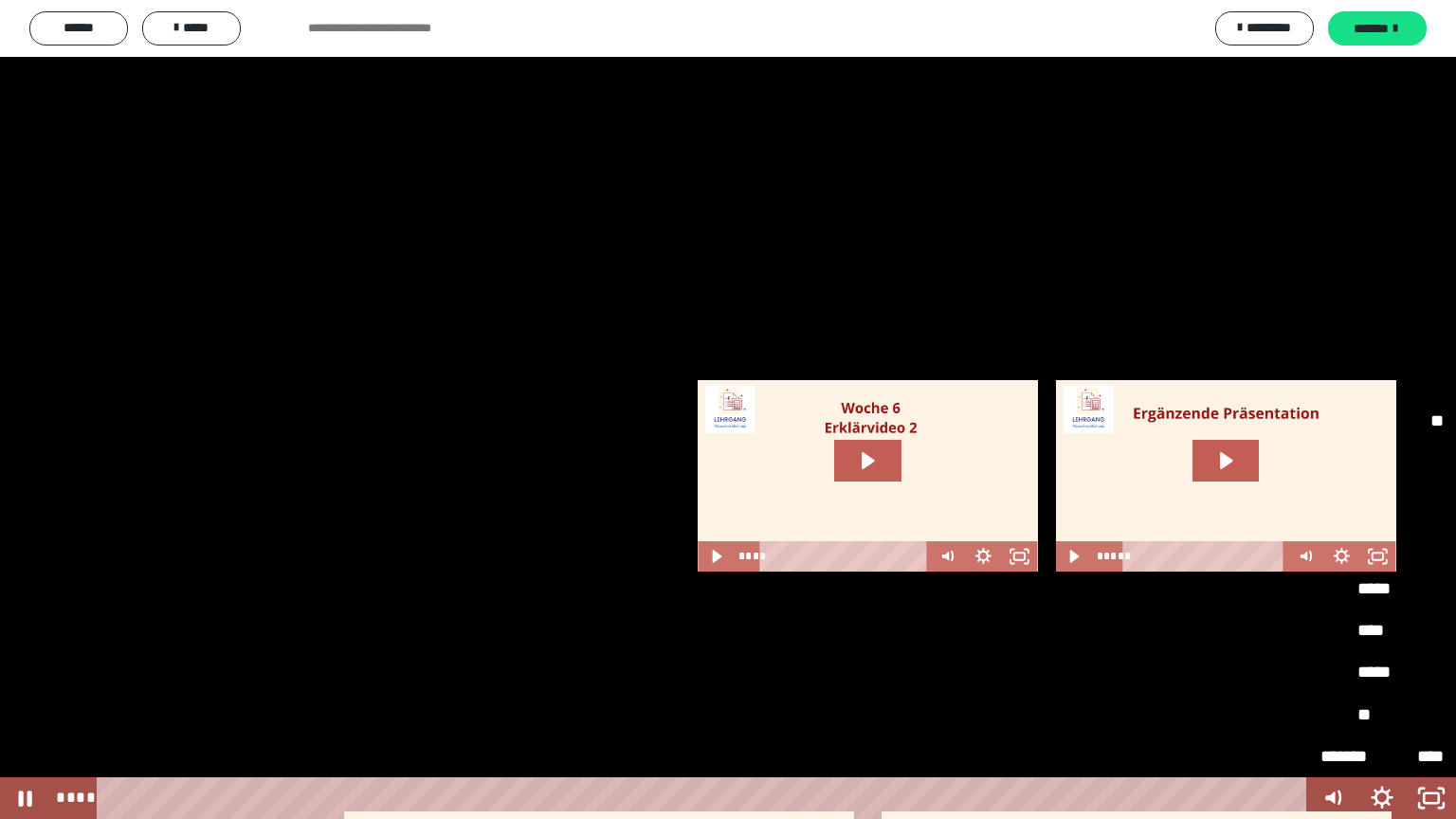 click on "*****" at bounding box center [1382, 590] 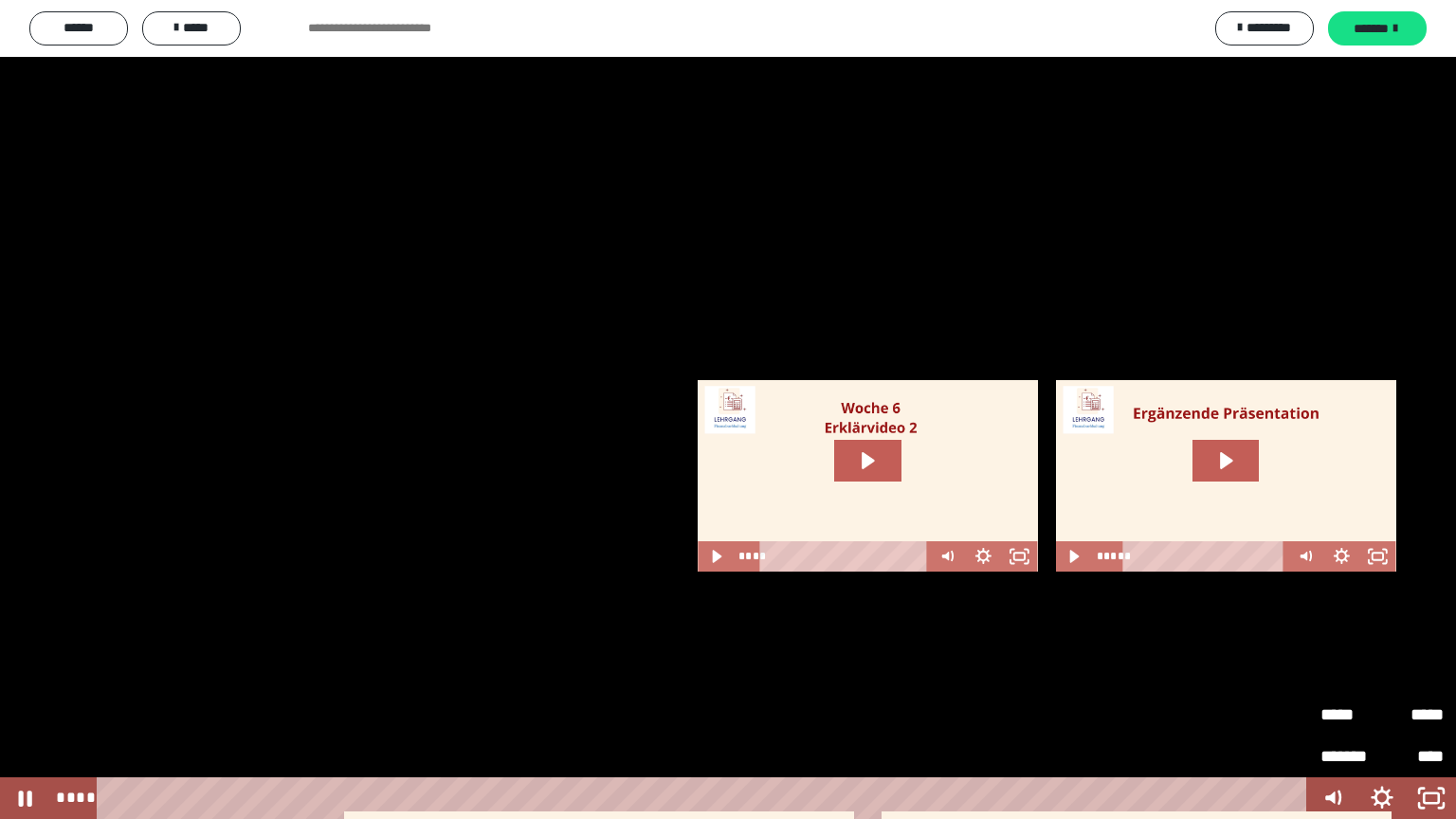 click at bounding box center (728, 410) 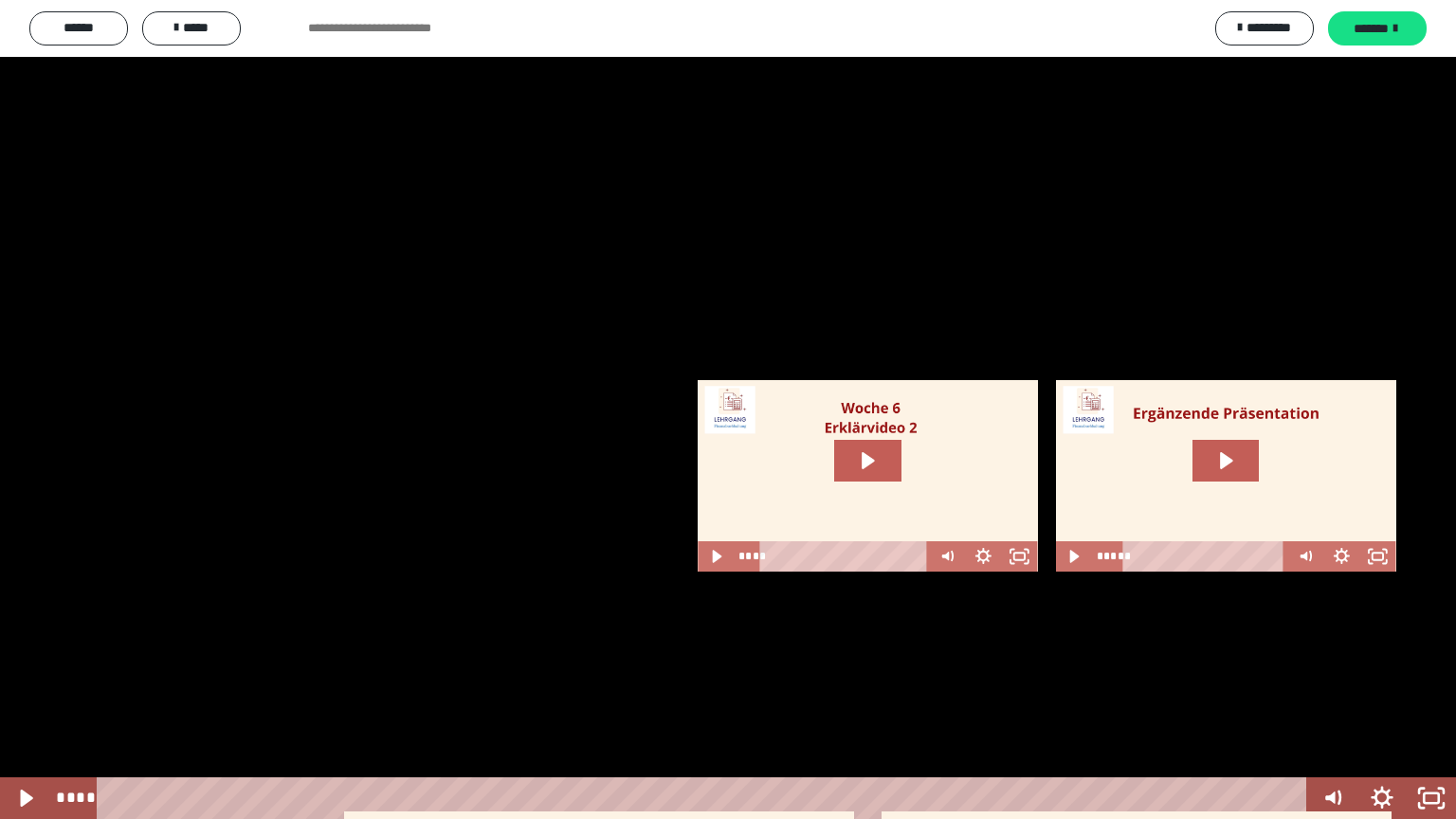 click at bounding box center [728, 410] 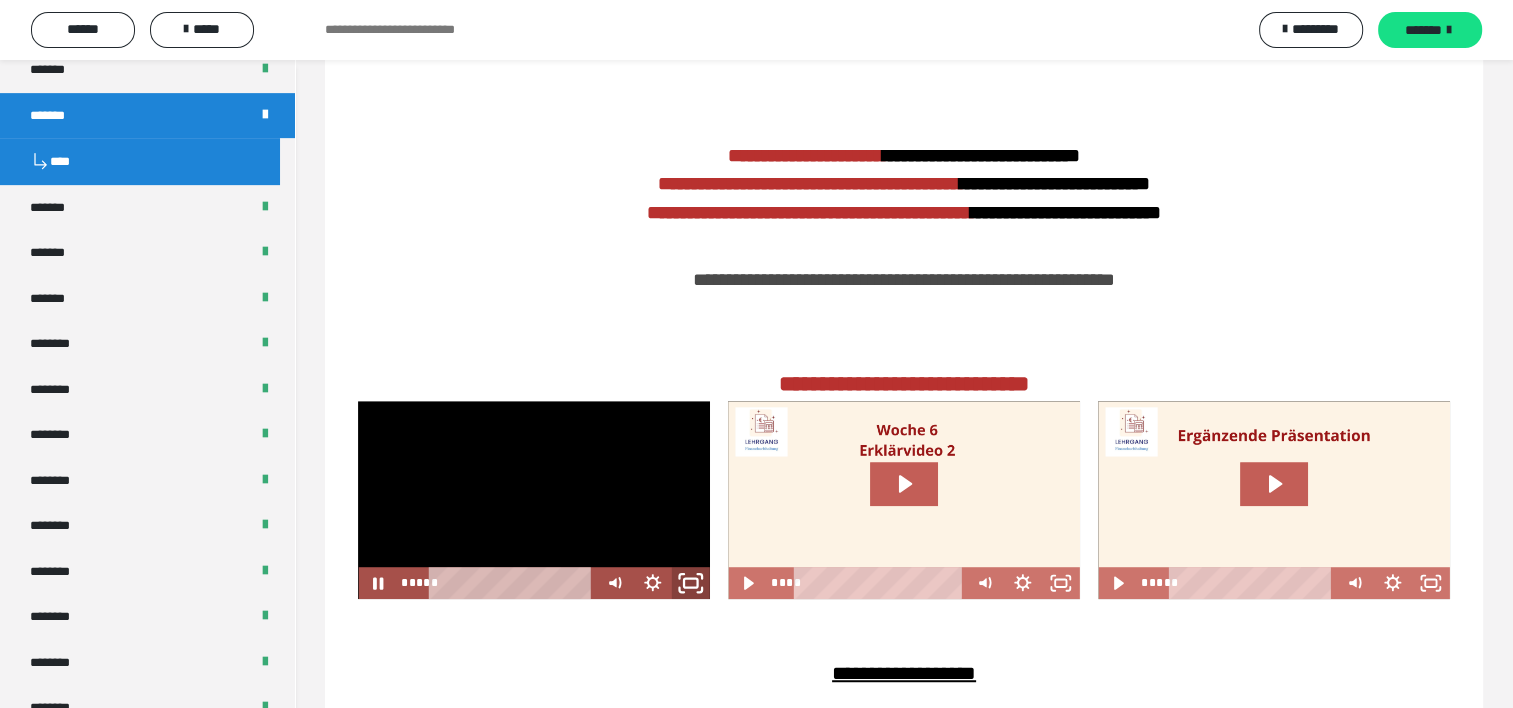 click 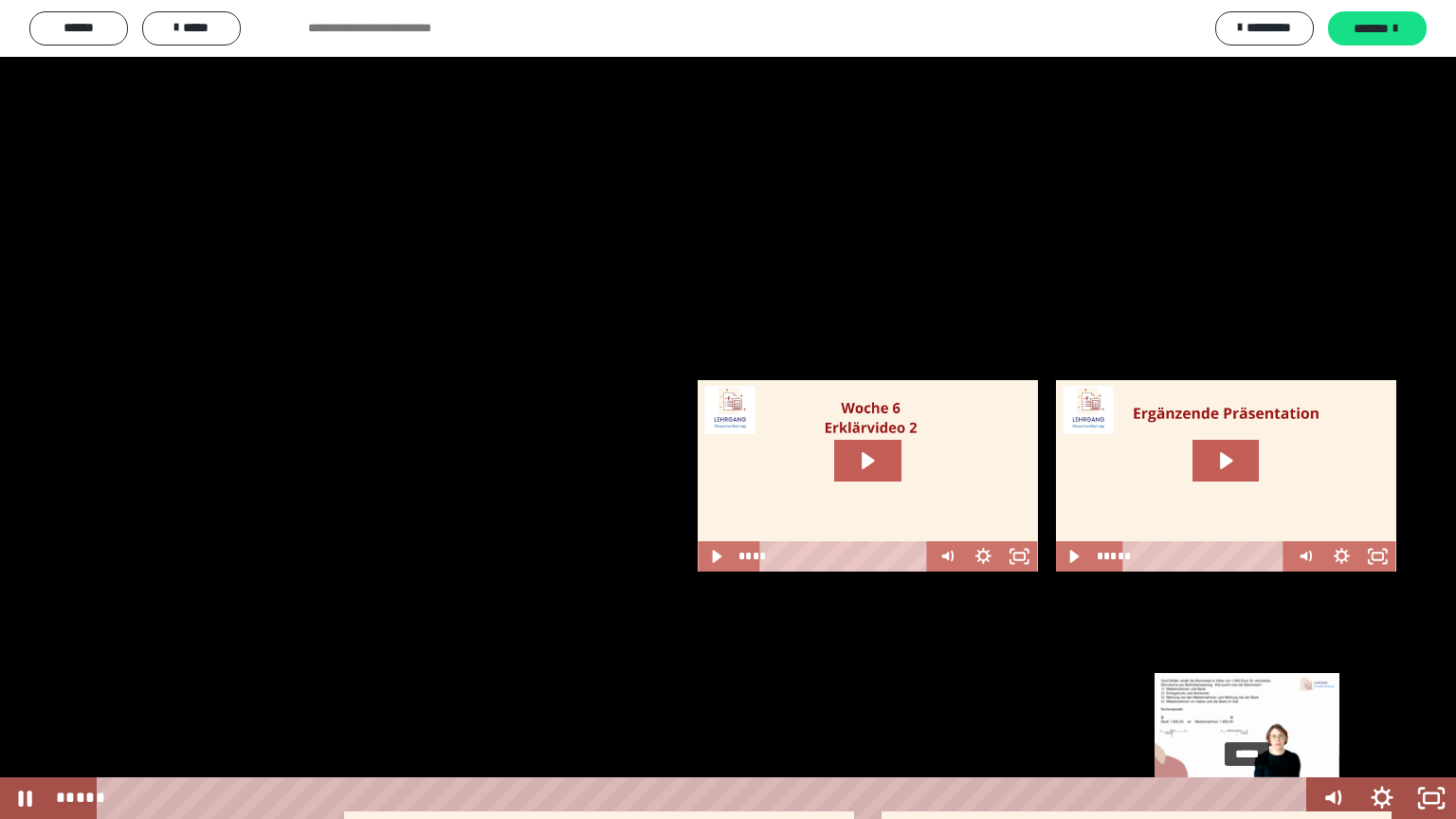 click on "*****" at bounding box center (705, 798) 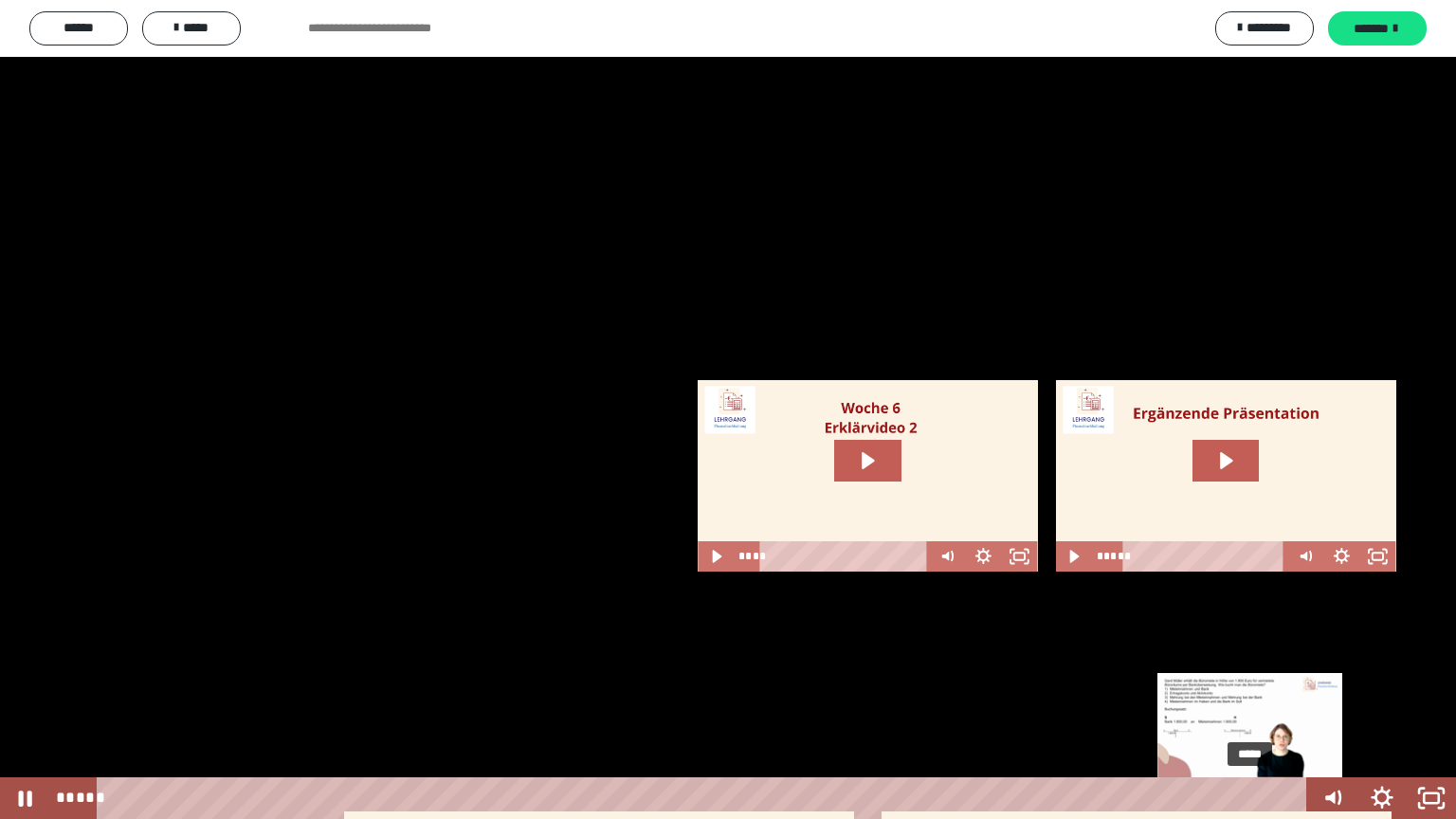 click at bounding box center [1249, 798] 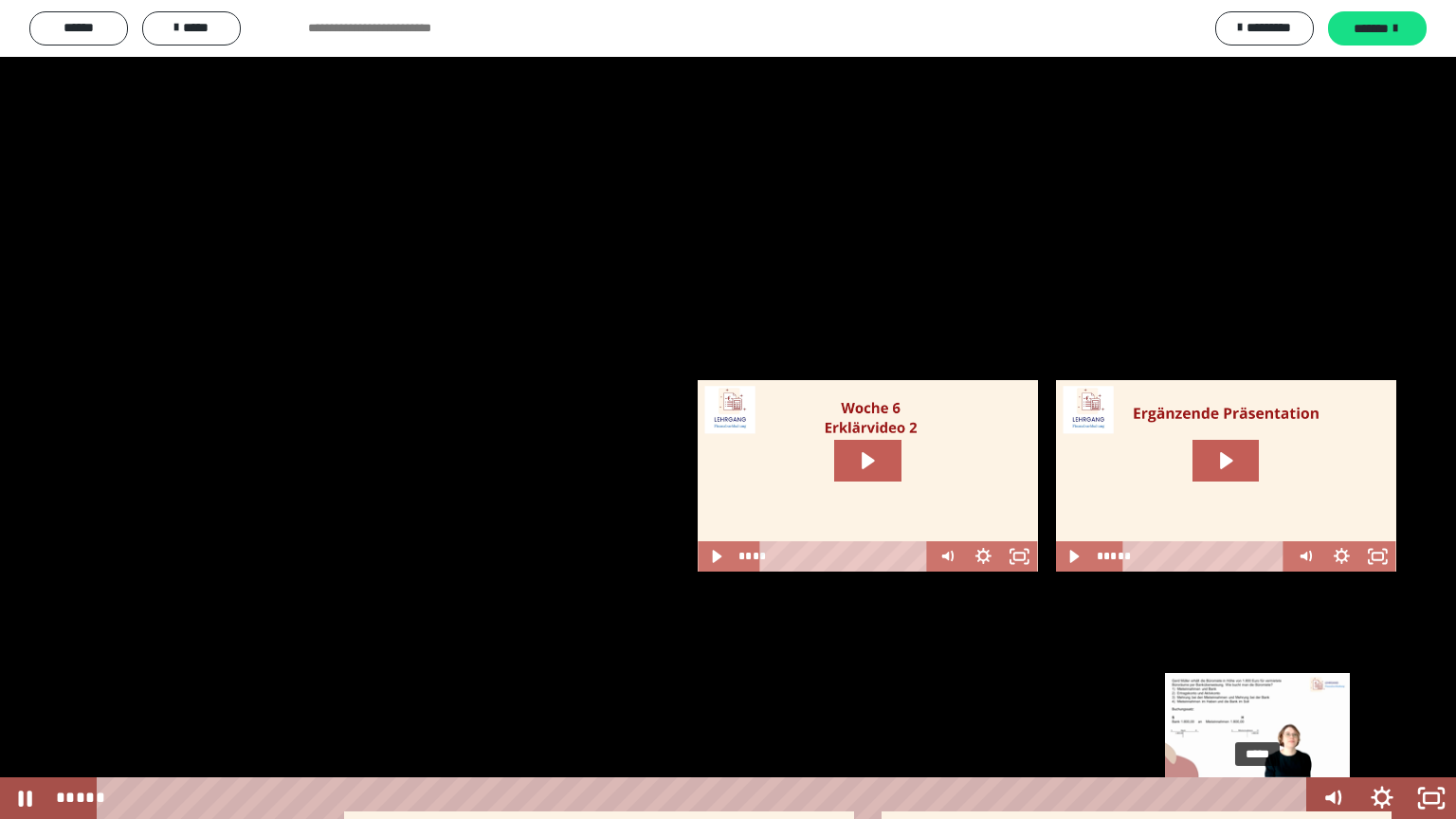 click on "*****" at bounding box center (705, 798) 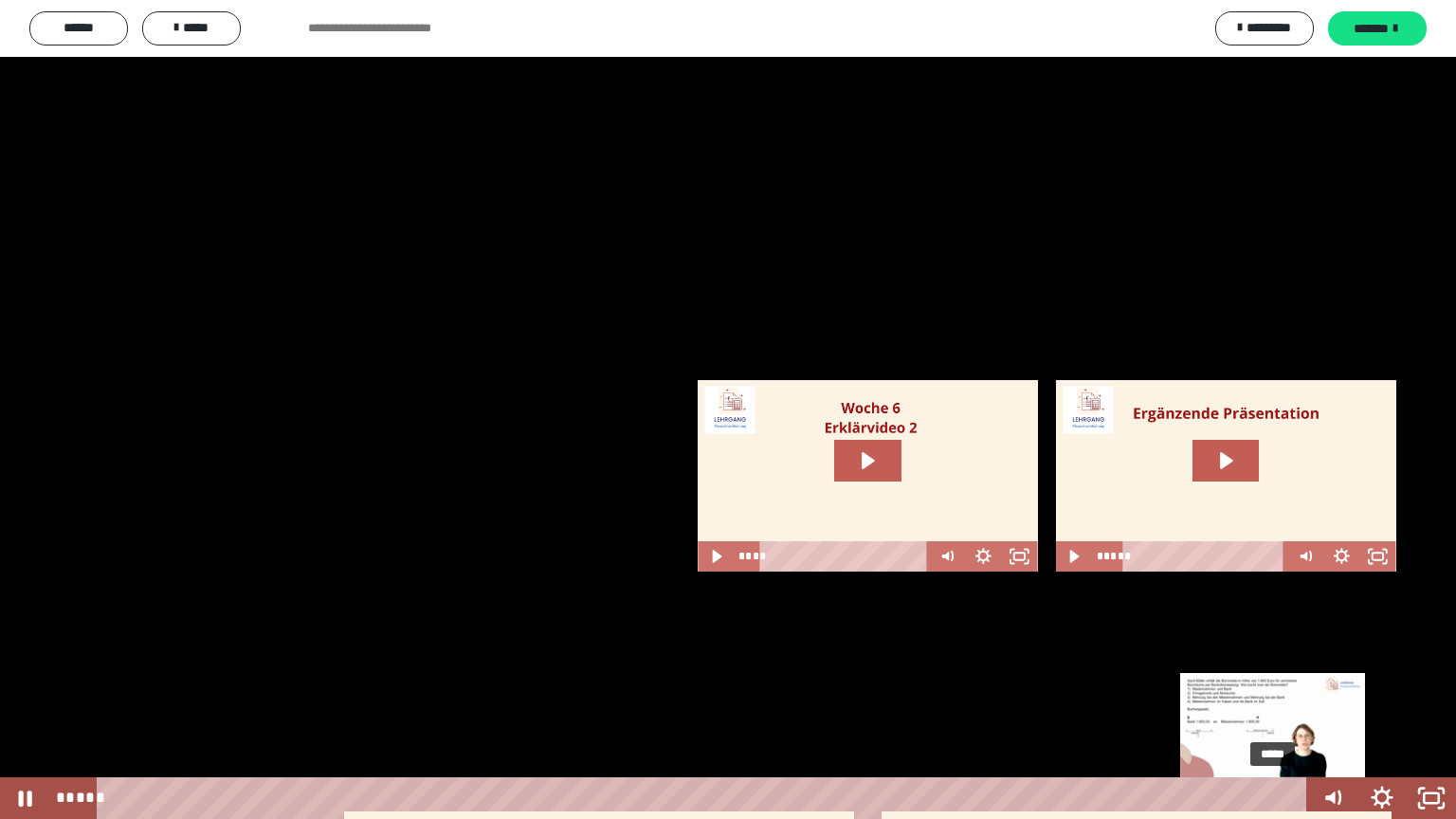 click on "*****" at bounding box center [705, 798] 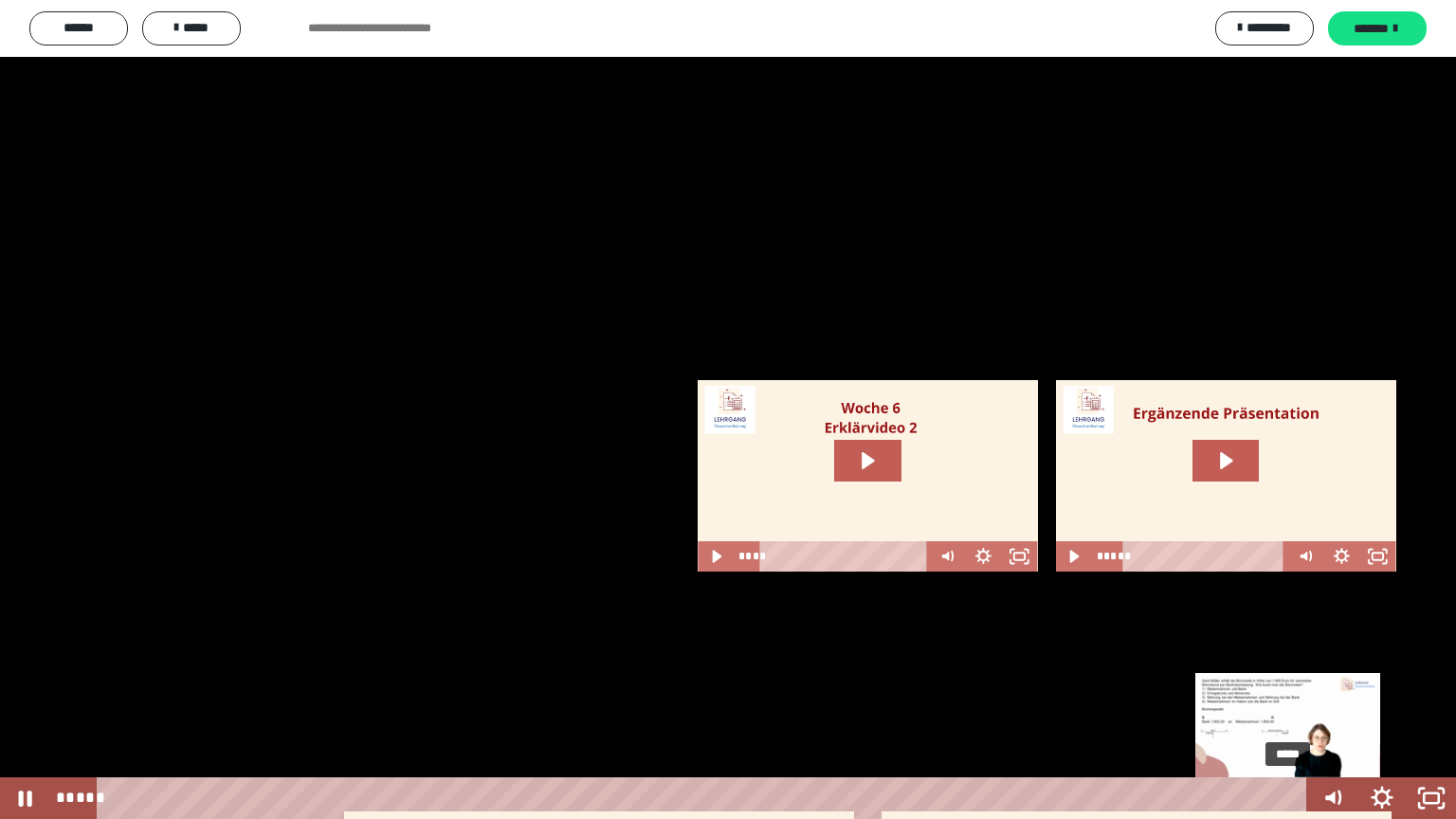 click on "*****" at bounding box center (705, 798) 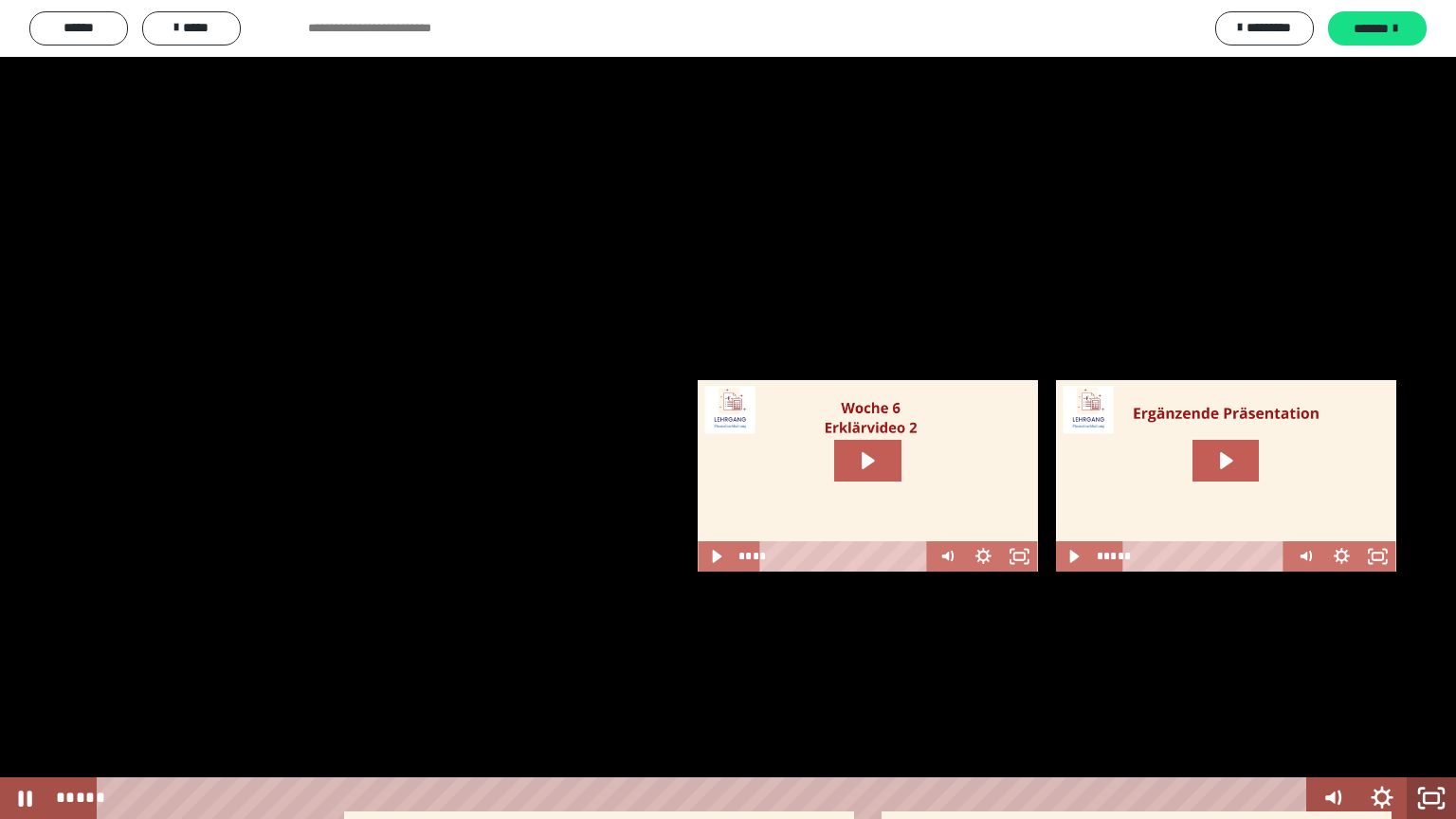 click 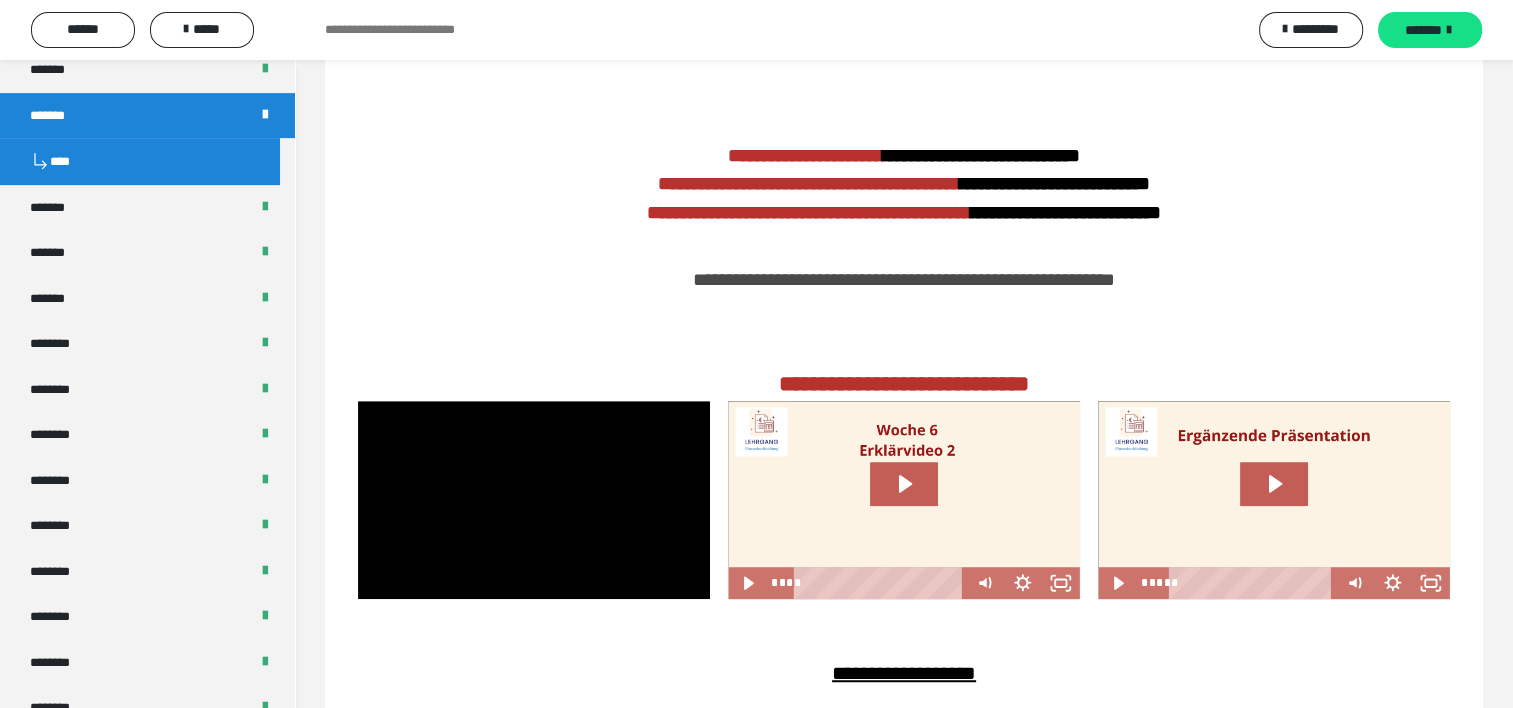 click on "**********" at bounding box center (904, 500) 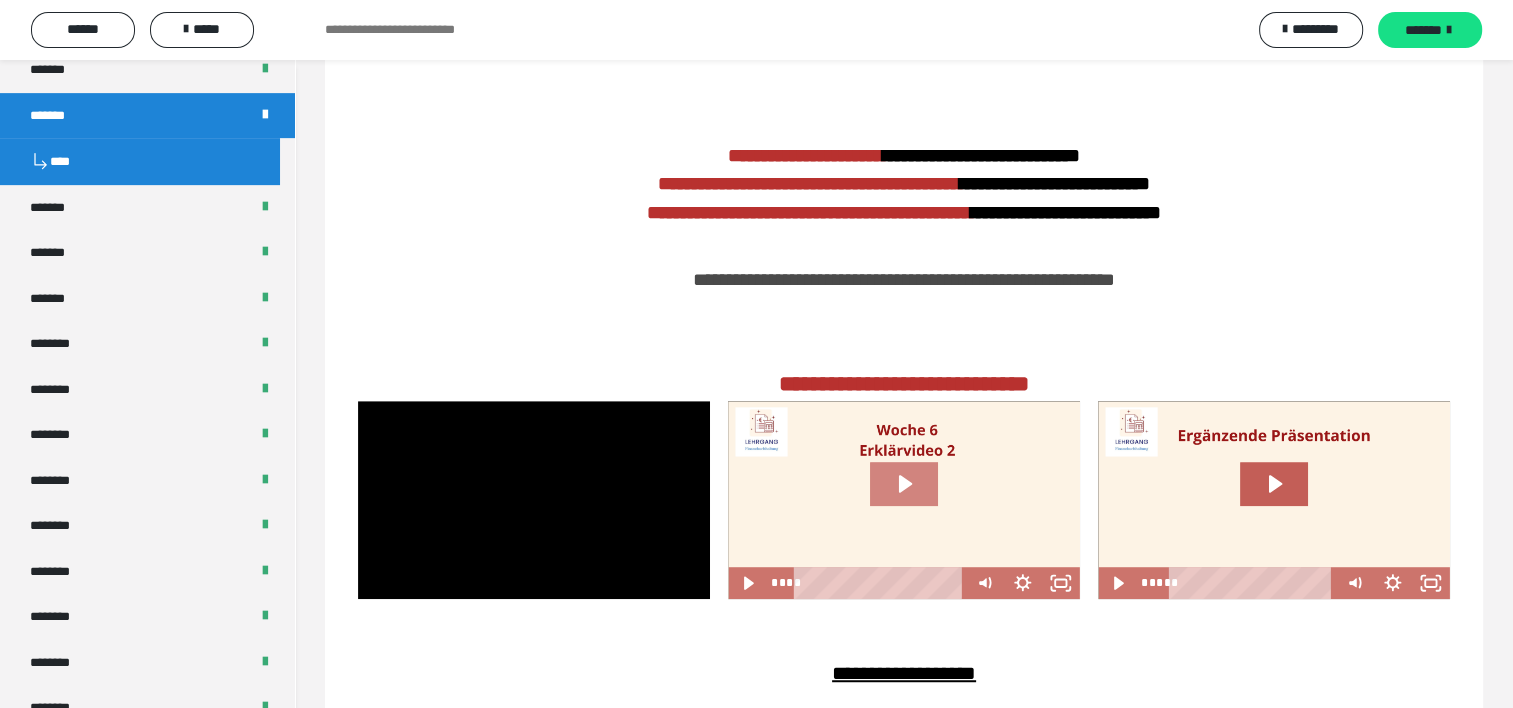 click 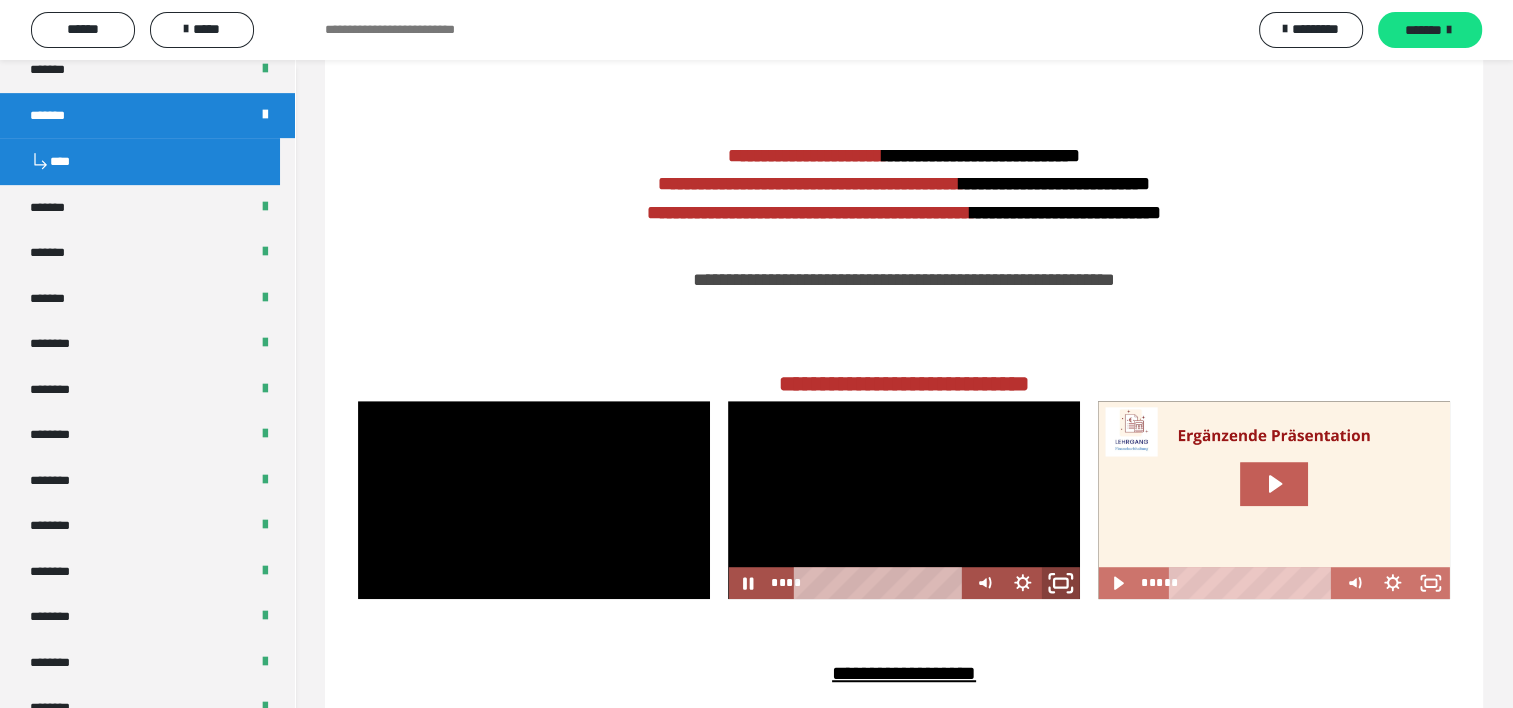 click 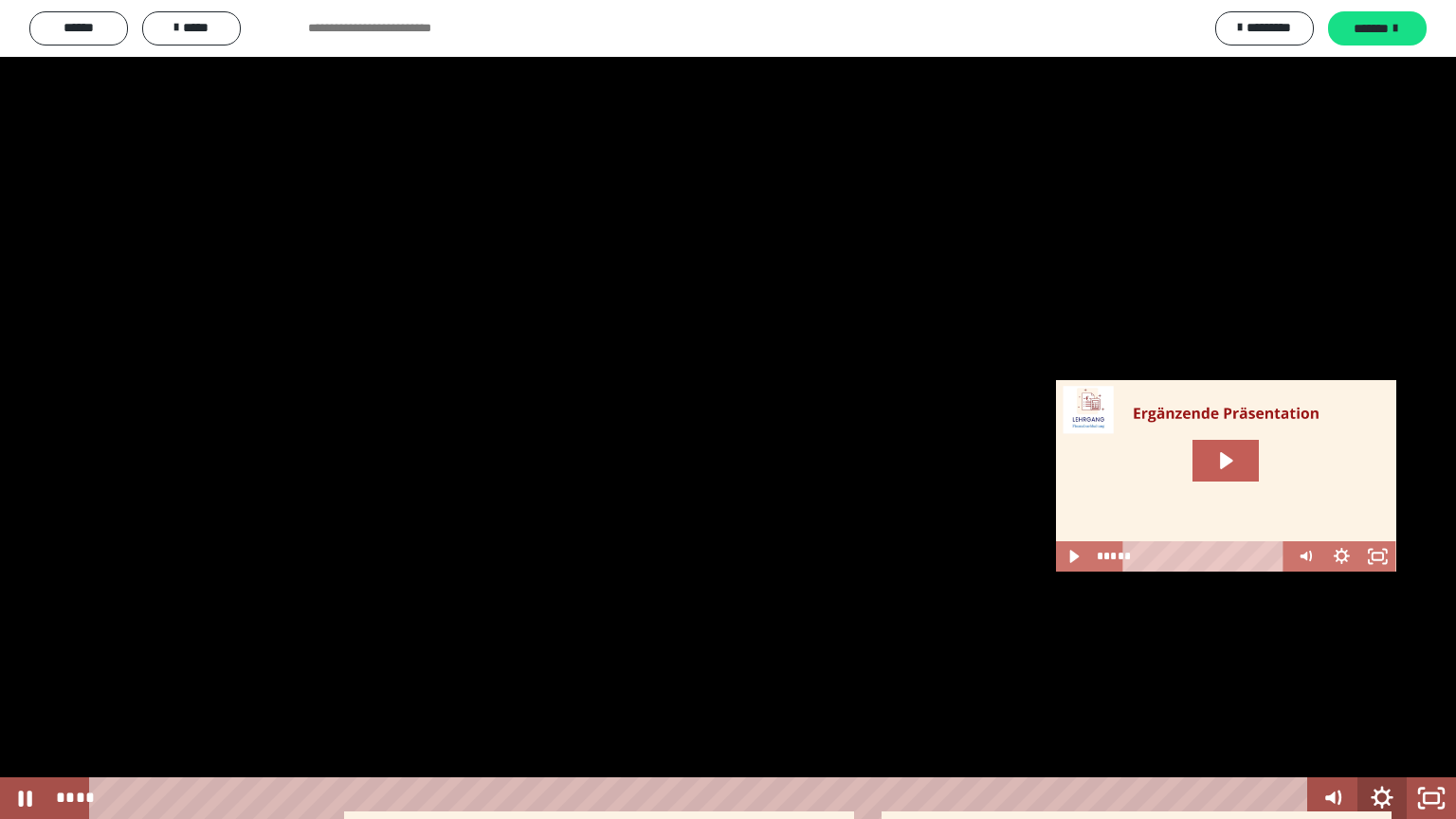 click 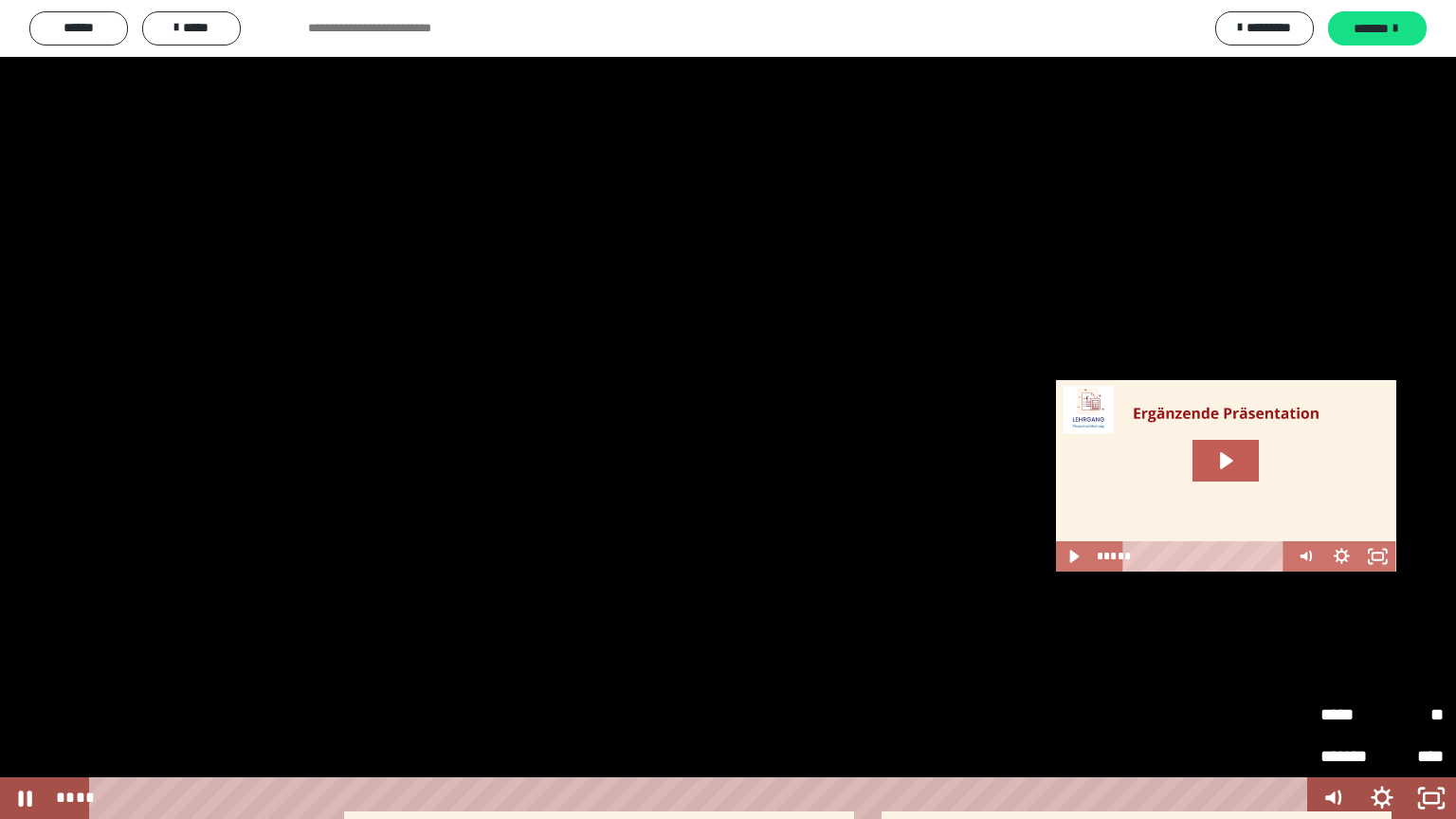 click on "*****" at bounding box center (1351, 714) 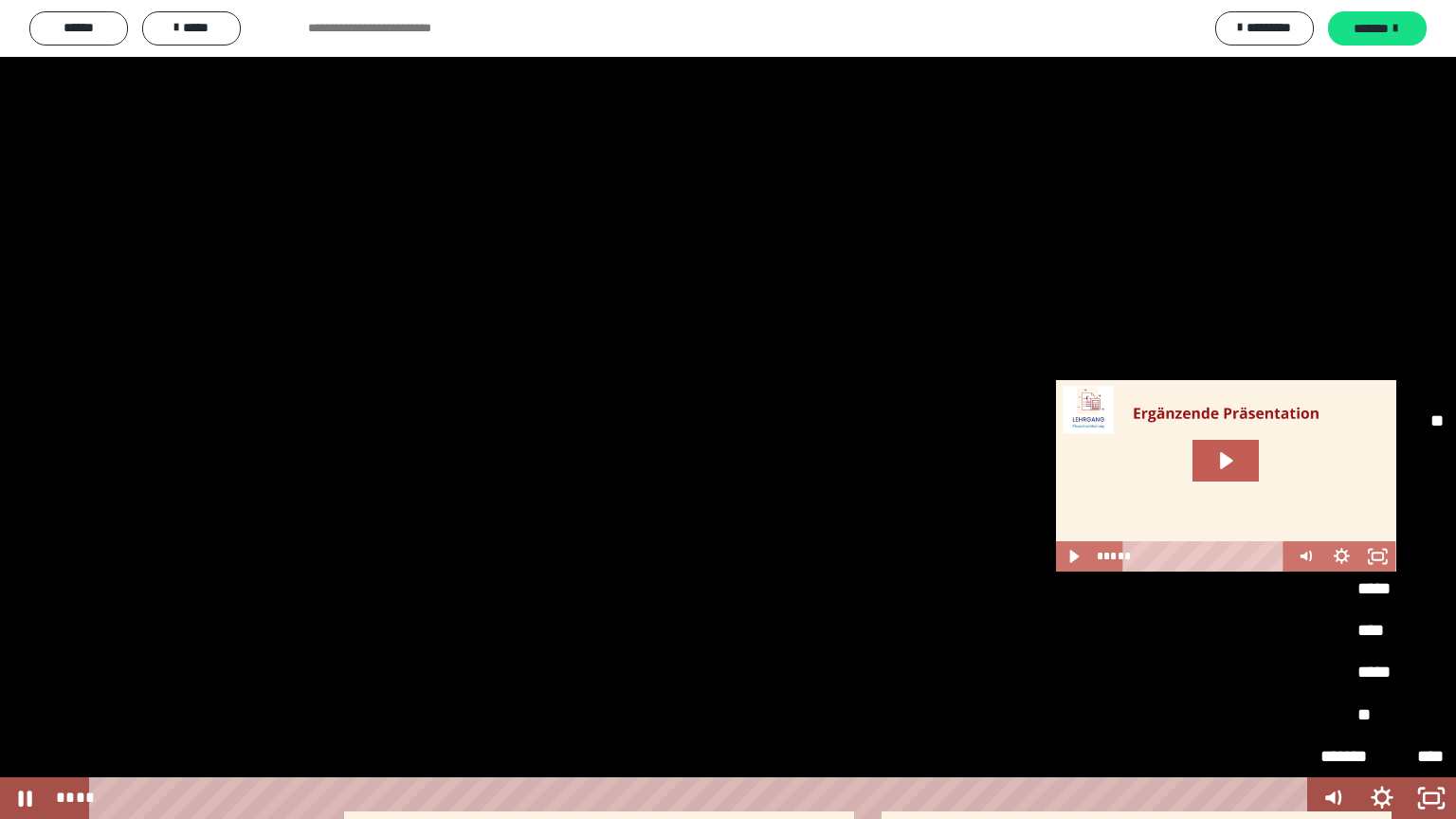 click on "****" at bounding box center (1382, 631) 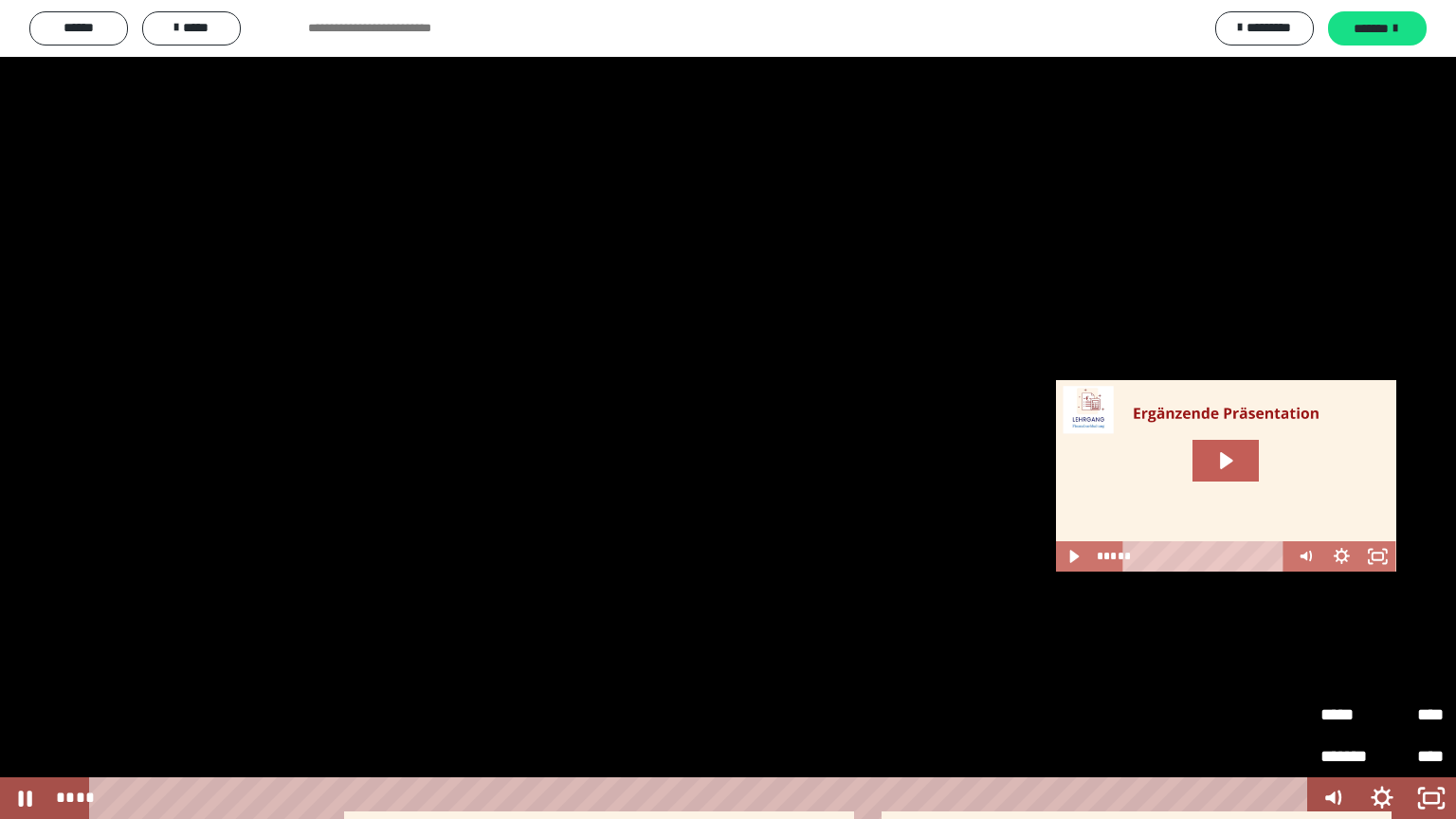 click at bounding box center [728, 410] 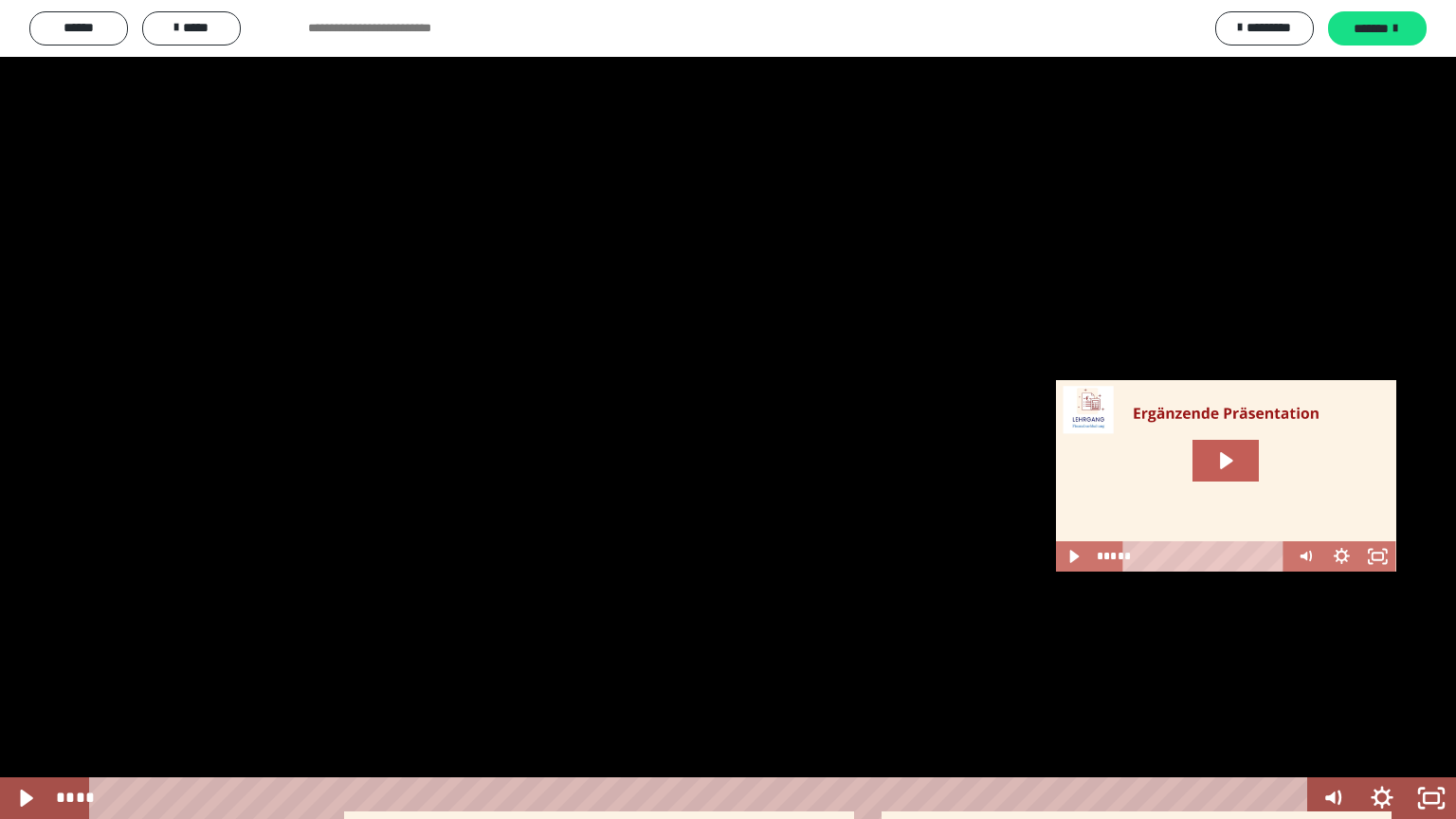 click at bounding box center (728, 410) 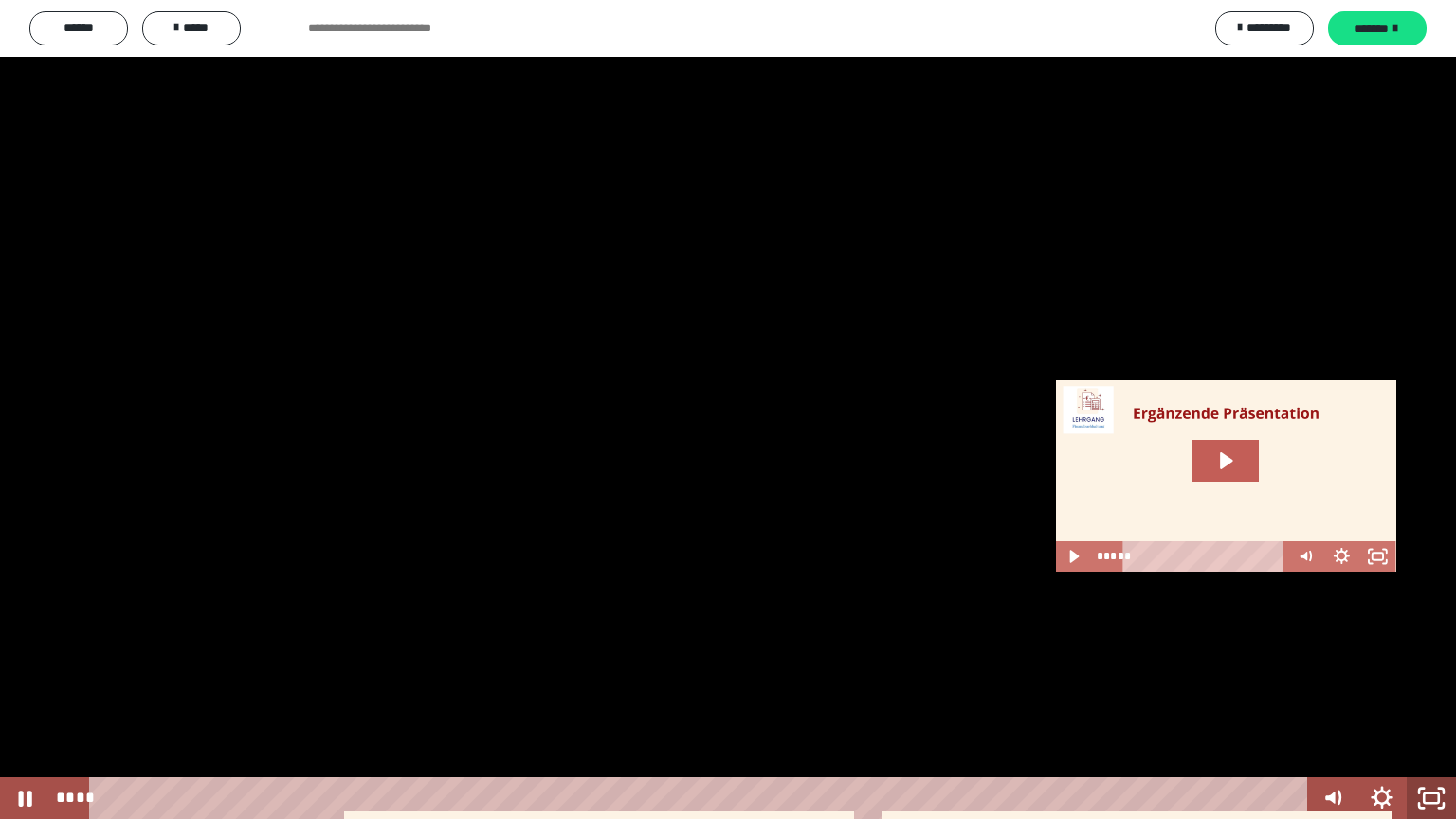 click 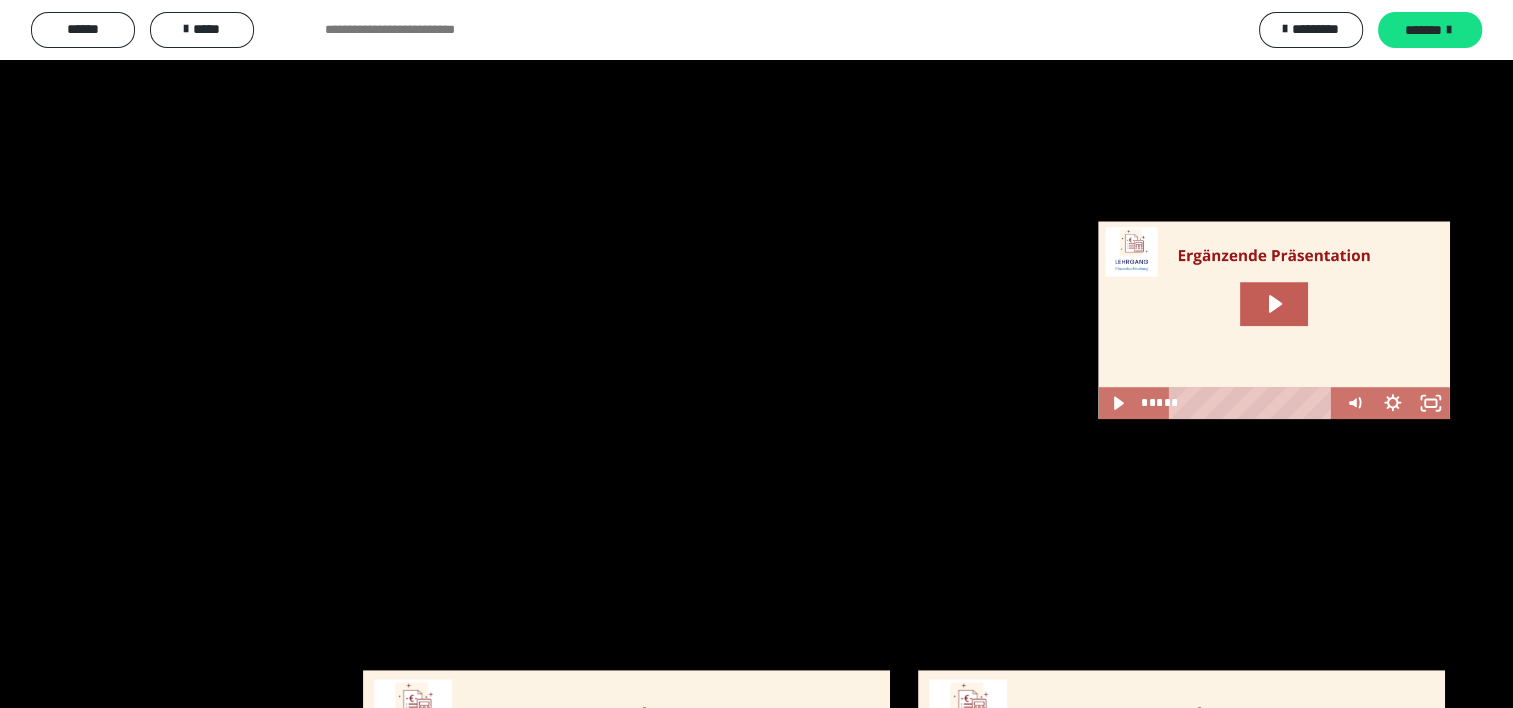 scroll, scrollTop: 1282, scrollLeft: 0, axis: vertical 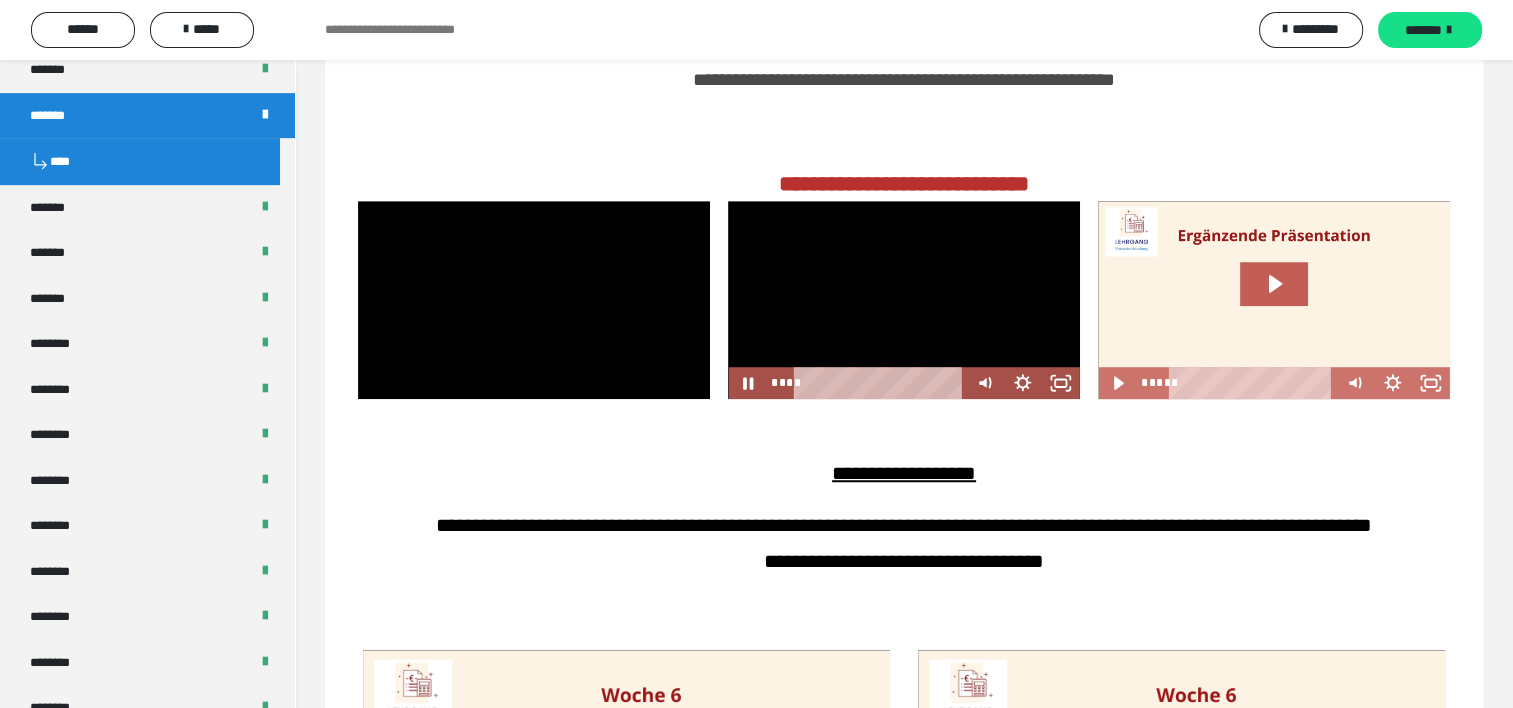 click at bounding box center (903, 300) 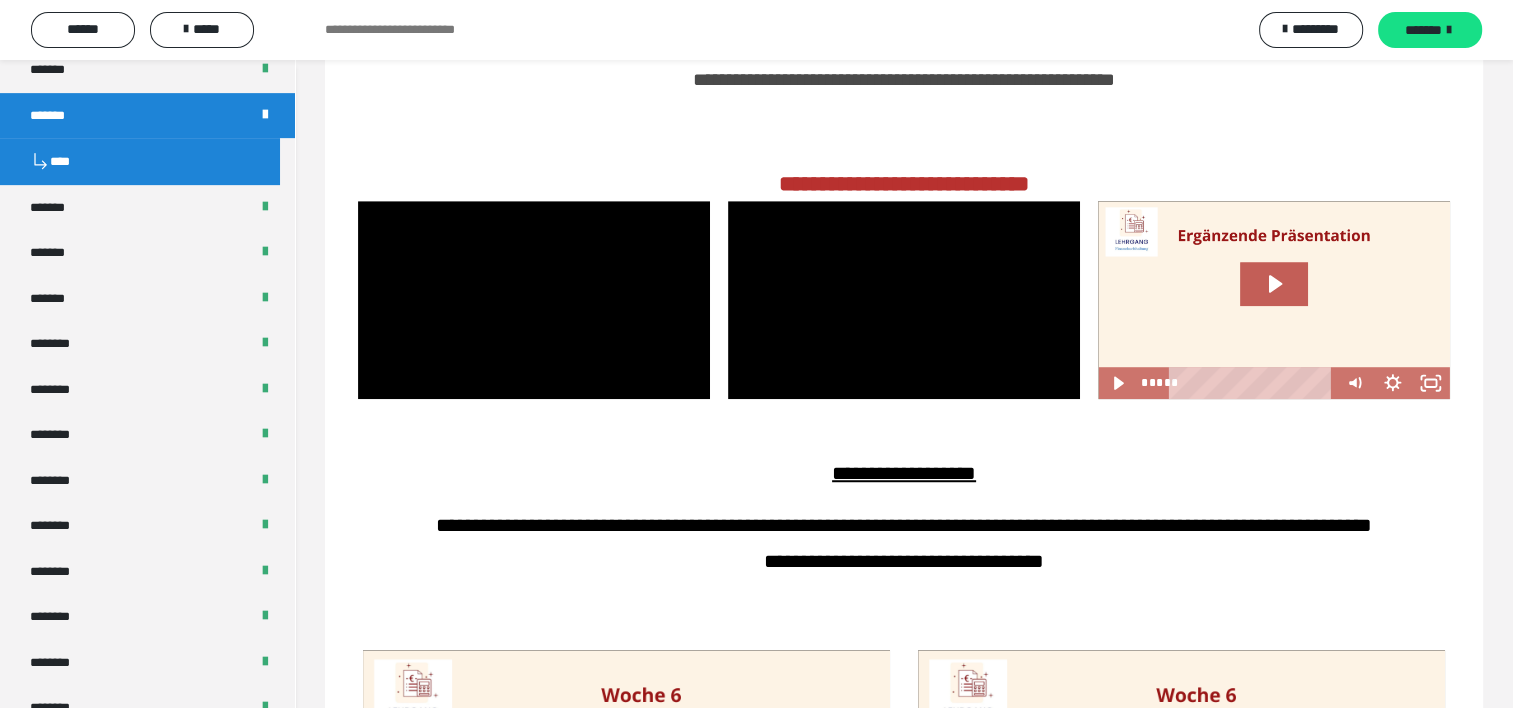 click at bounding box center [1273, 300] 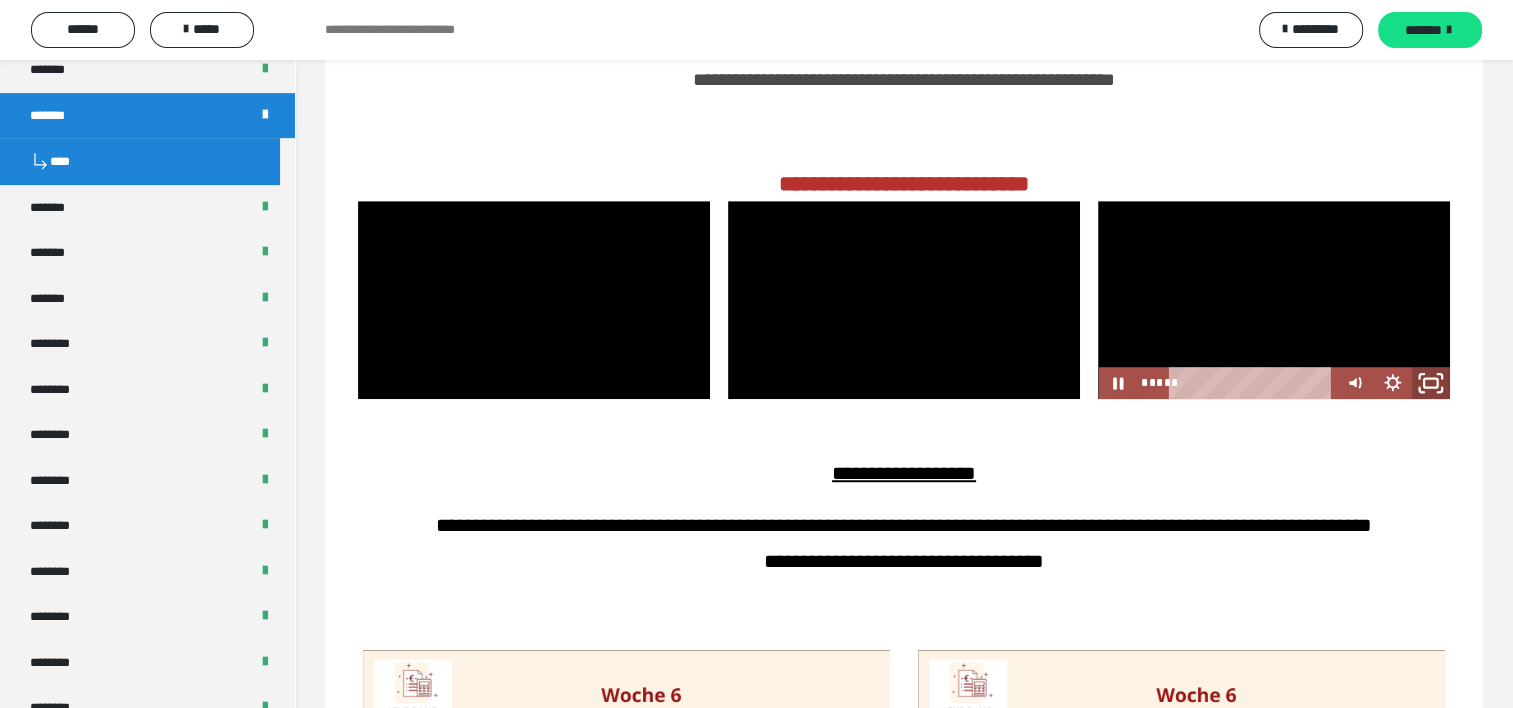 click 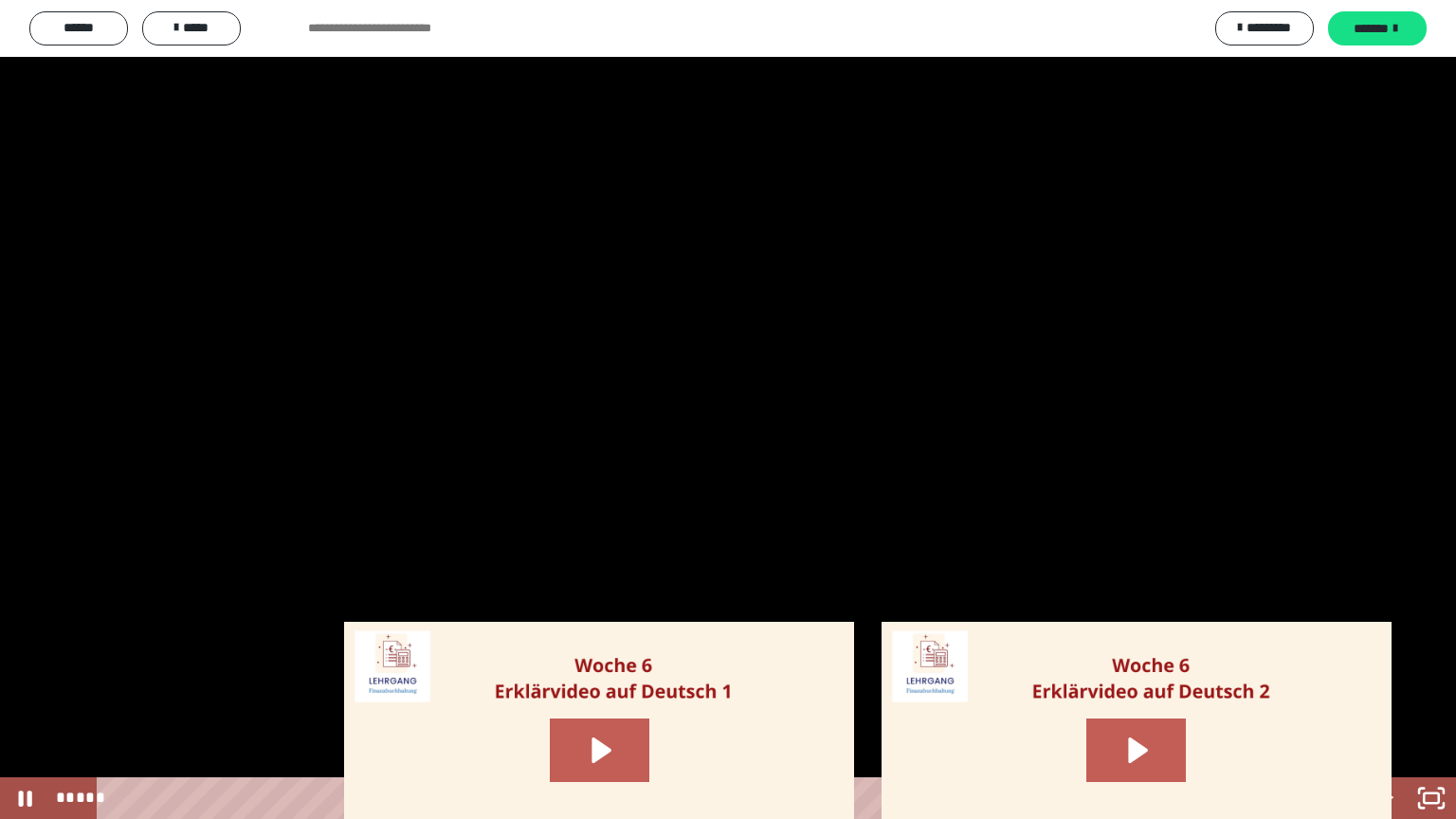 click on "****" at bounding box center (705, 798) 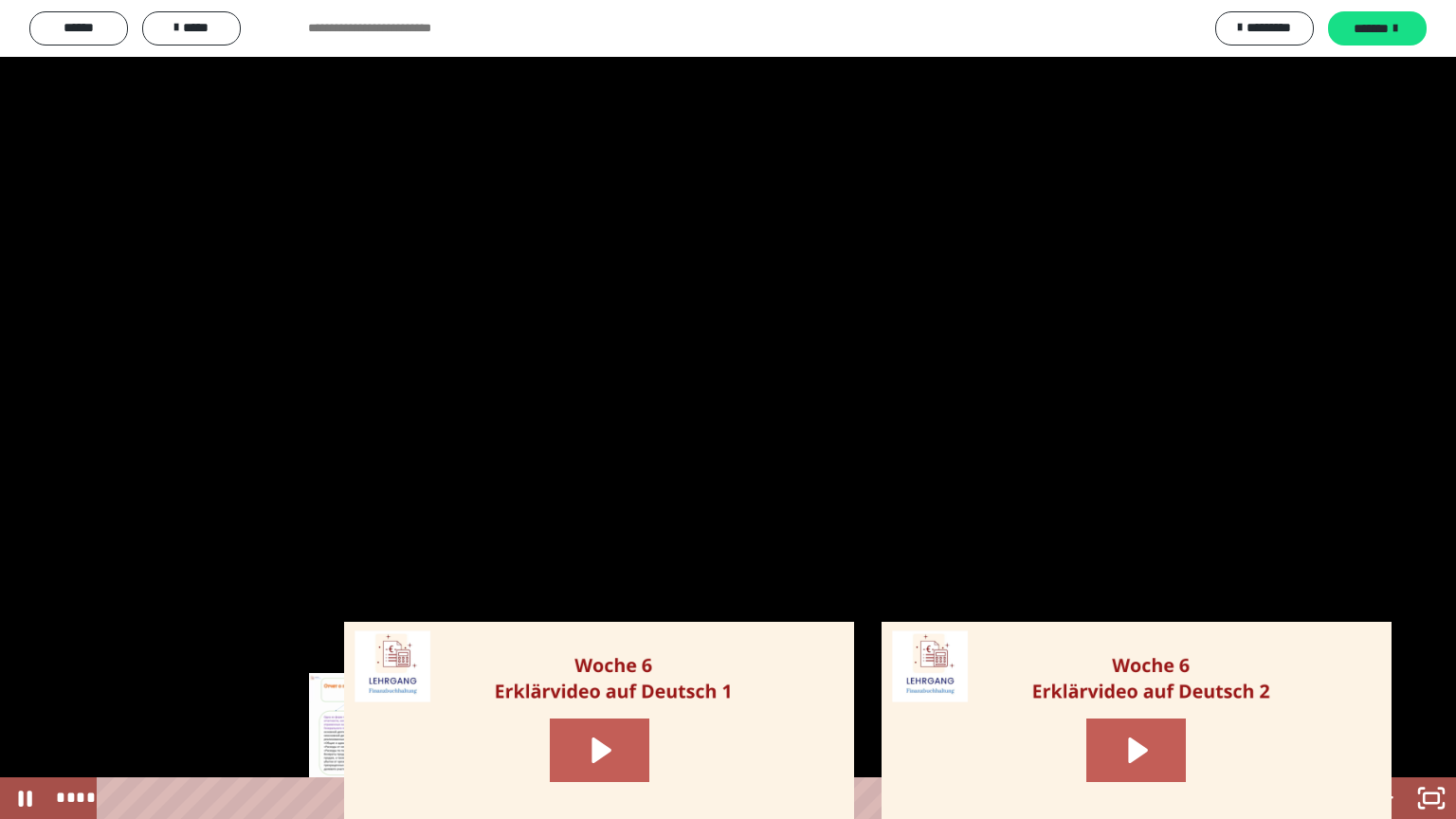click on "****" at bounding box center [705, 798] 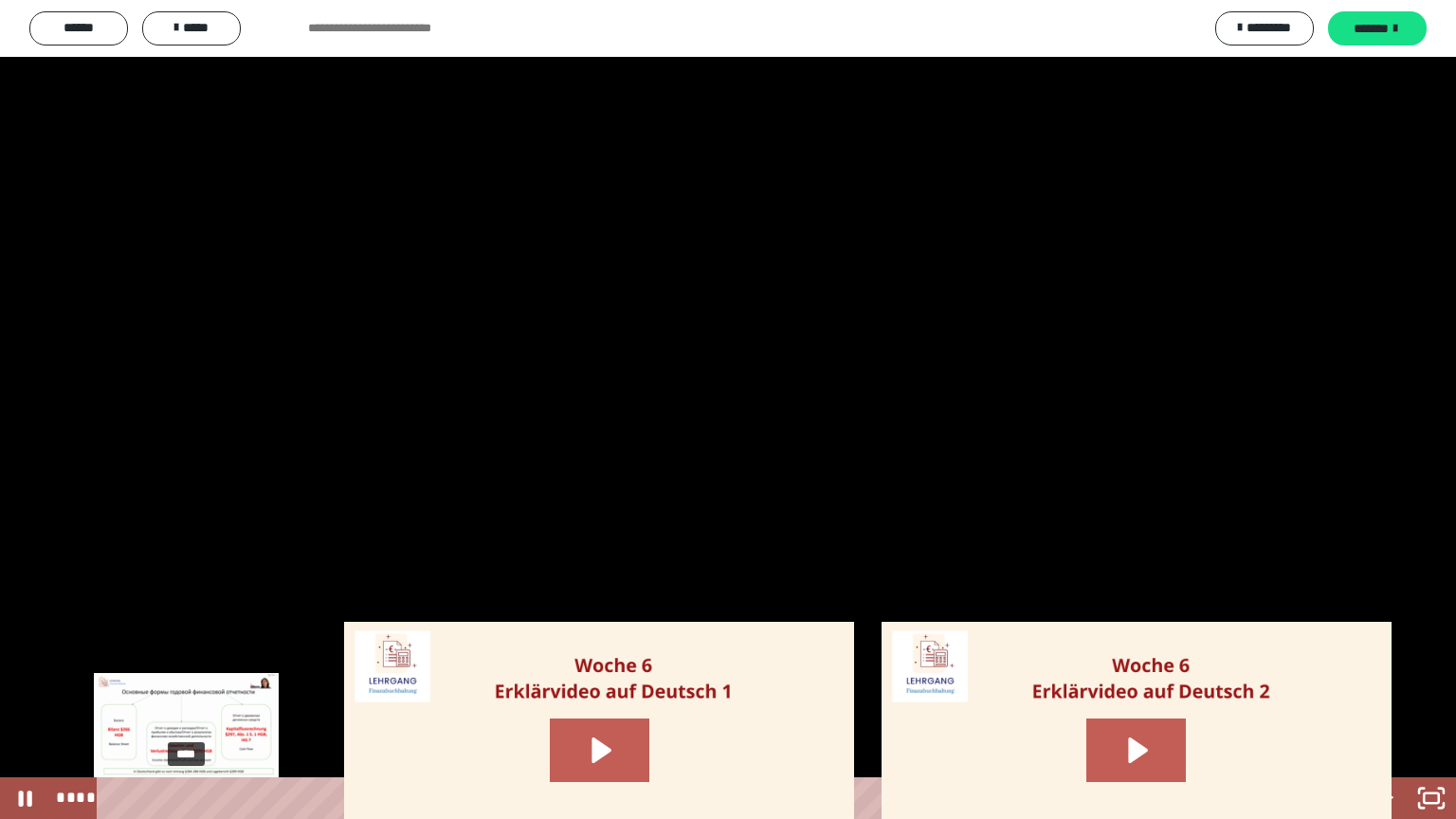 click on "****" at bounding box center [705, 798] 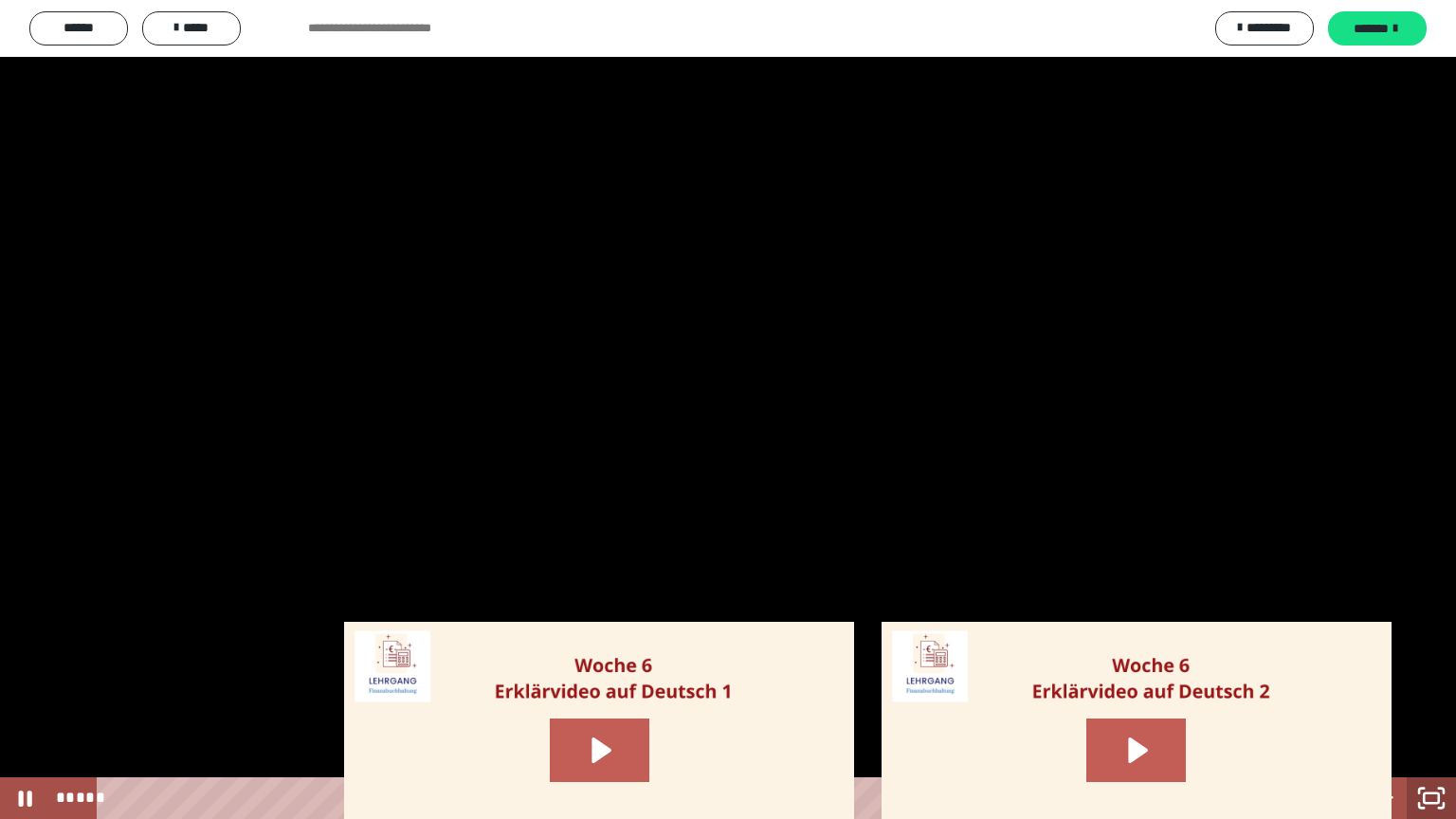 click 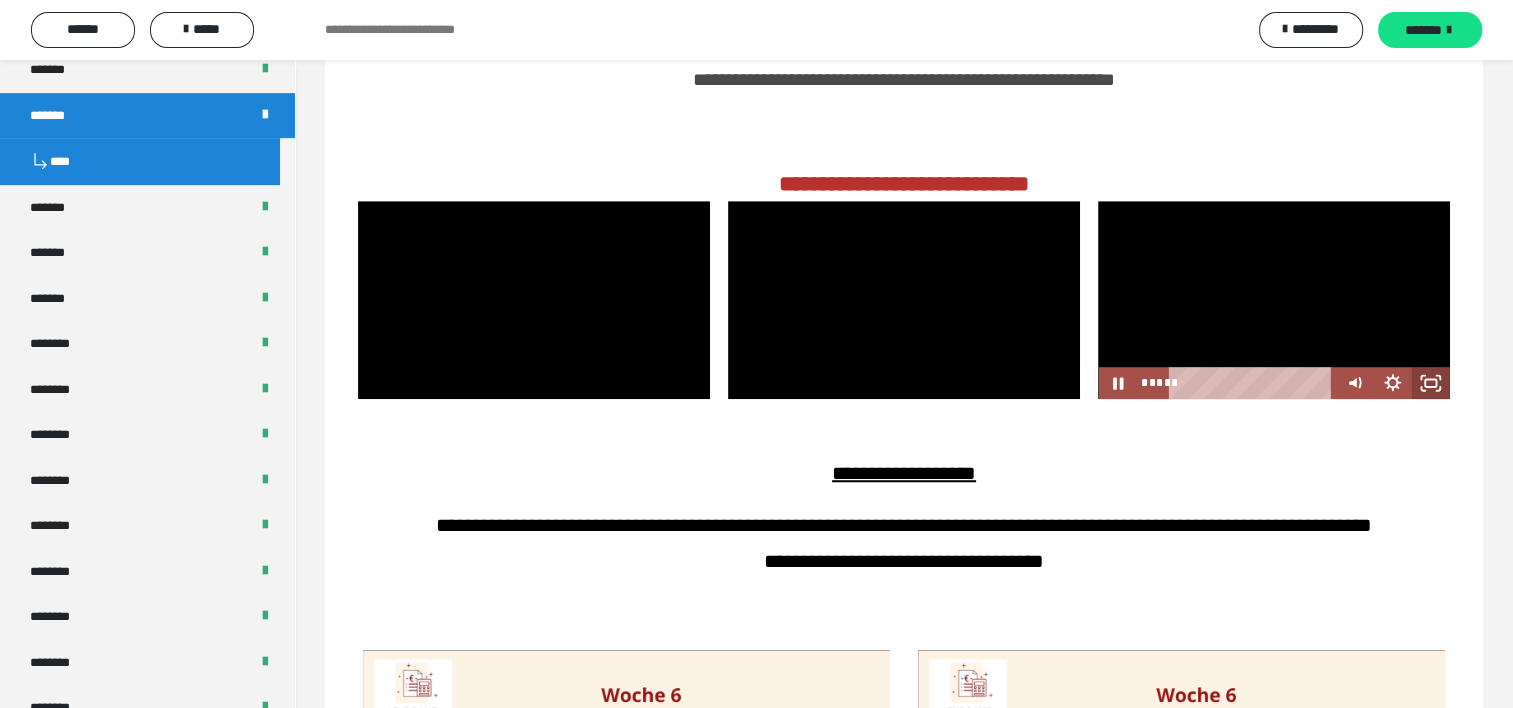 click 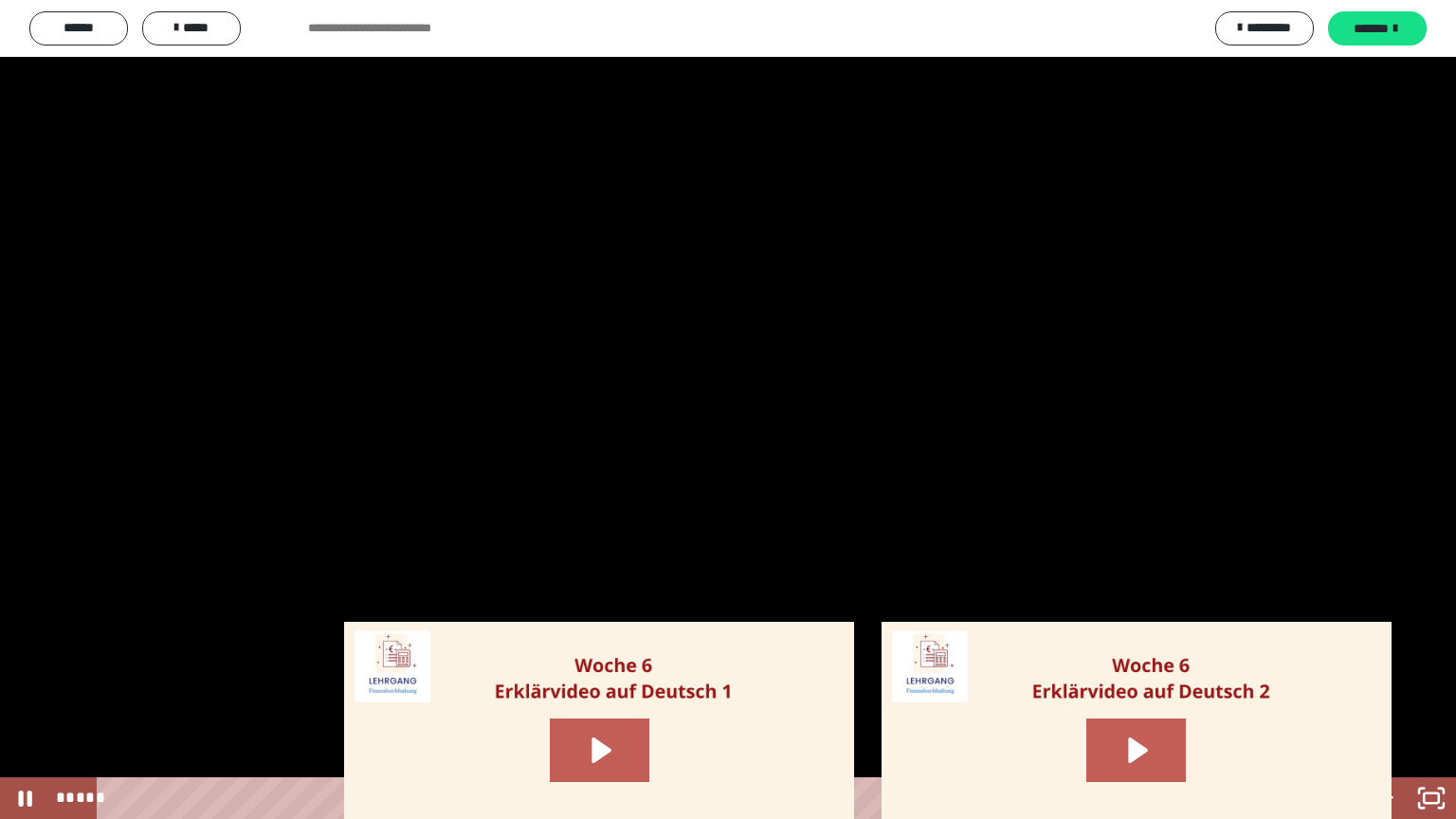 click at bounding box center (728, 410) 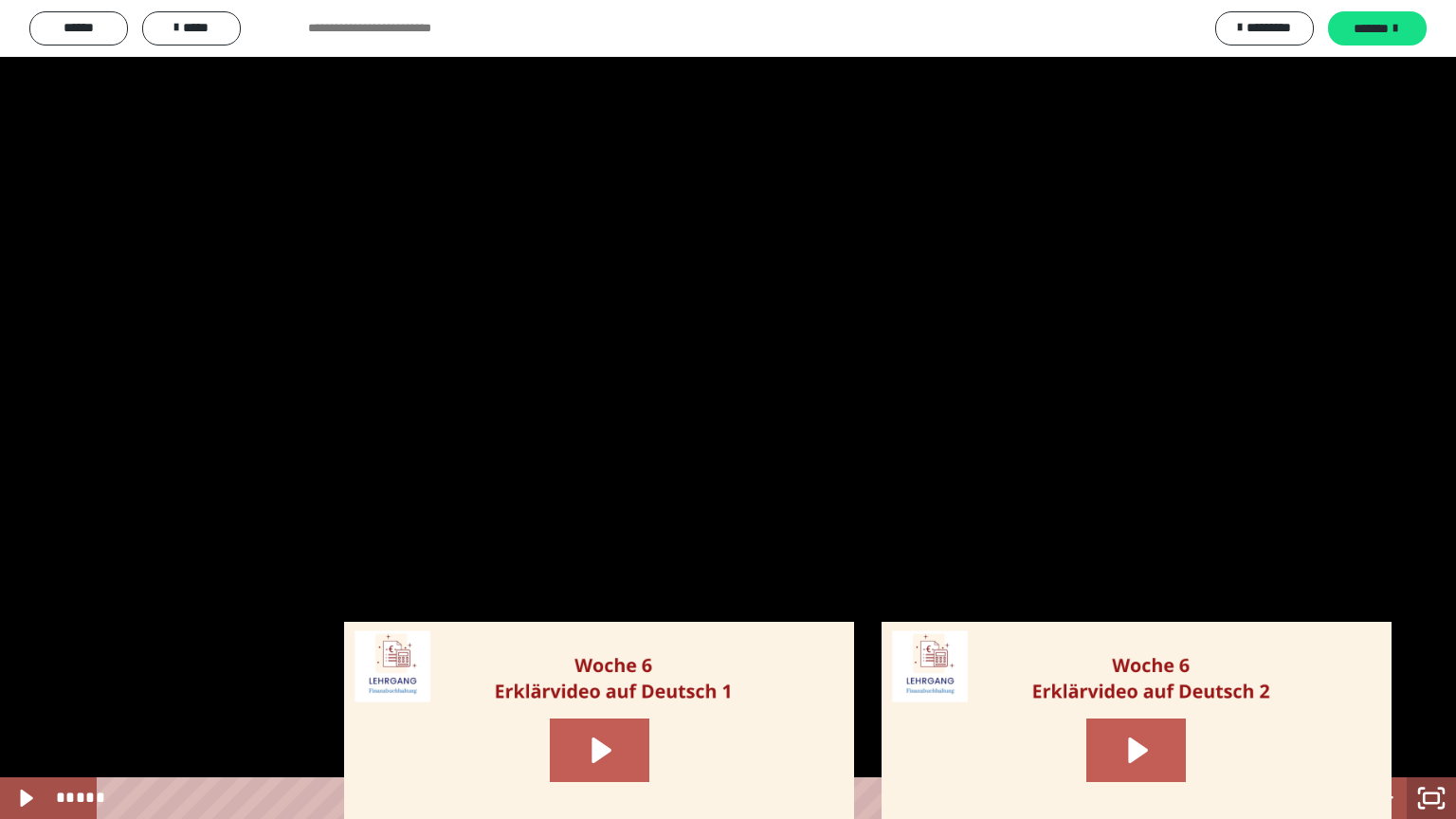 click 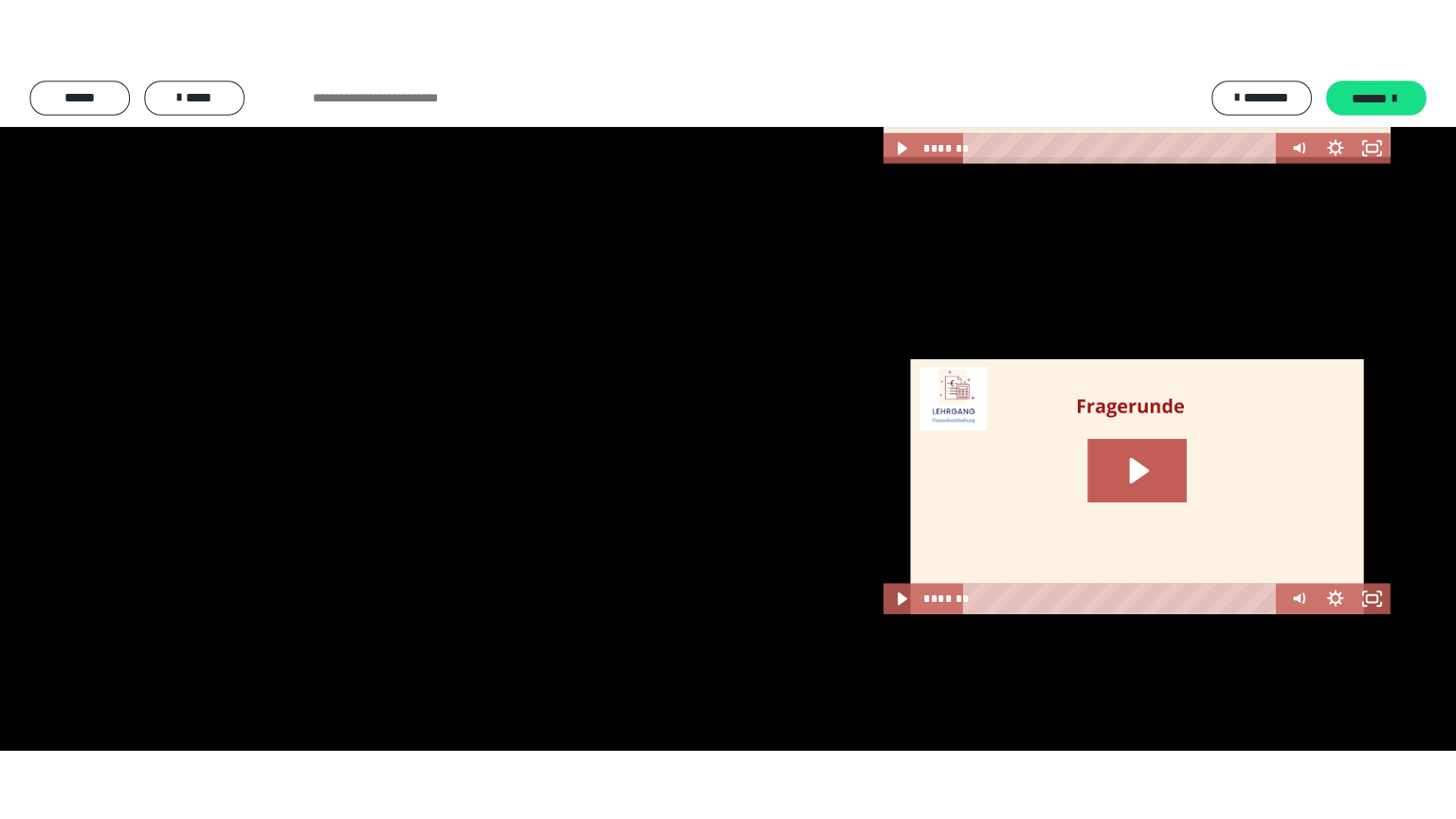 scroll, scrollTop: 2921, scrollLeft: 0, axis: vertical 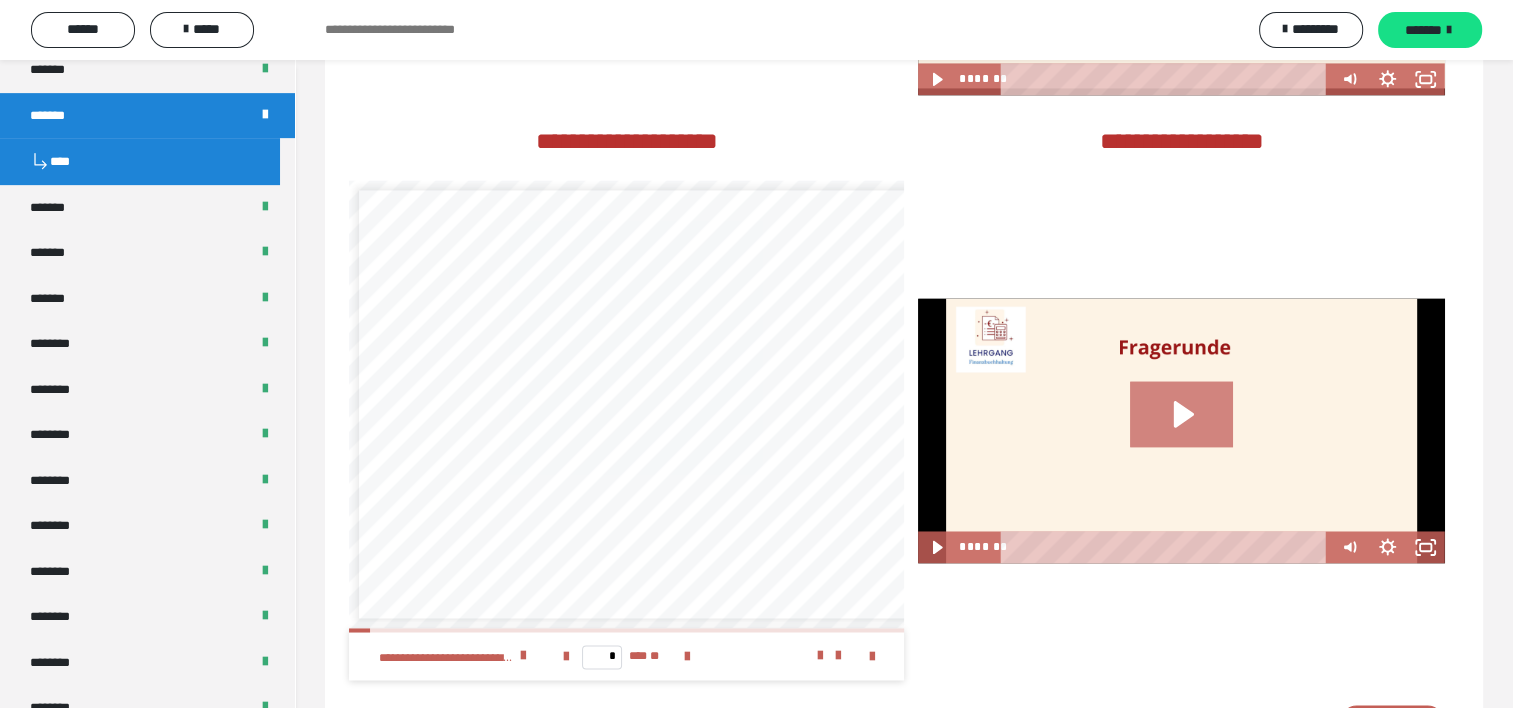 click 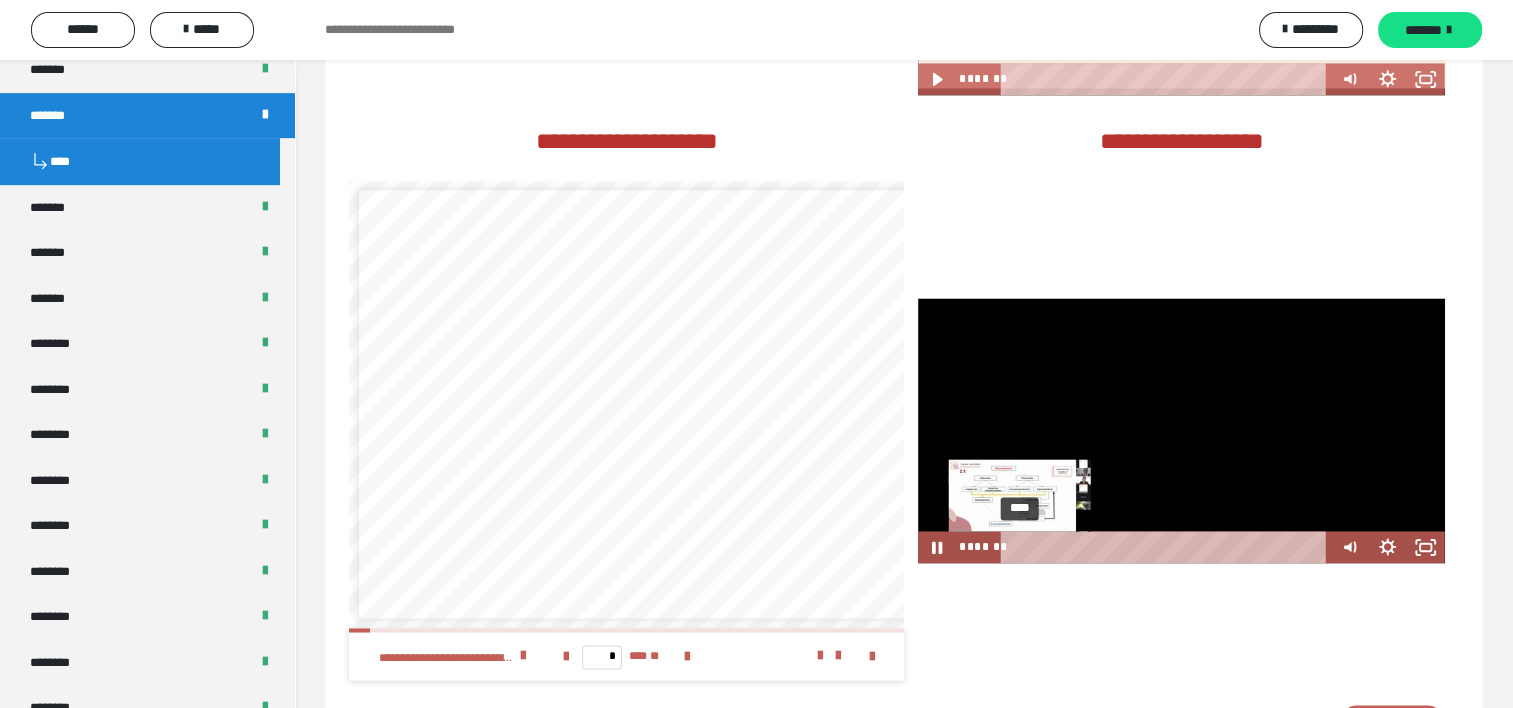 click on "****" at bounding box center (1167, 547) 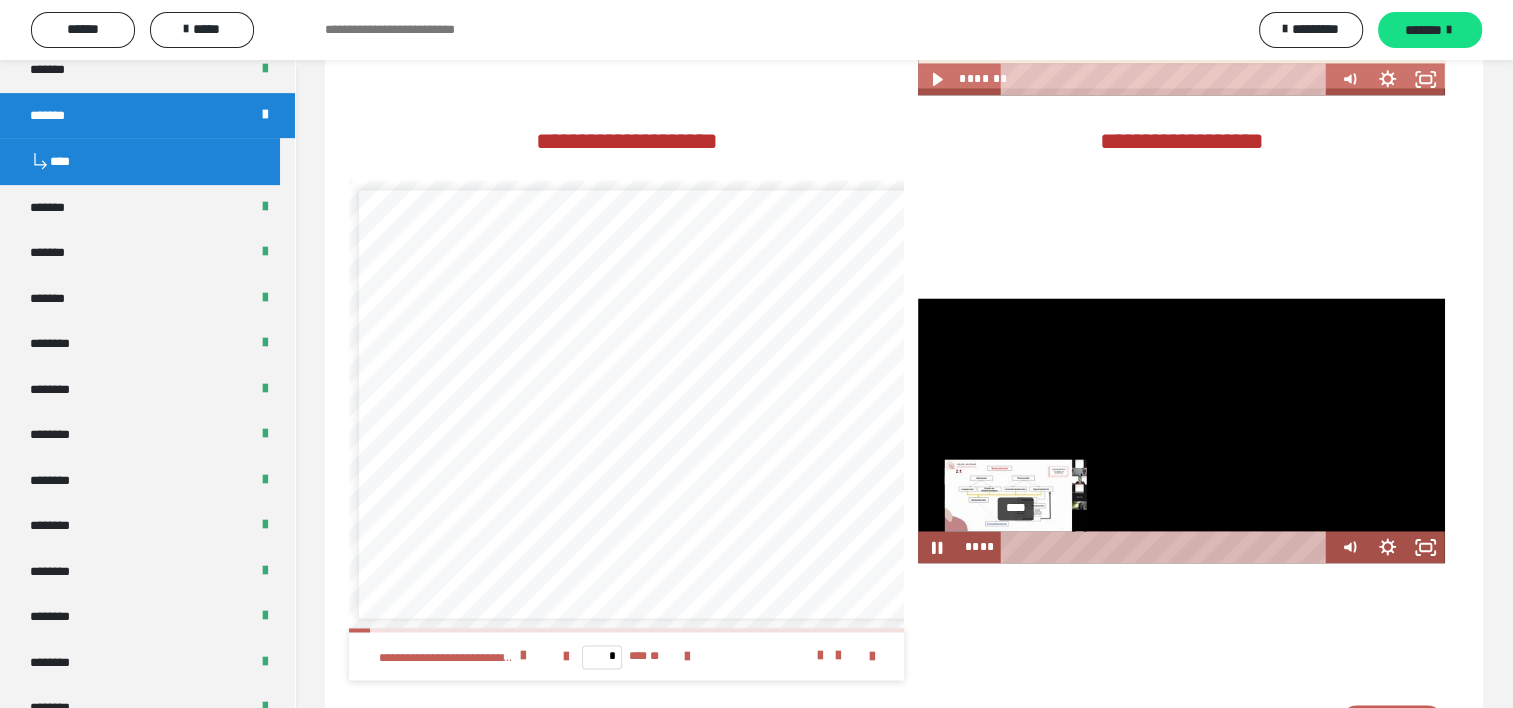 click on "****" at bounding box center (1167, 547) 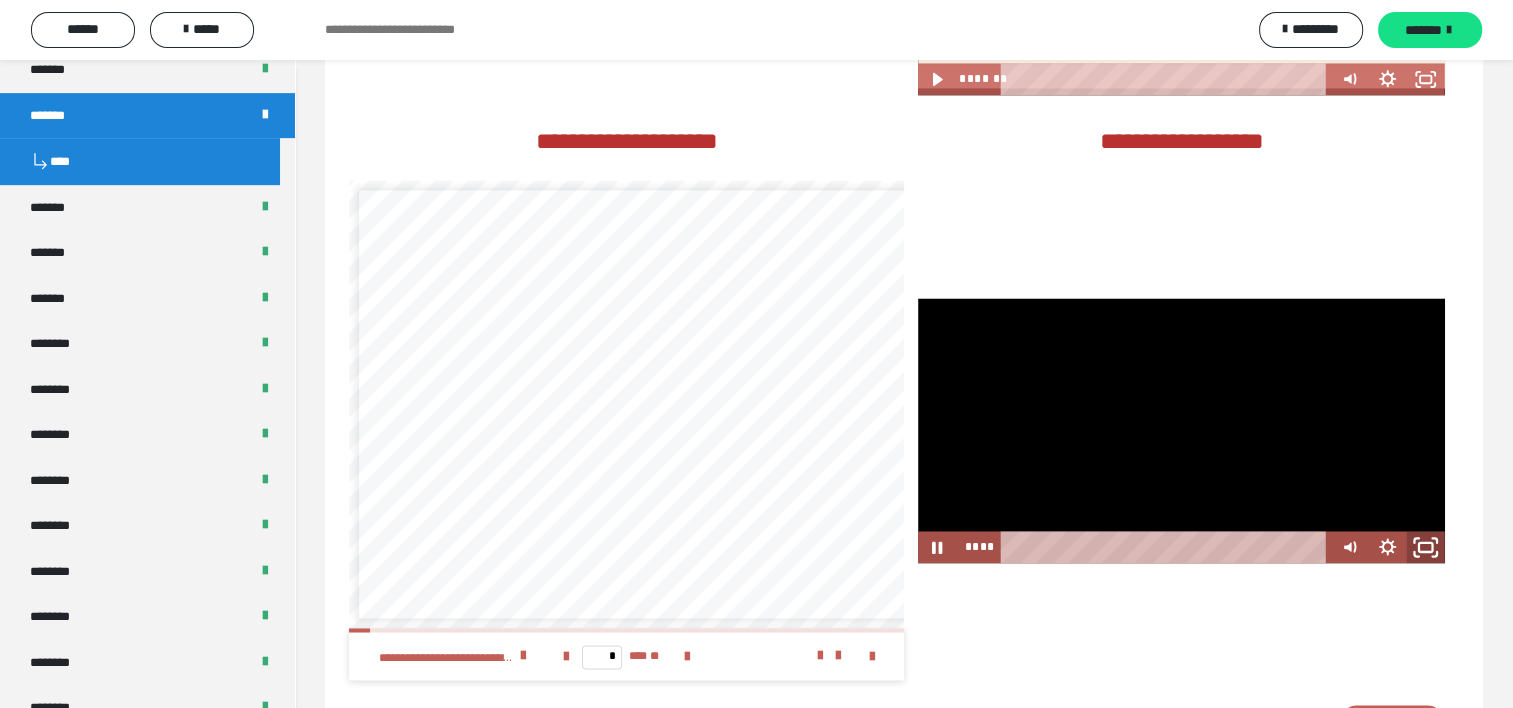 click 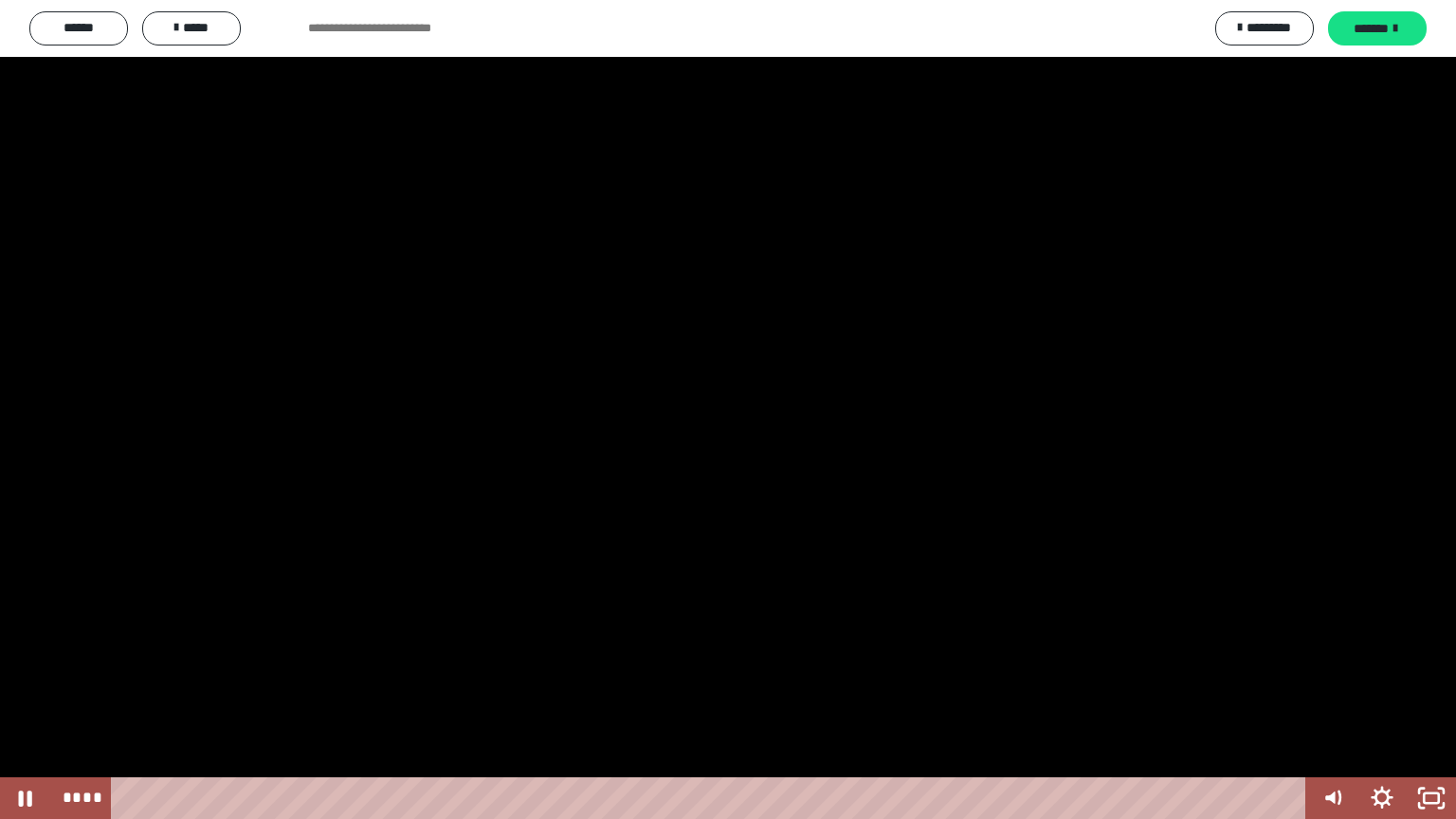click at bounding box center [728, 410] 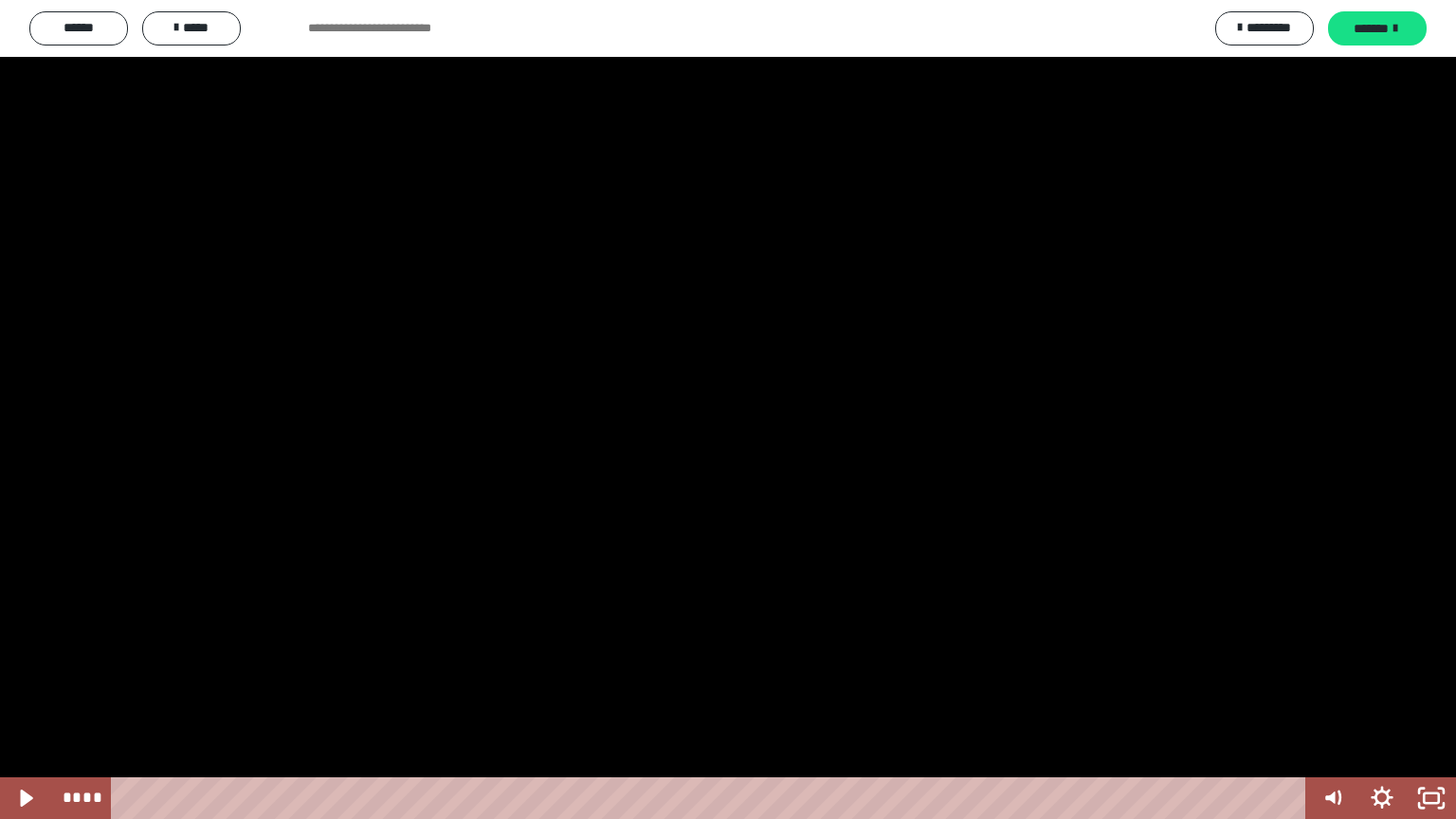 click at bounding box center [728, 410] 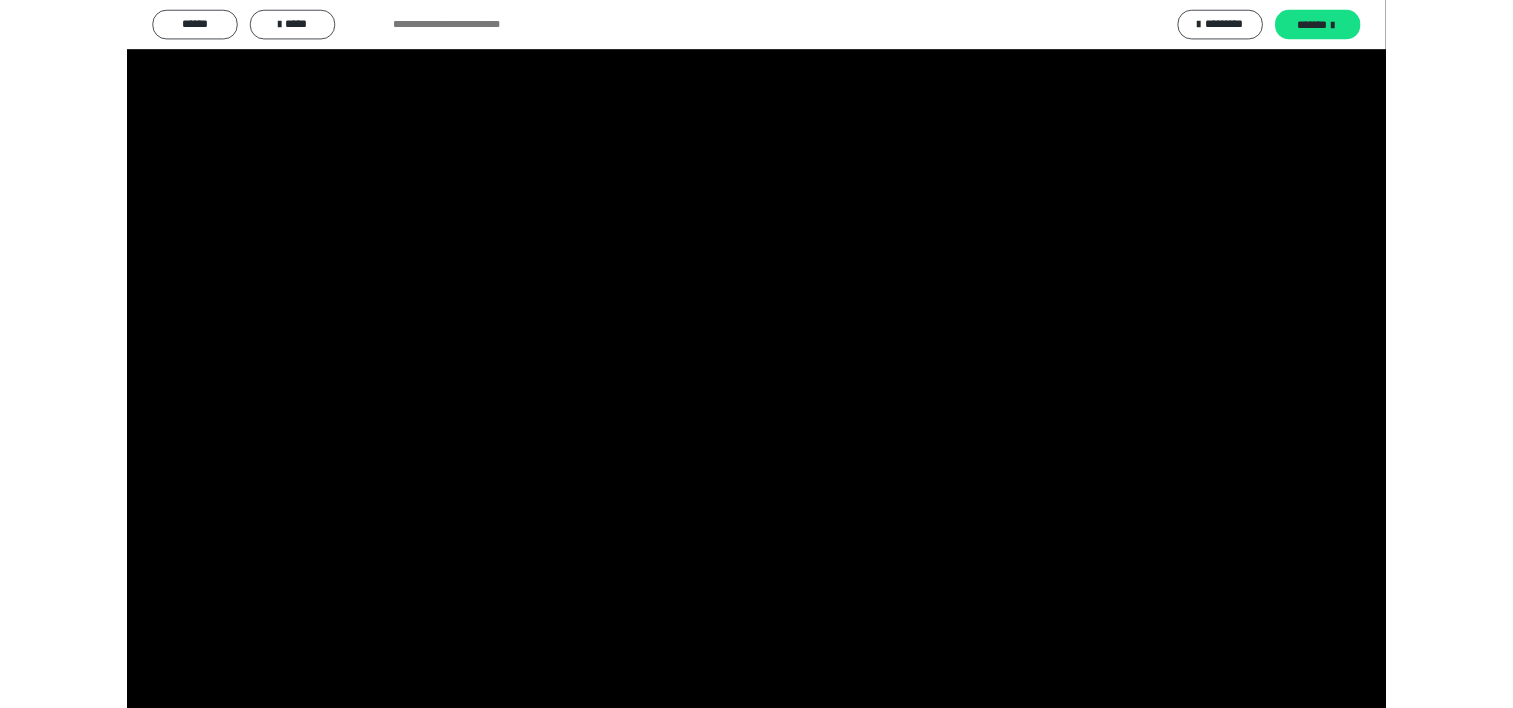 scroll, scrollTop: 3076, scrollLeft: 0, axis: vertical 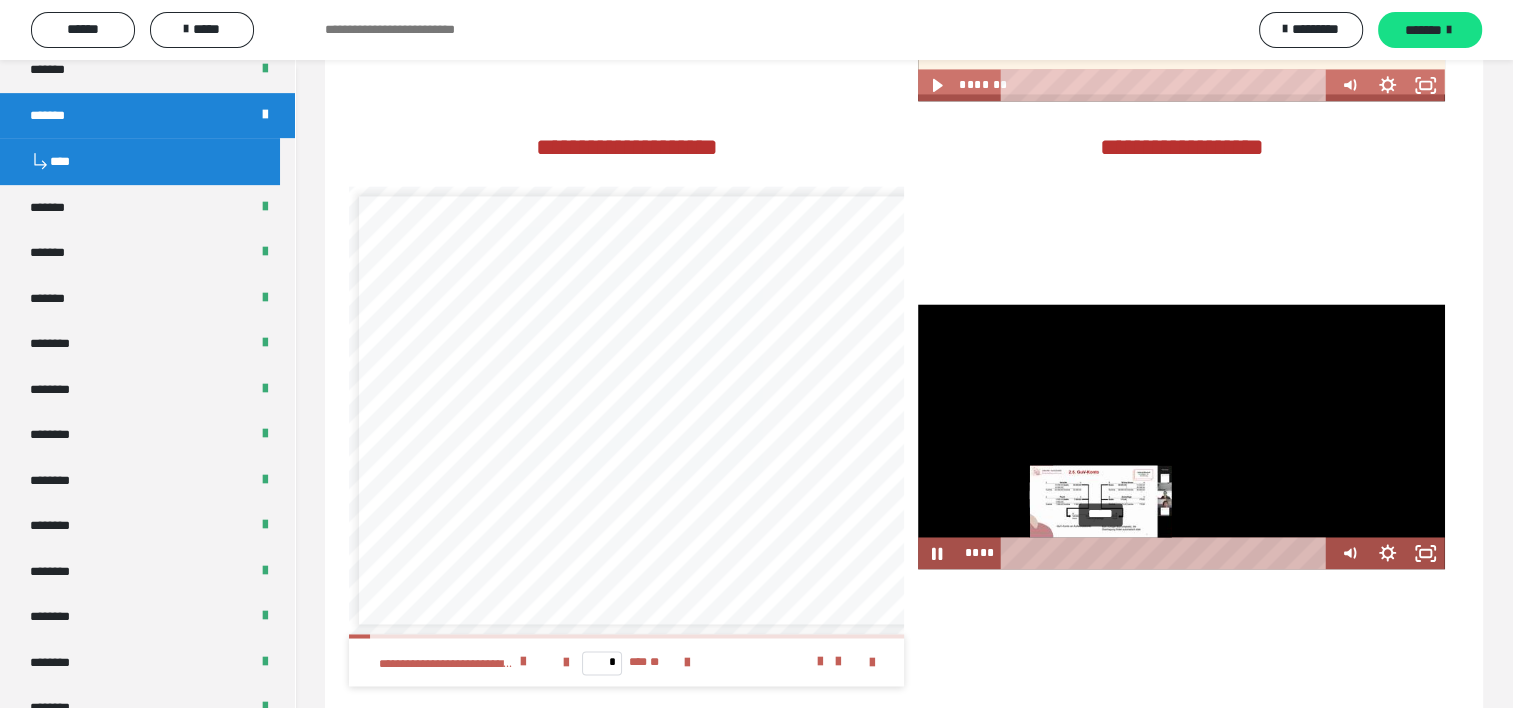 click on "*****" at bounding box center [1167, 553] 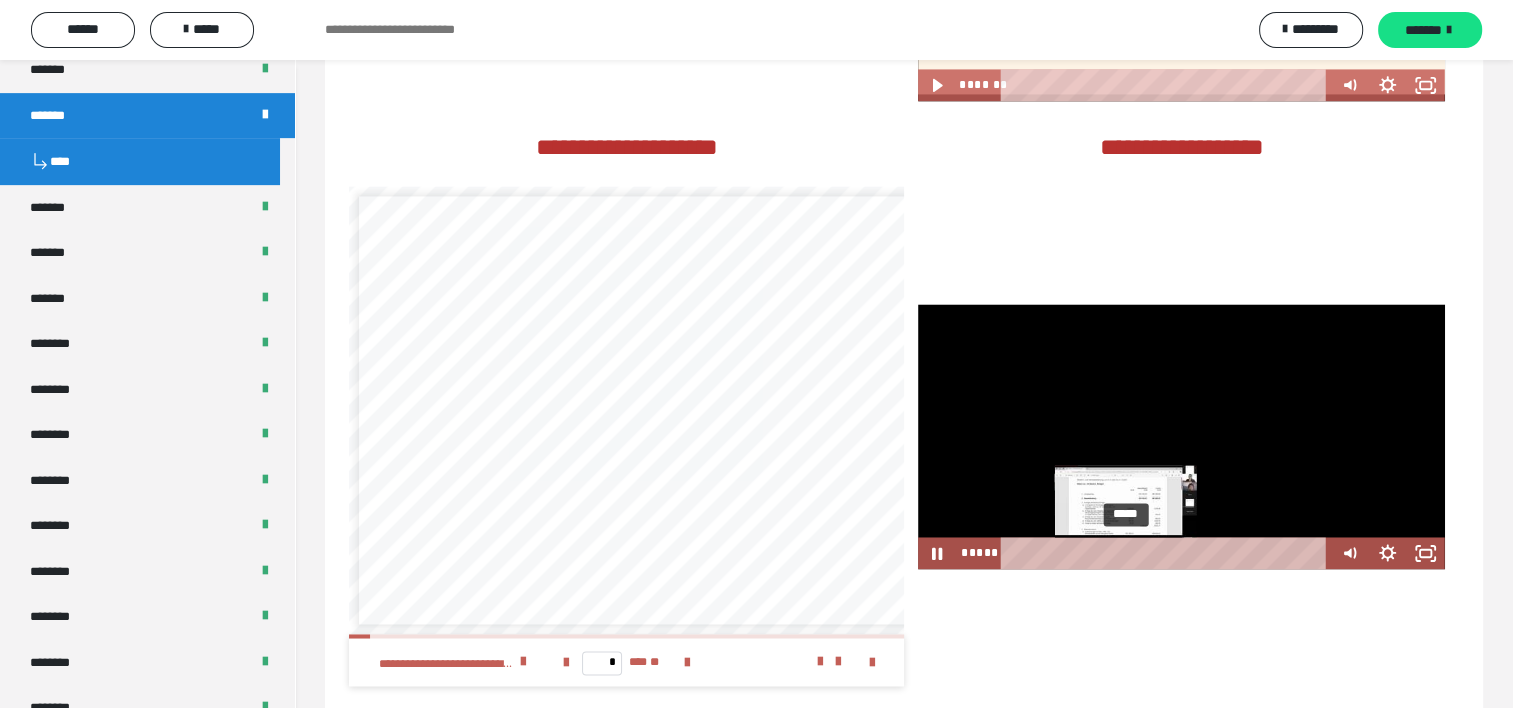 click on "*****" at bounding box center (1167, 553) 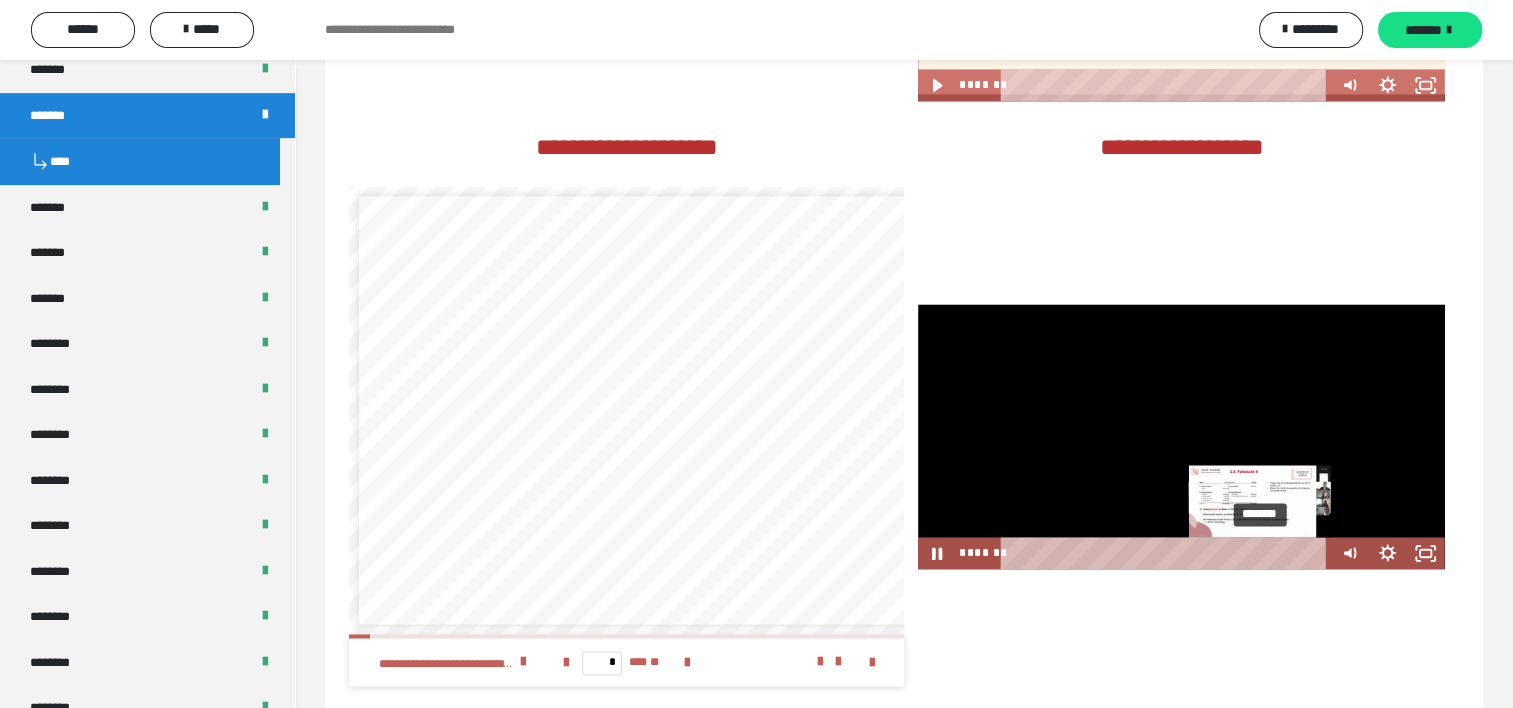 click on "*******" at bounding box center [1167, 553] 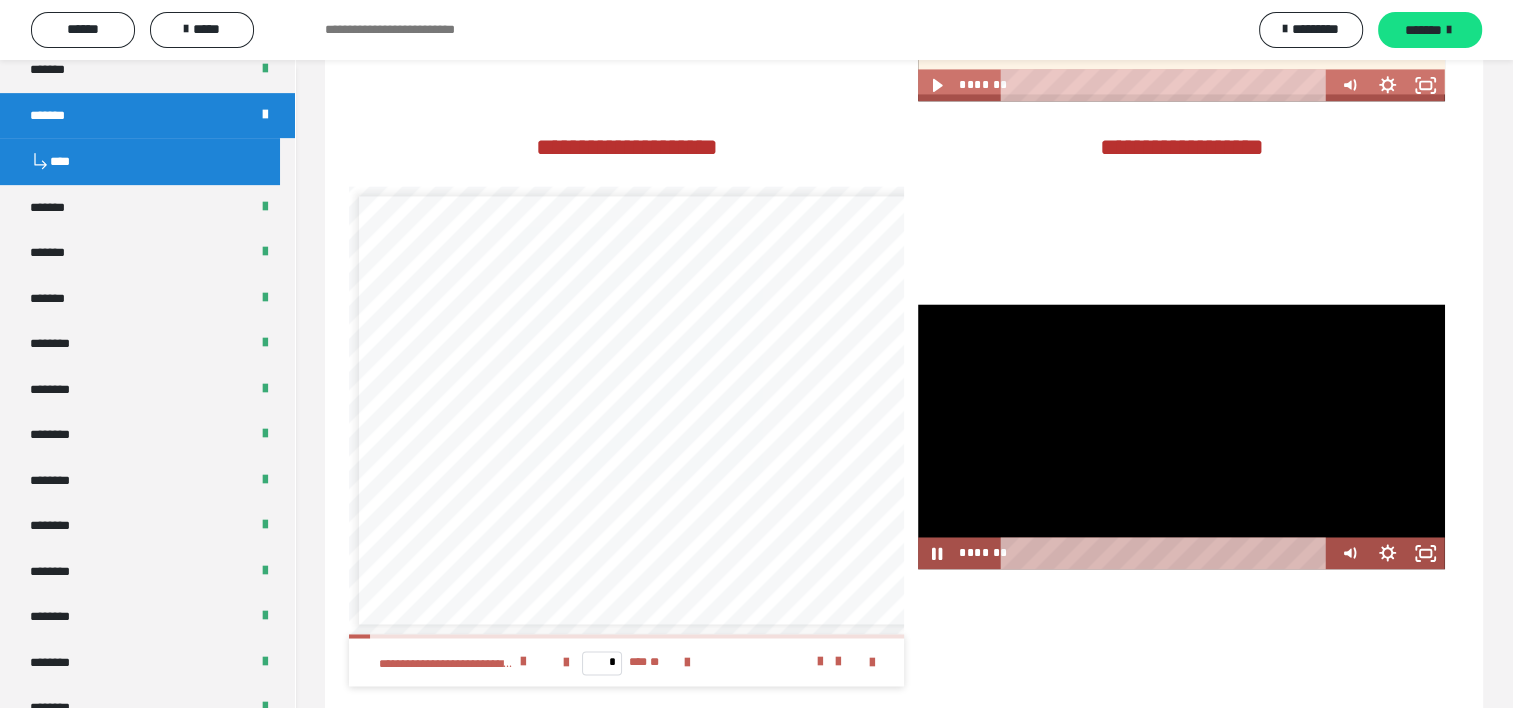 click at bounding box center (1181, 436) 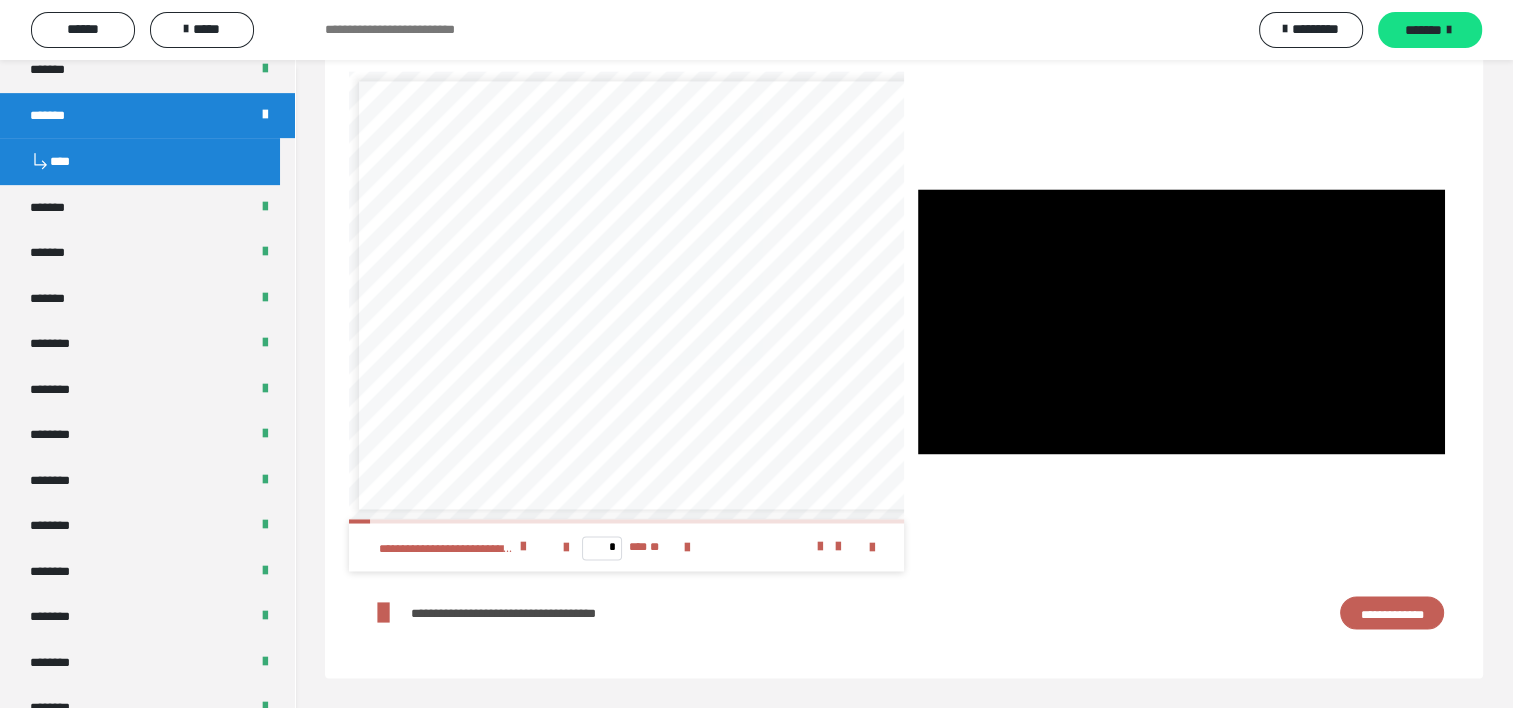 scroll, scrollTop: 3227, scrollLeft: 0, axis: vertical 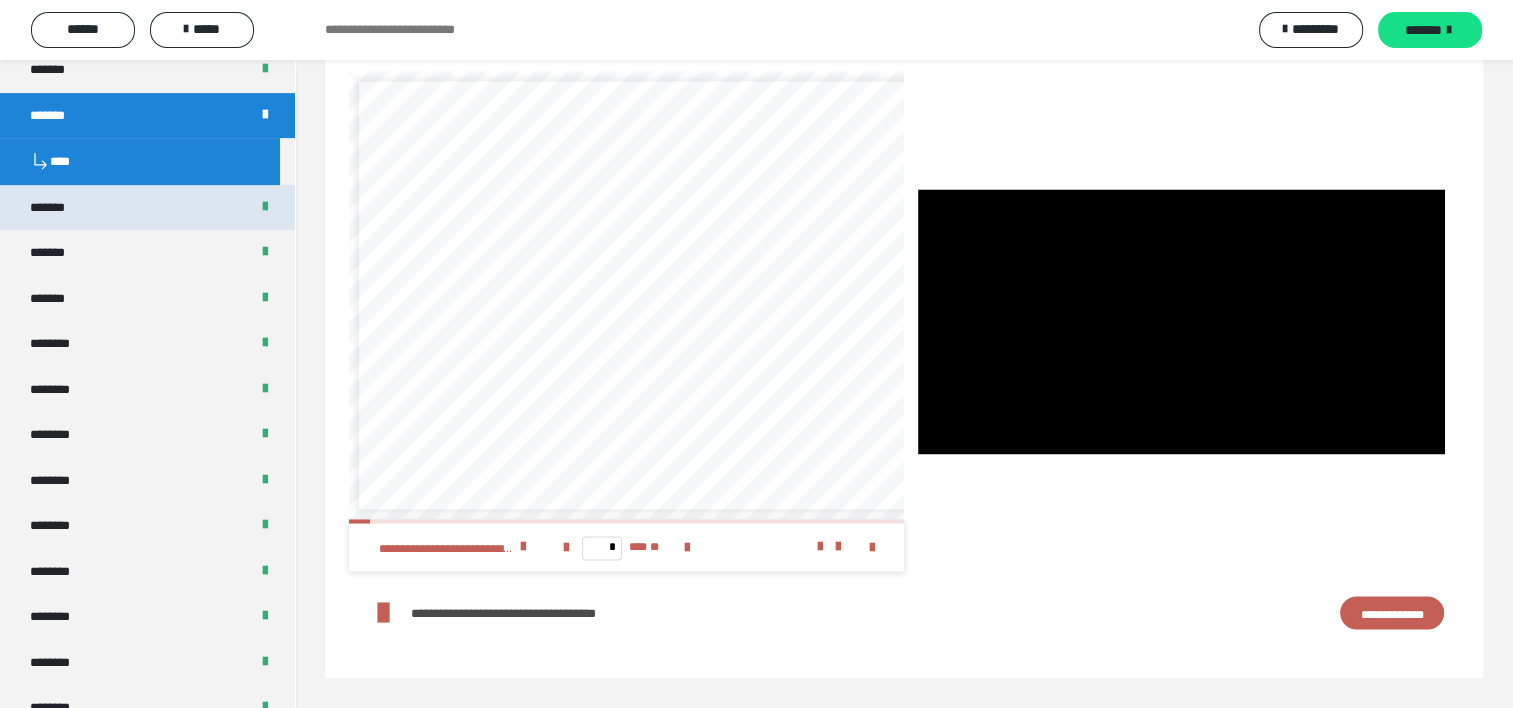 click on "*******" at bounding box center [147, 208] 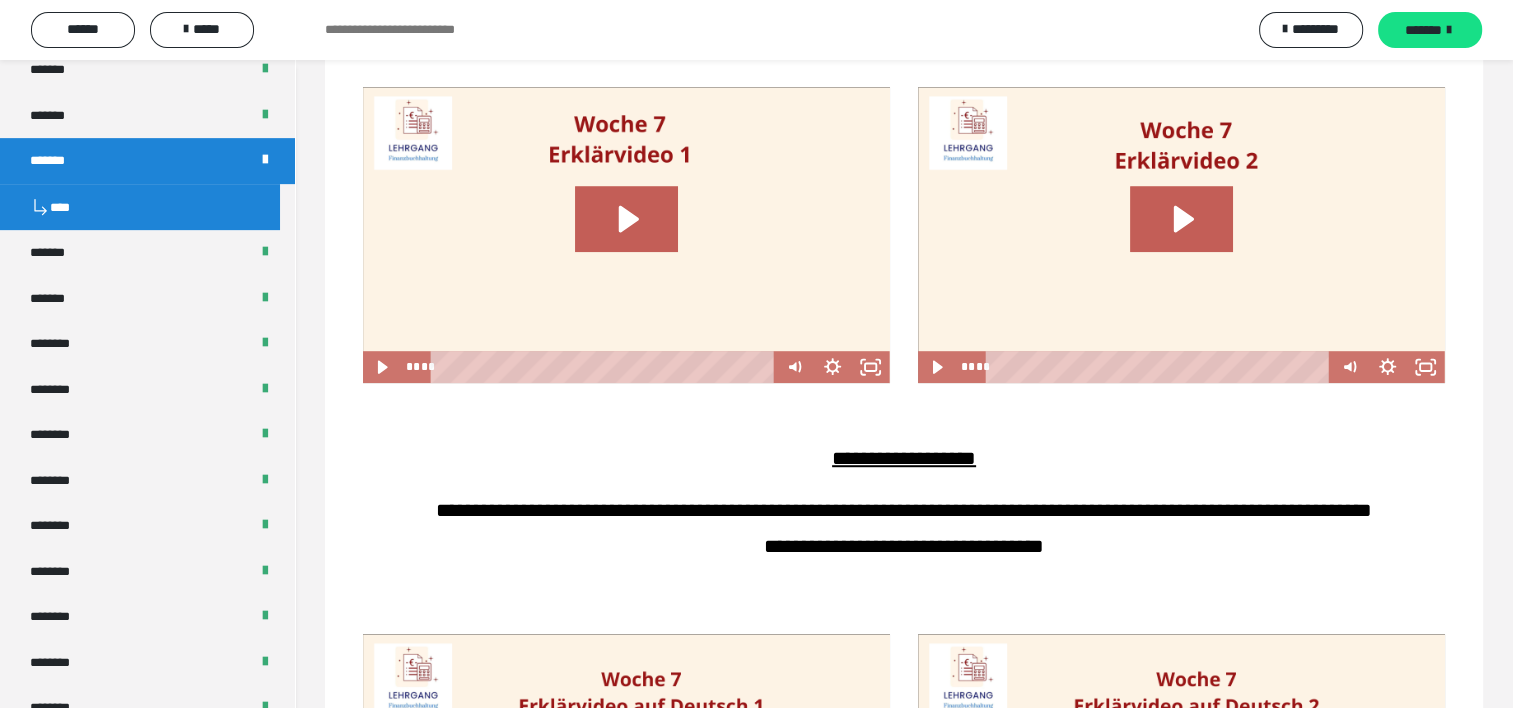 scroll, scrollTop: 1100, scrollLeft: 0, axis: vertical 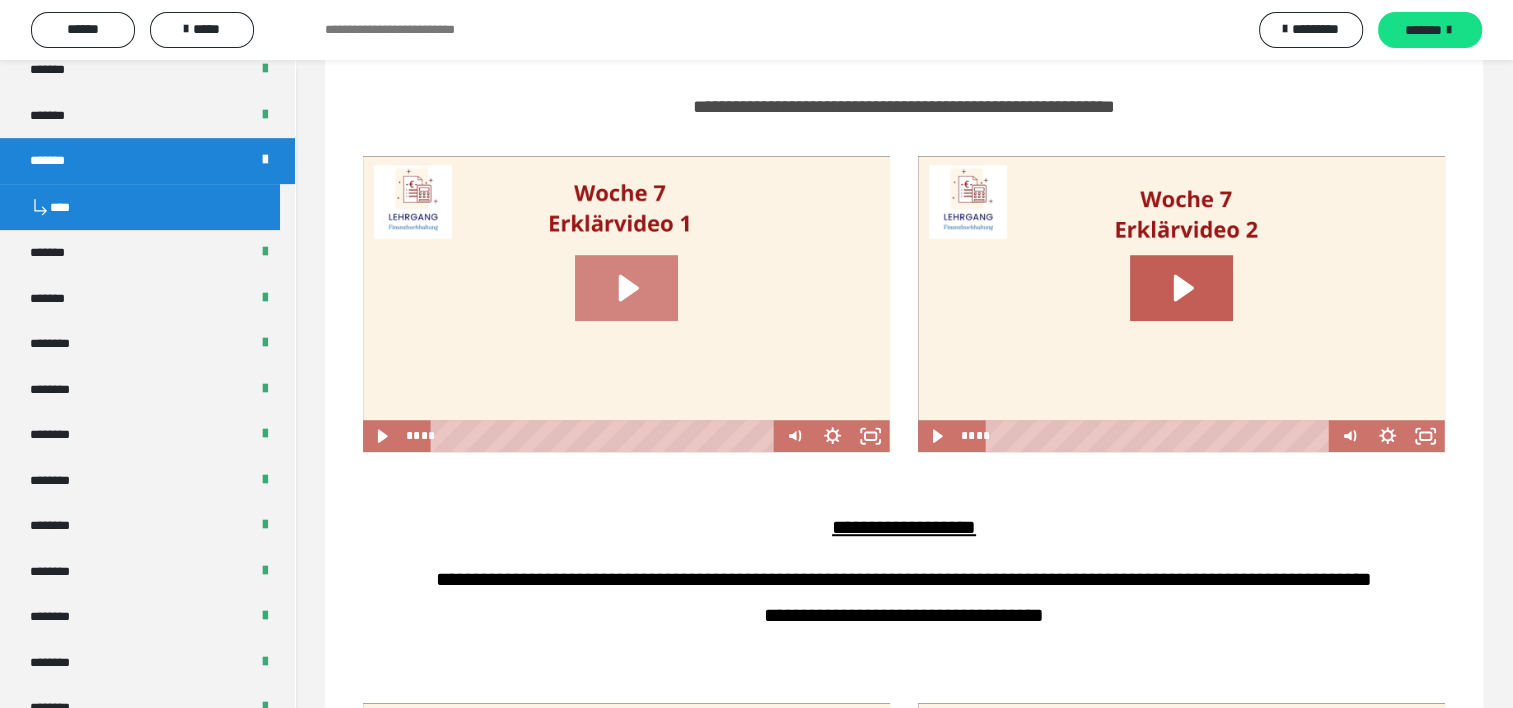 click 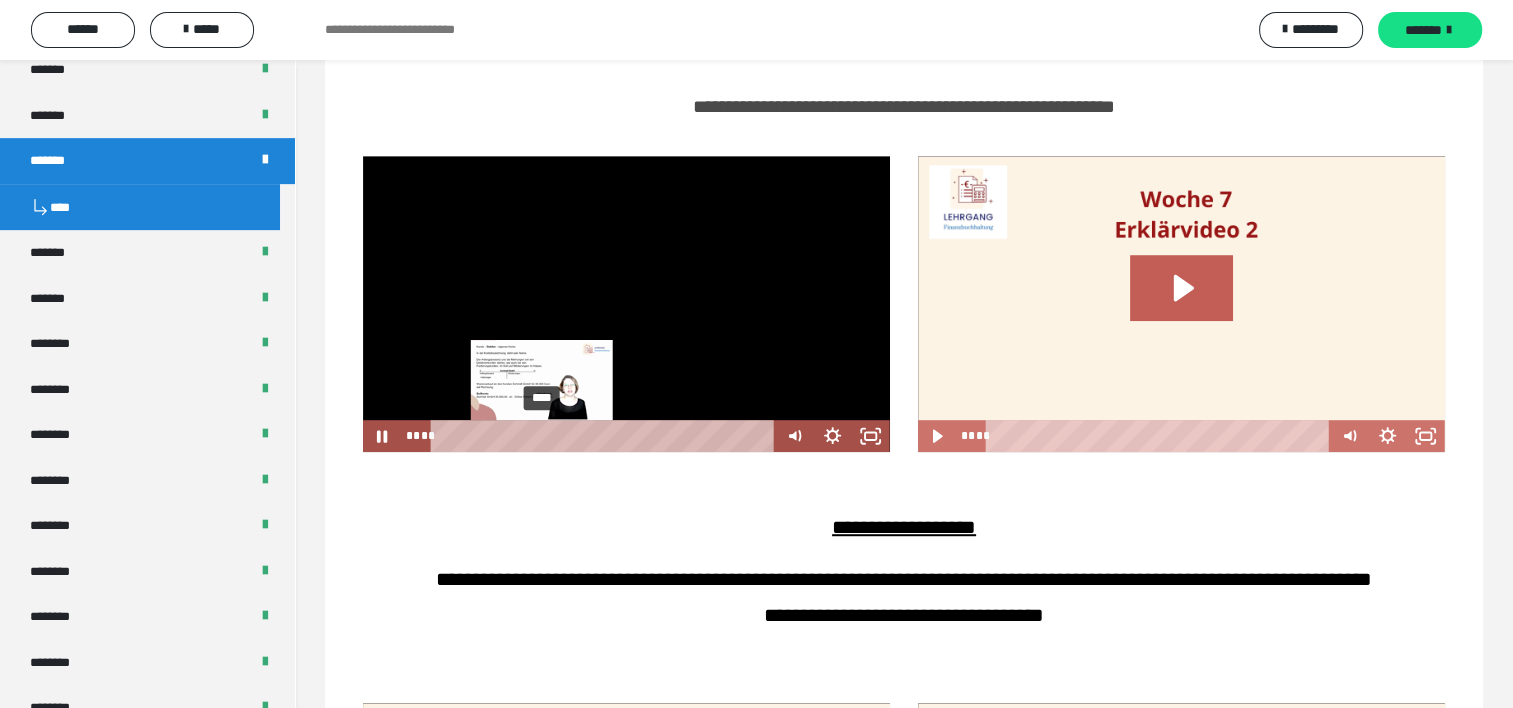 click on "****" at bounding box center [605, 436] 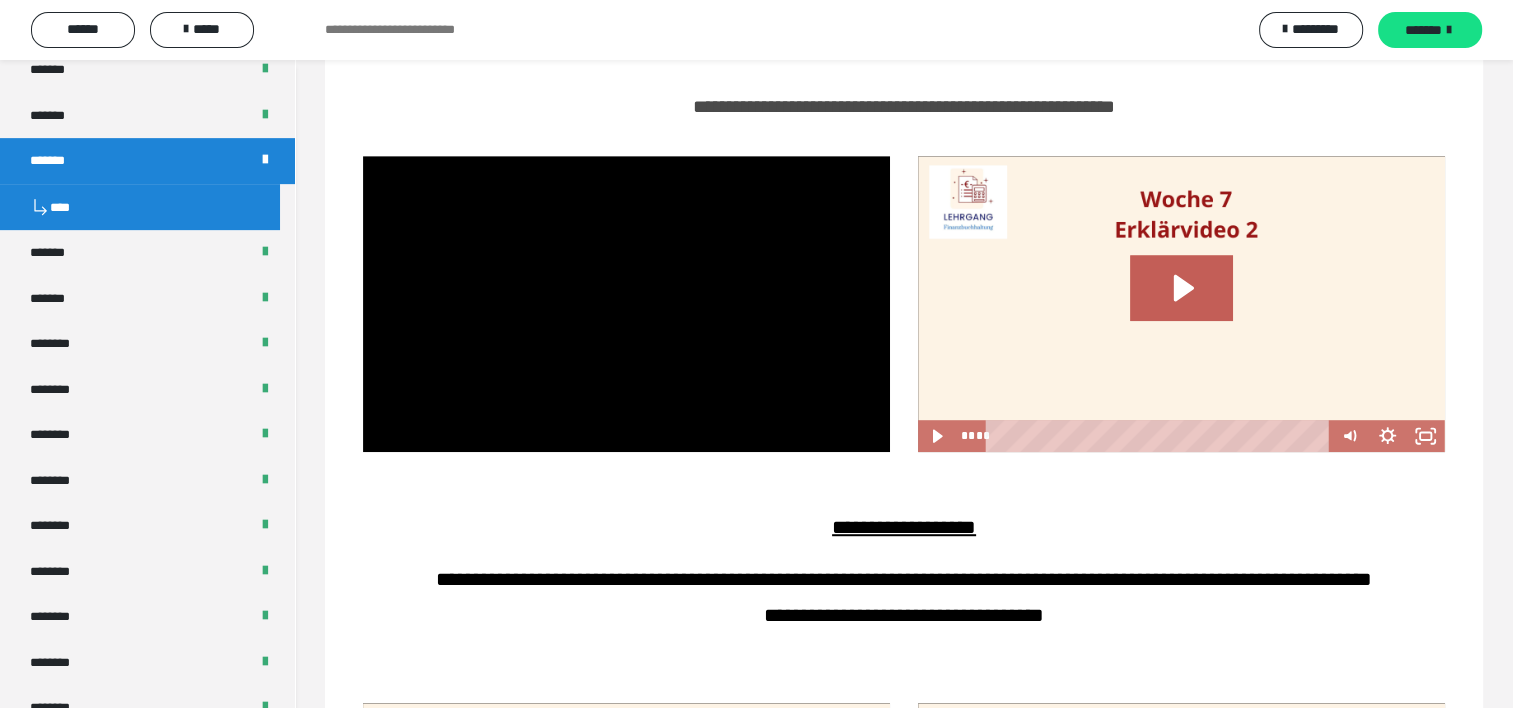 click on "**********" at bounding box center (904, 577) 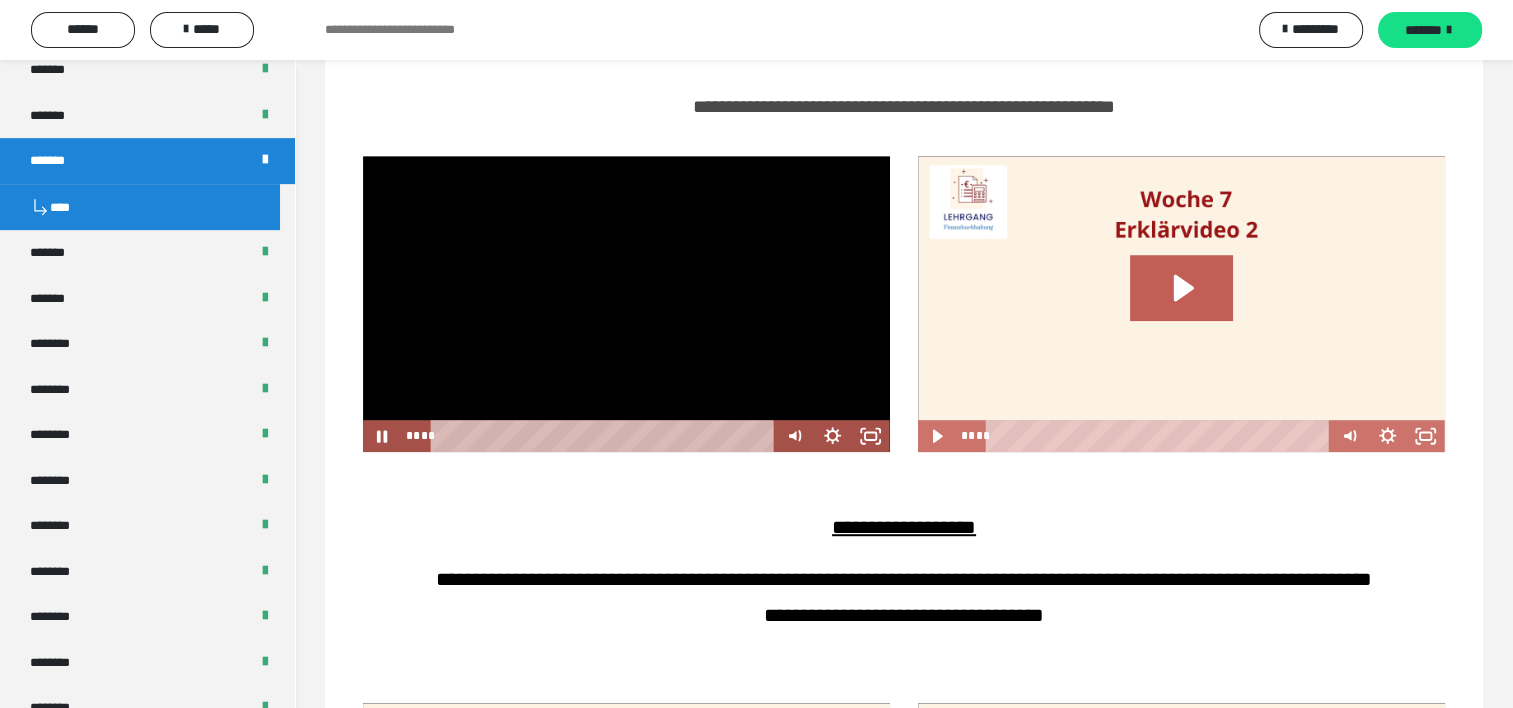 click at bounding box center (626, 304) 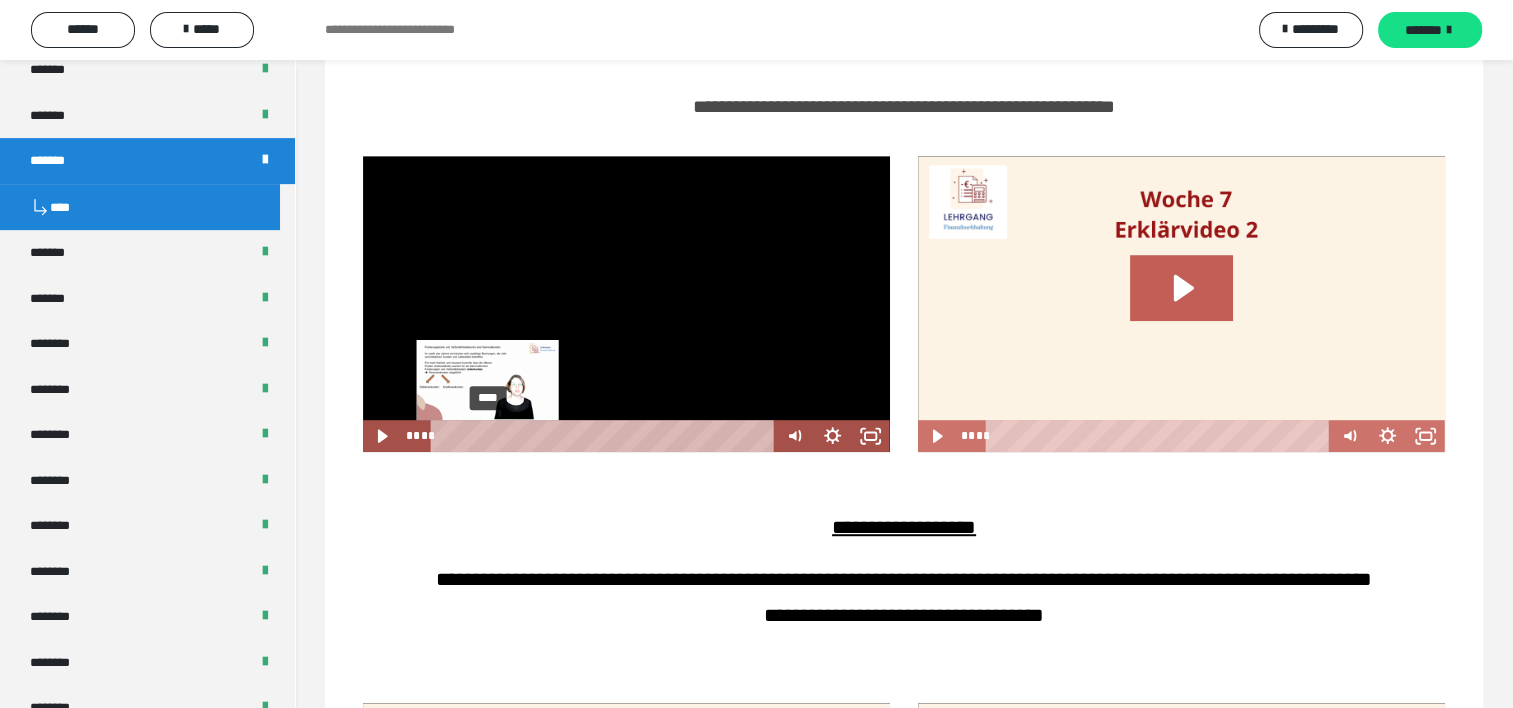 click on "****" at bounding box center [605, 436] 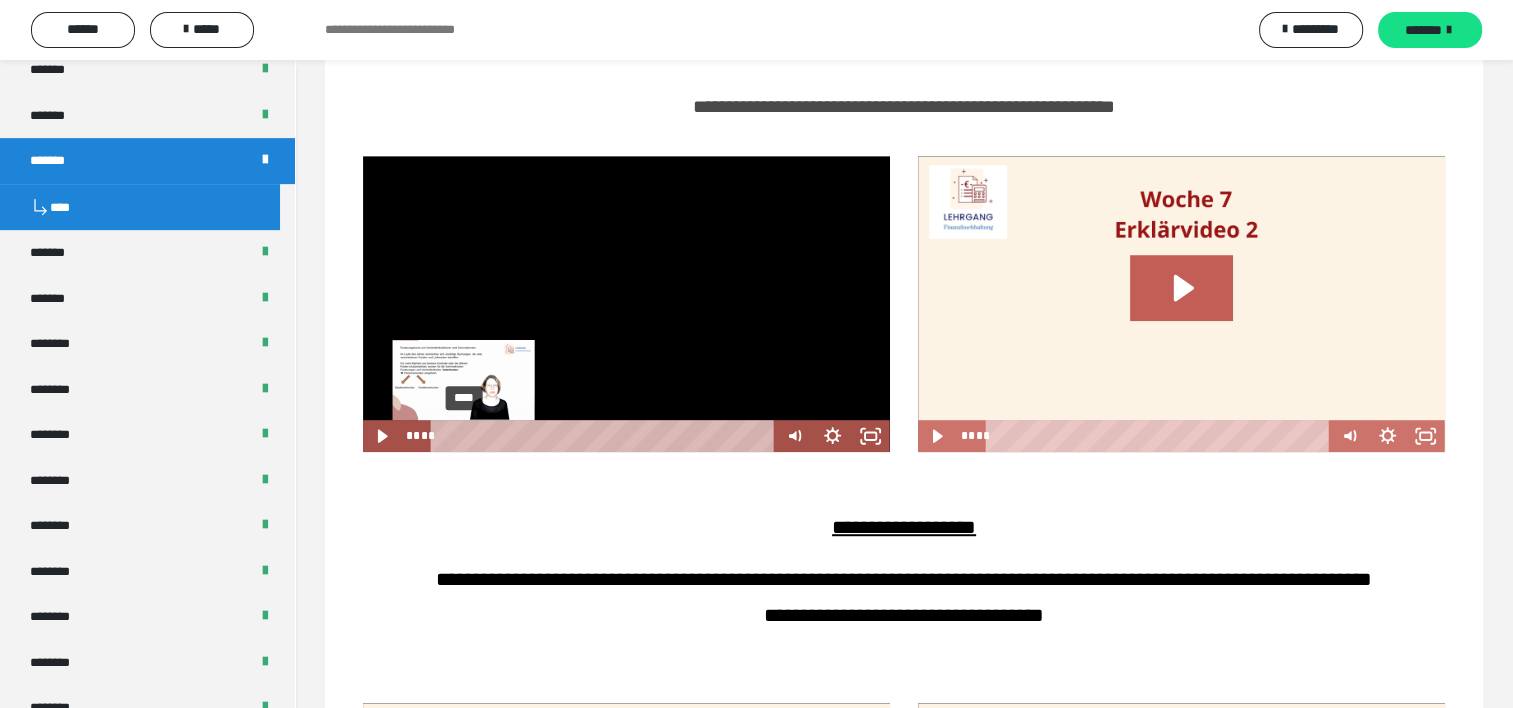 click on "****" at bounding box center [605, 436] 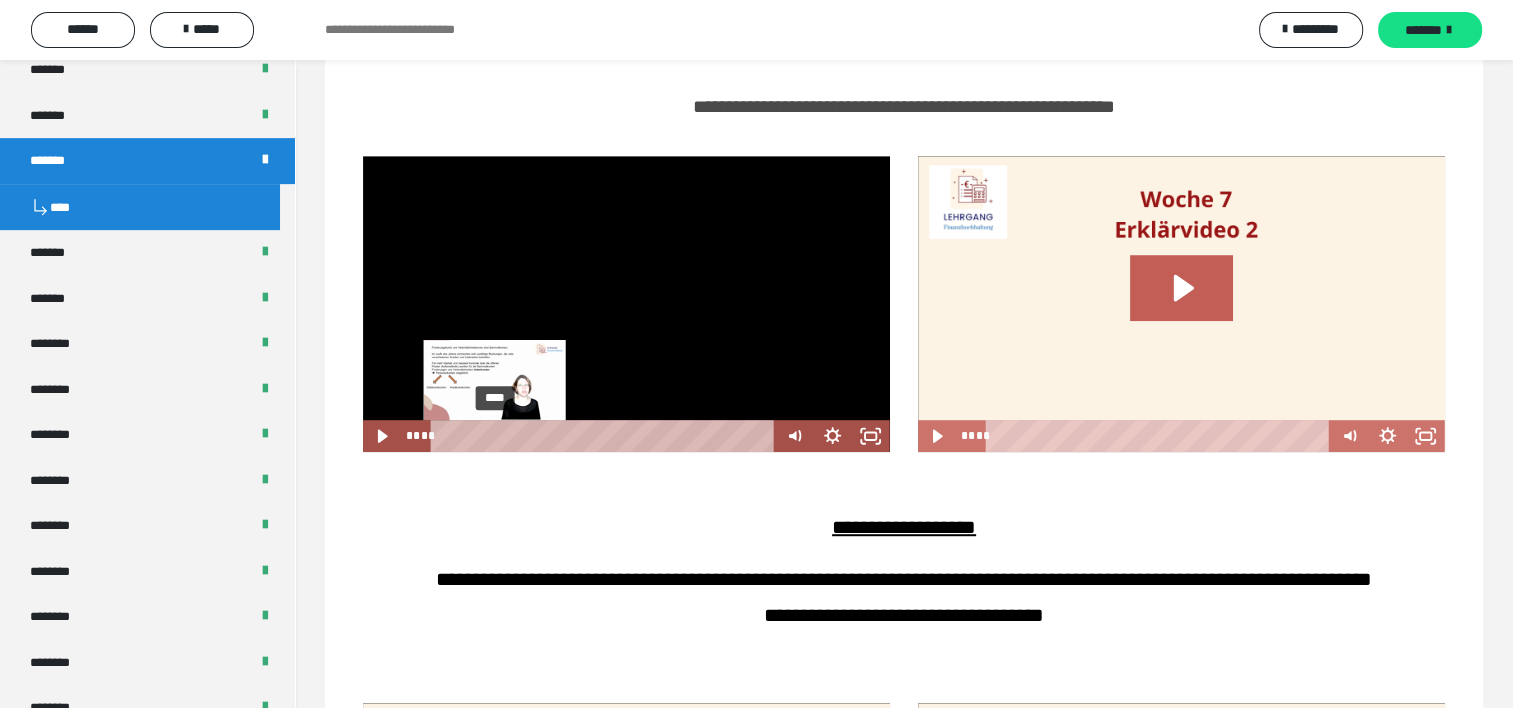 click on "****" at bounding box center [605, 436] 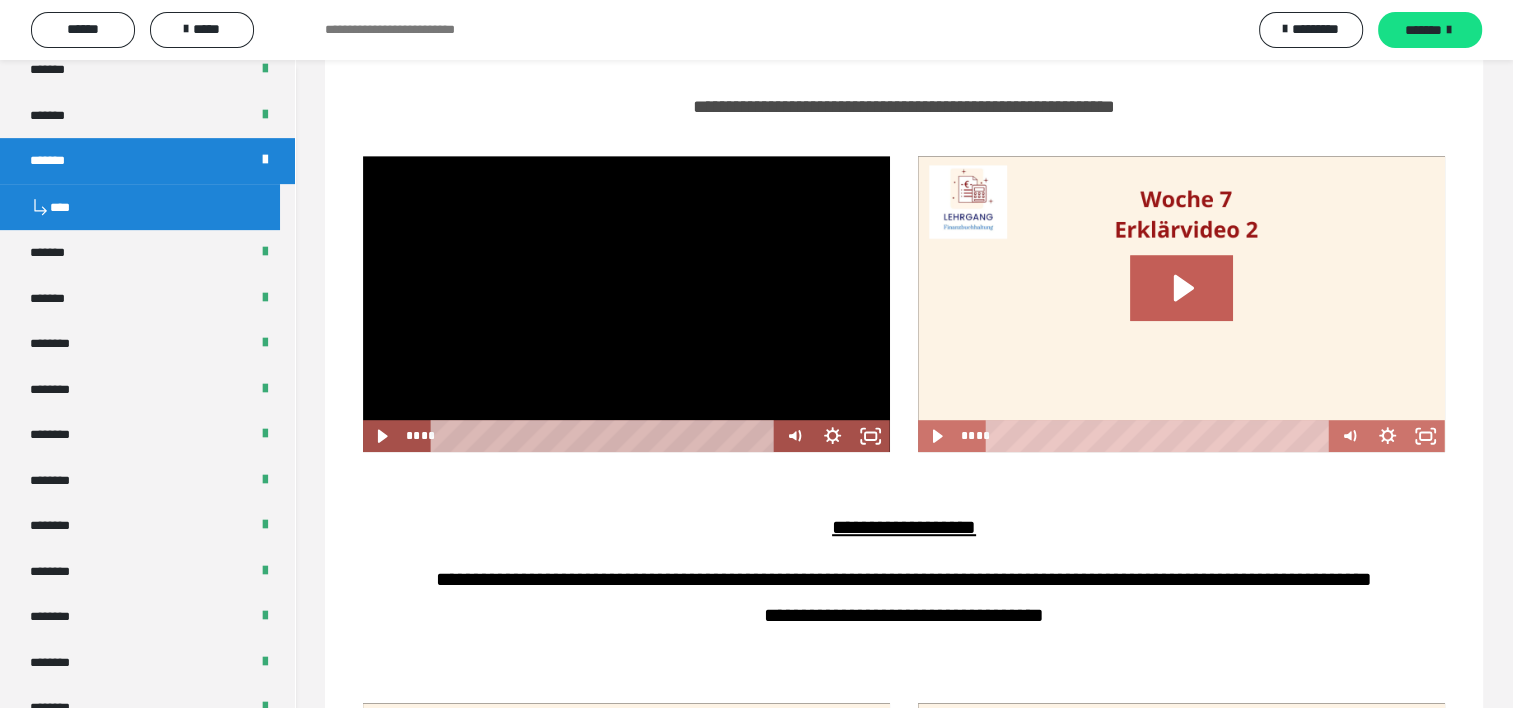 click at bounding box center (626, 304) 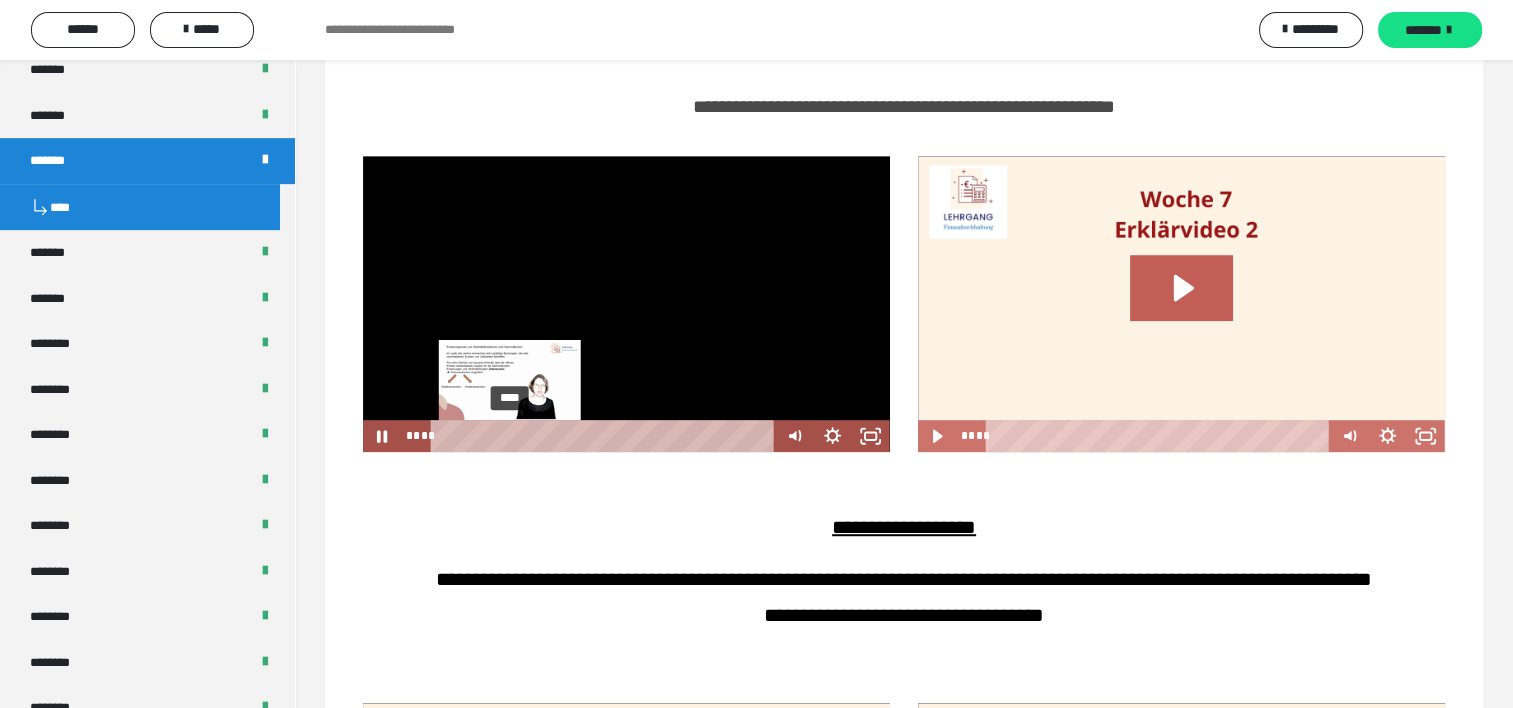 click on "****" at bounding box center (605, 436) 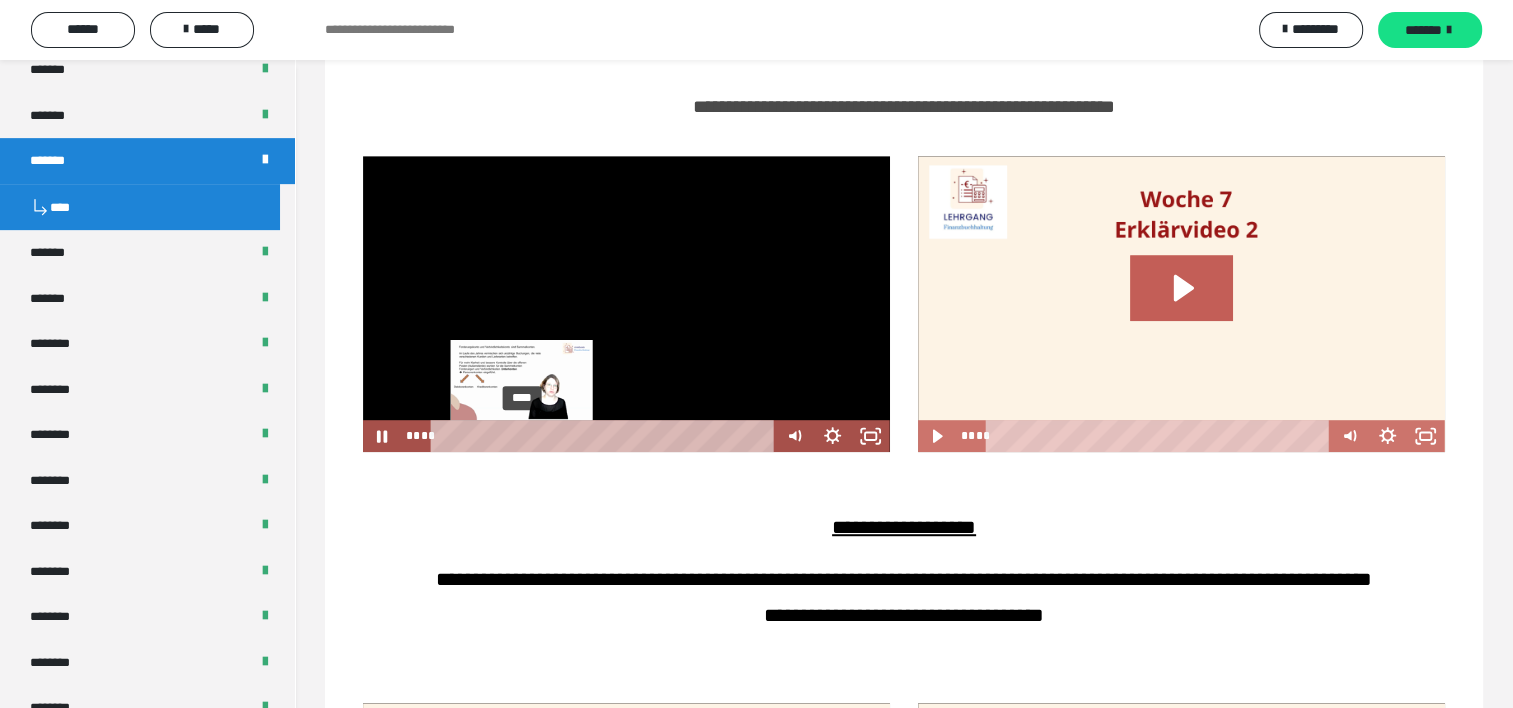 click on "****" at bounding box center [605, 436] 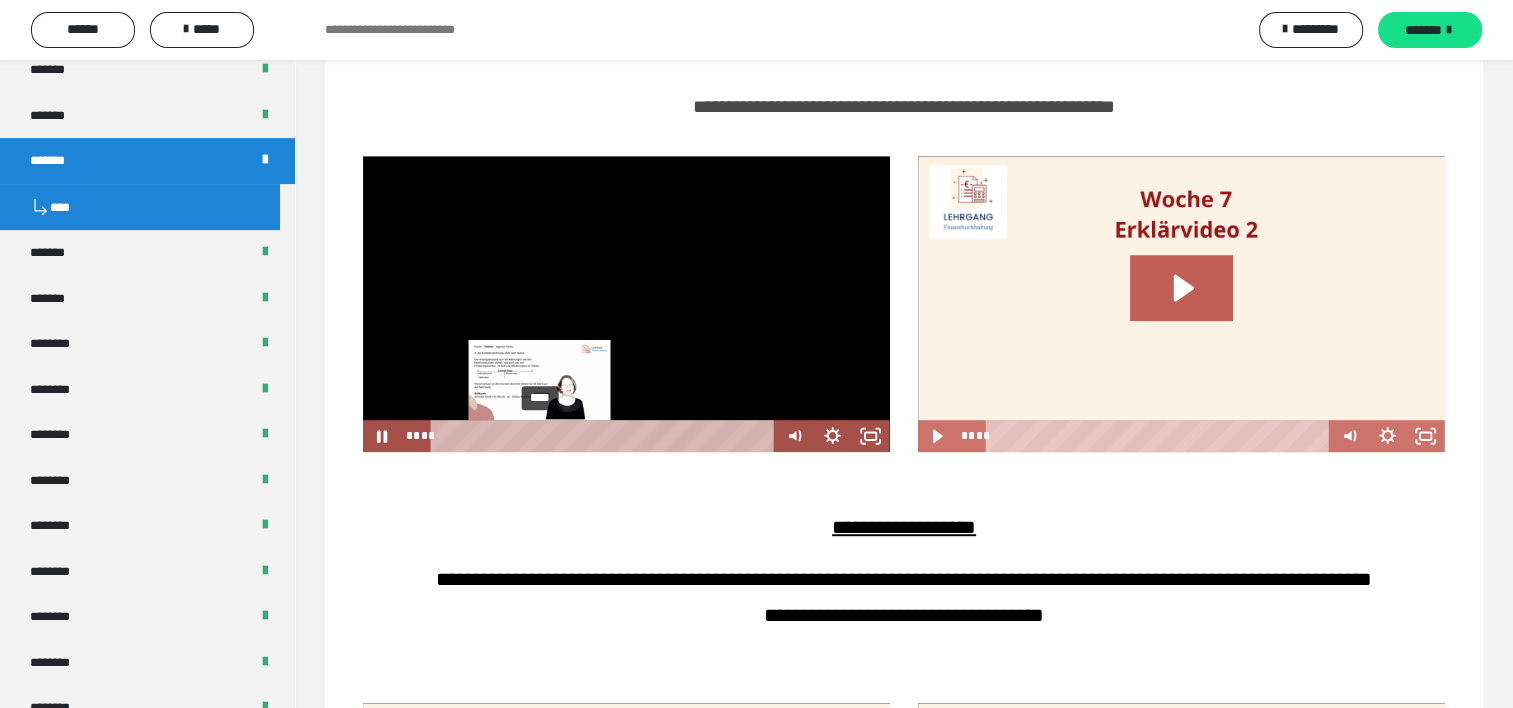 click on "****" at bounding box center [605, 436] 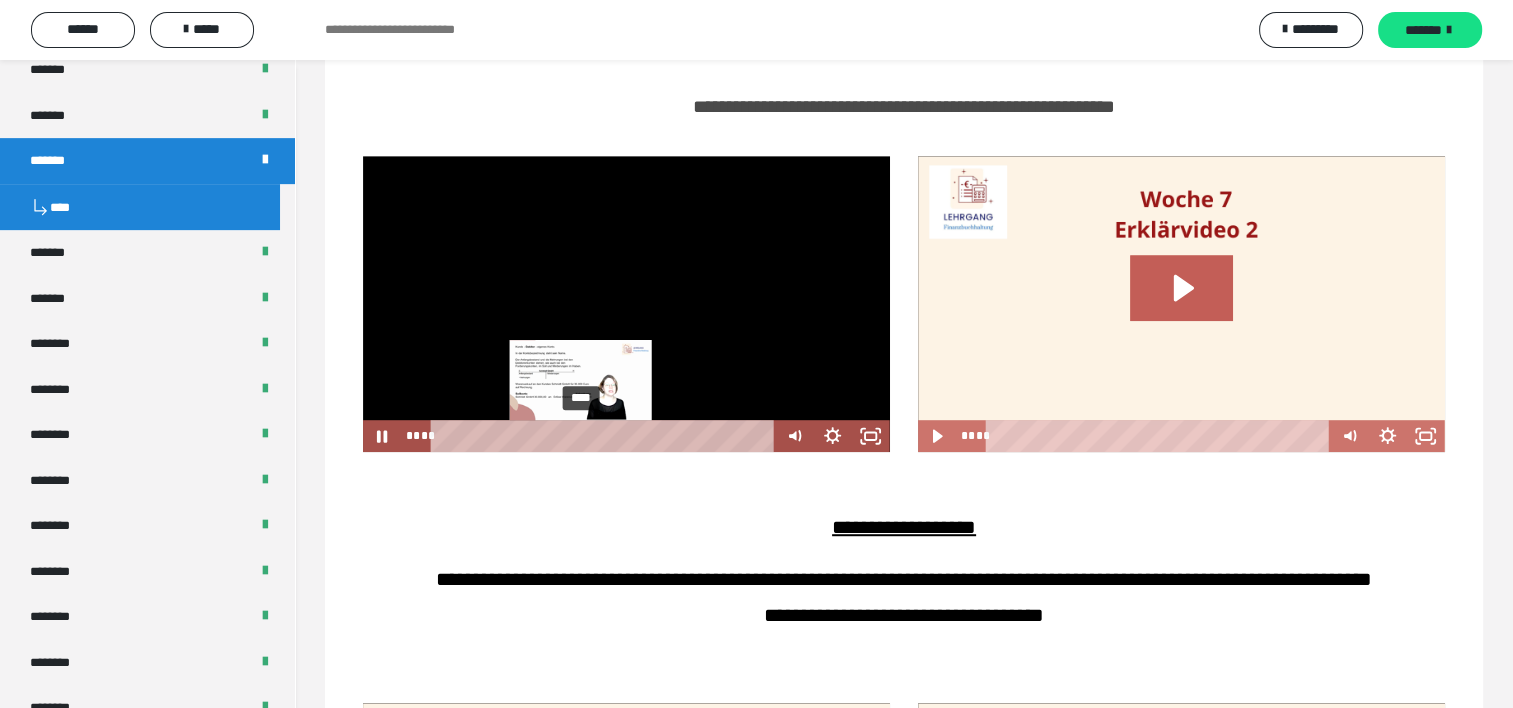 click on "****" at bounding box center [605, 436] 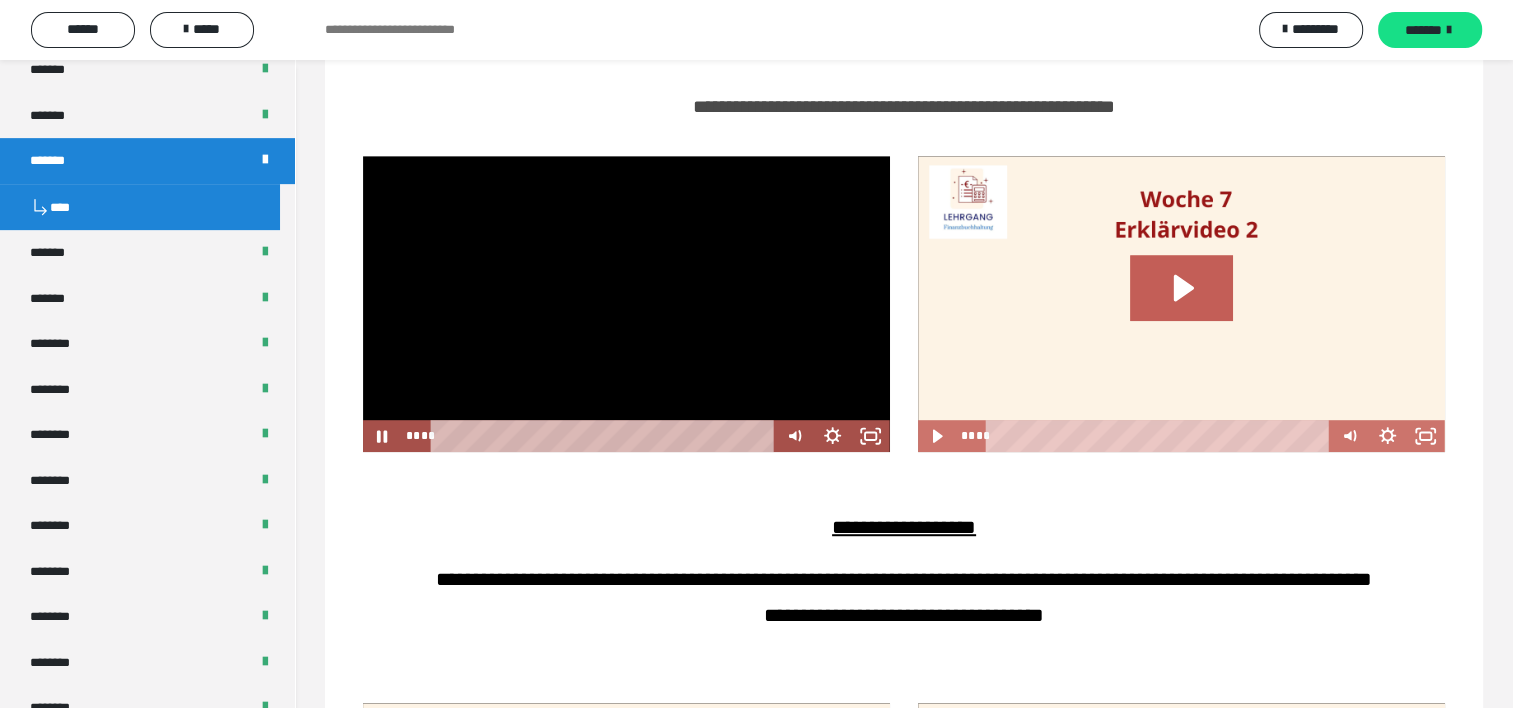 click at bounding box center [626, 304] 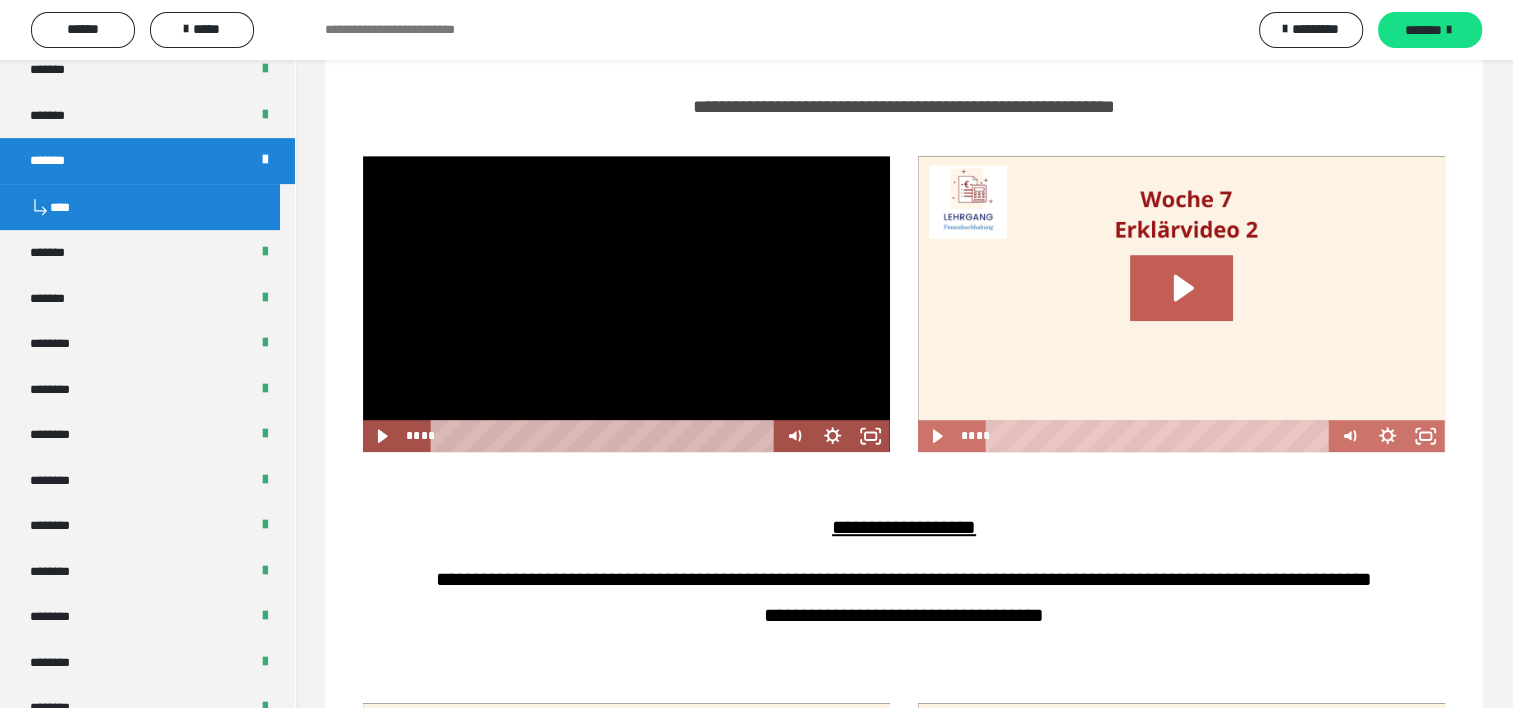 click at bounding box center [626, 304] 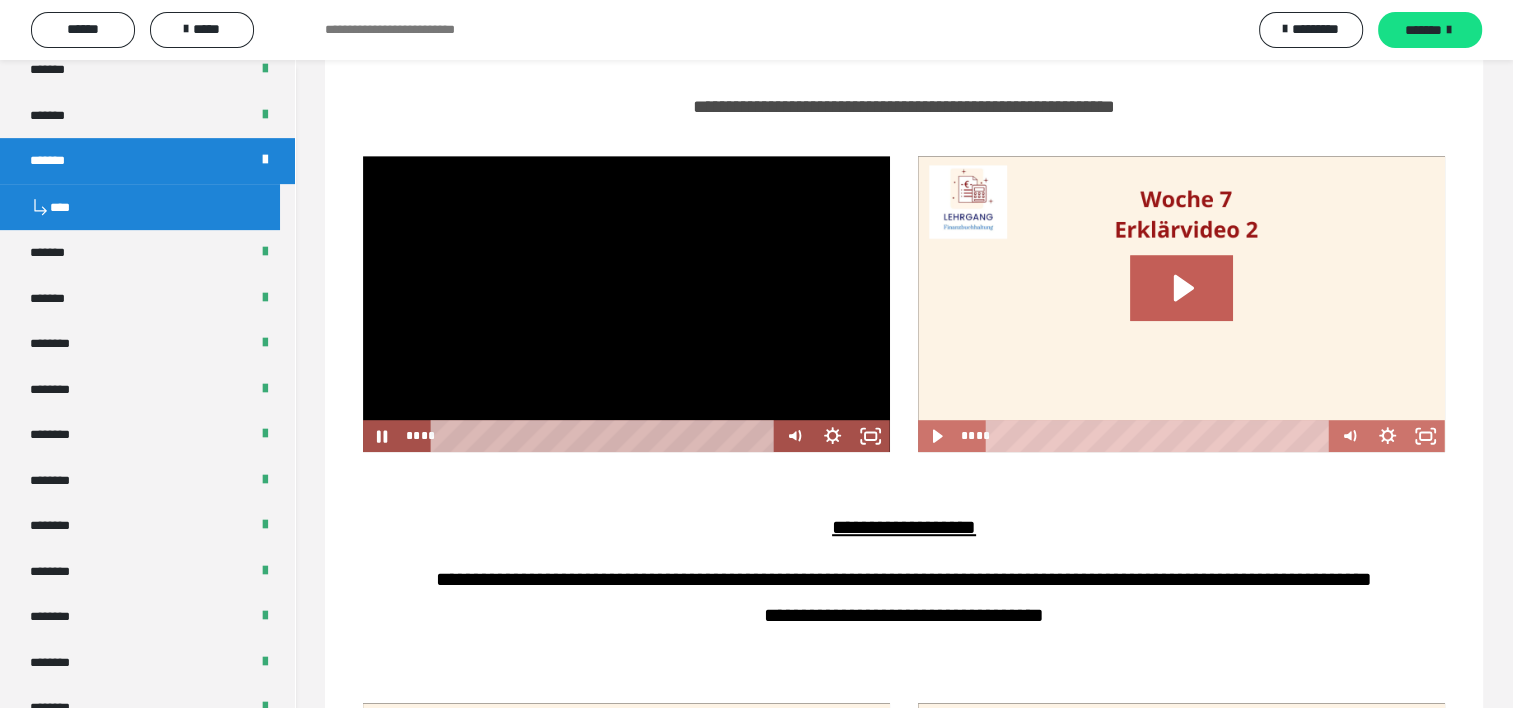 click at bounding box center (626, 304) 